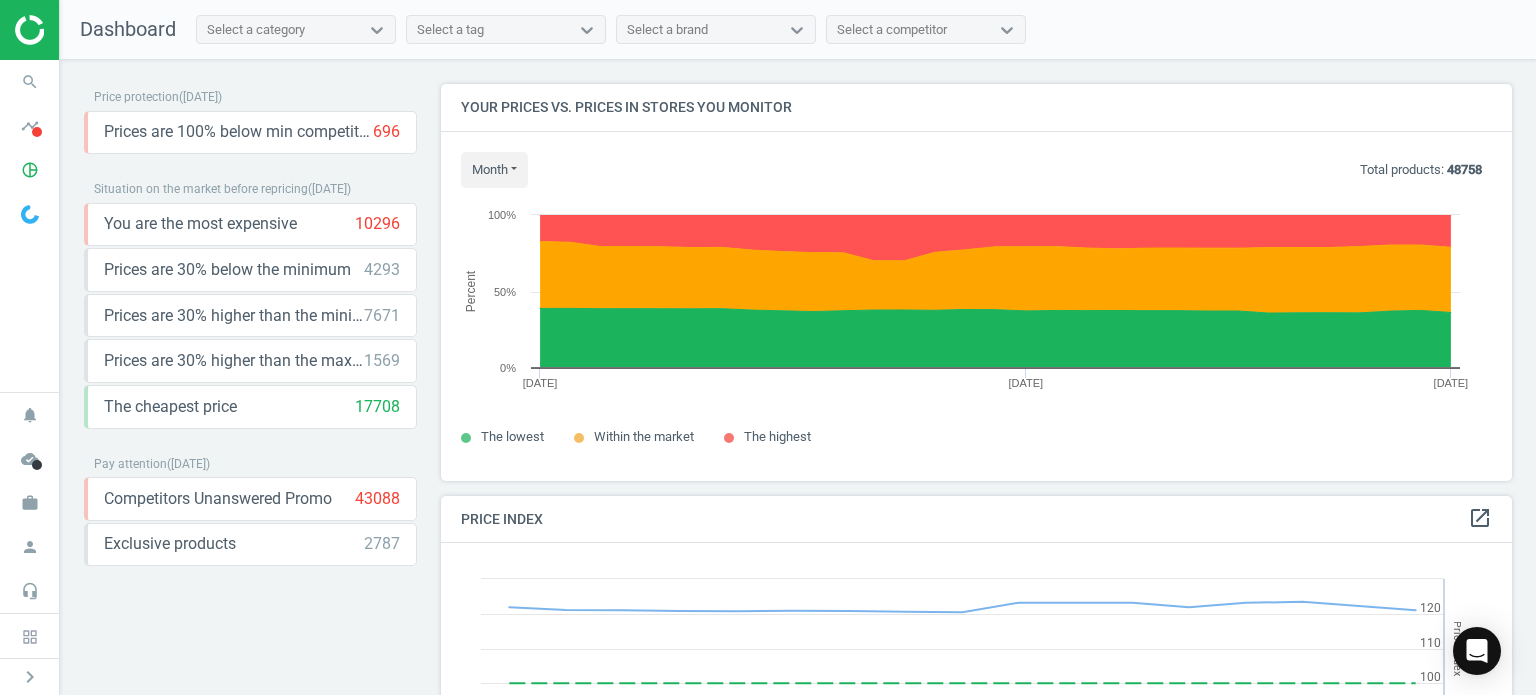scroll, scrollTop: 0, scrollLeft: 0, axis: both 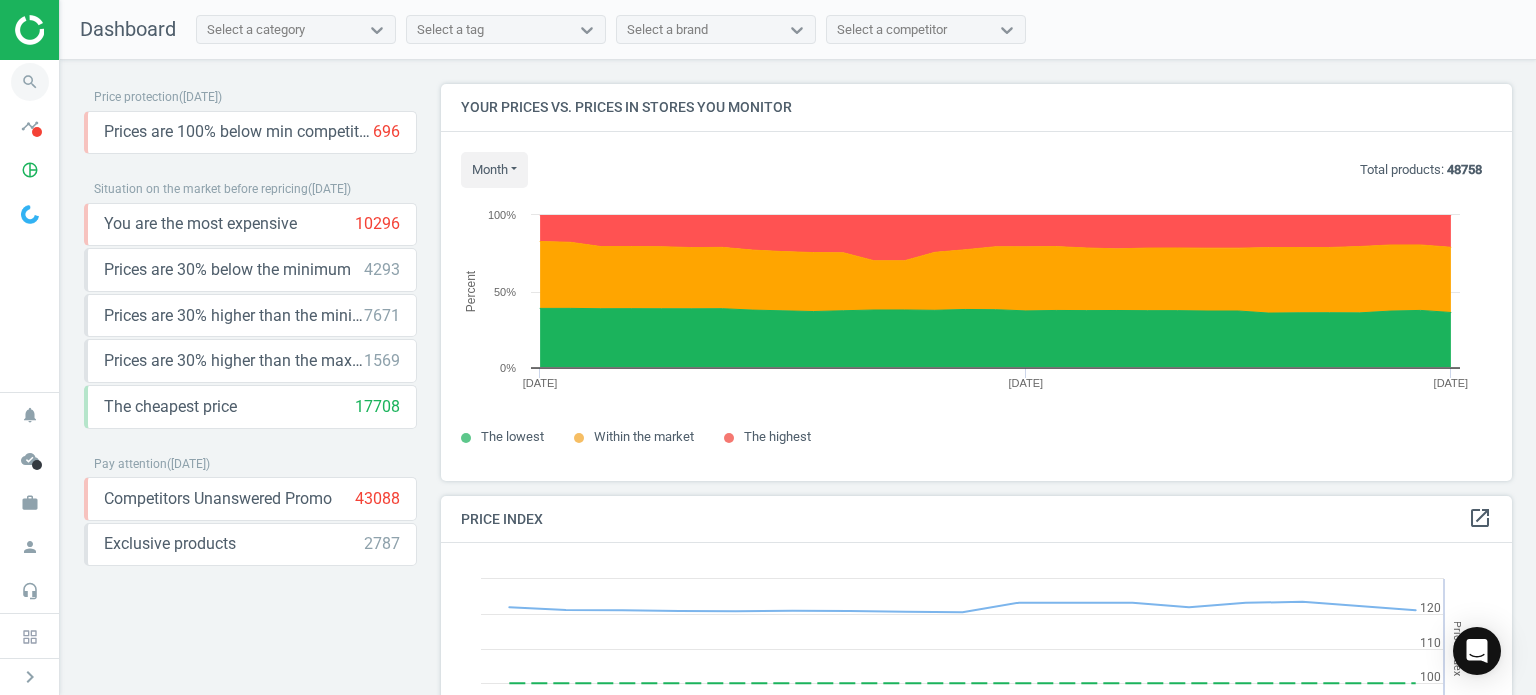 click on "search" at bounding box center (30, 82) 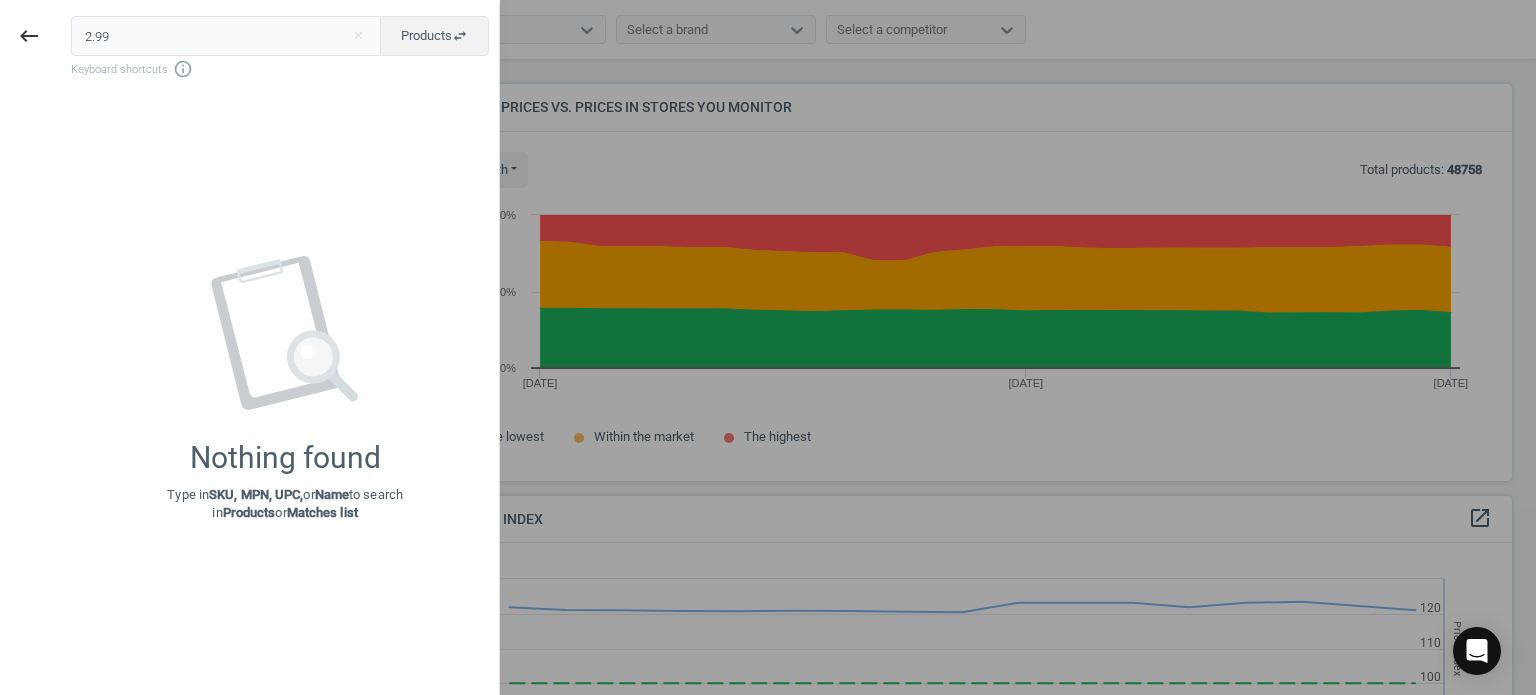 type on "2.99" 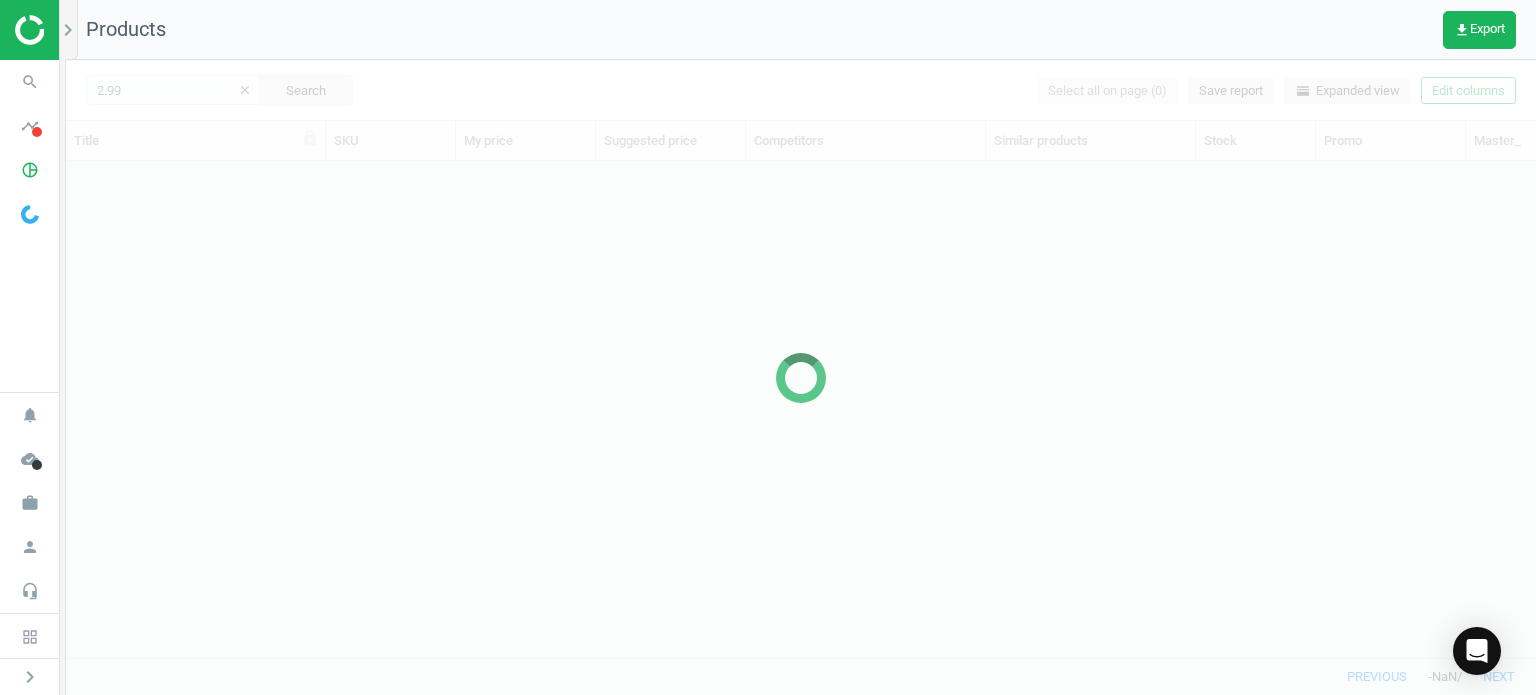 scroll, scrollTop: 16, scrollLeft: 16, axis: both 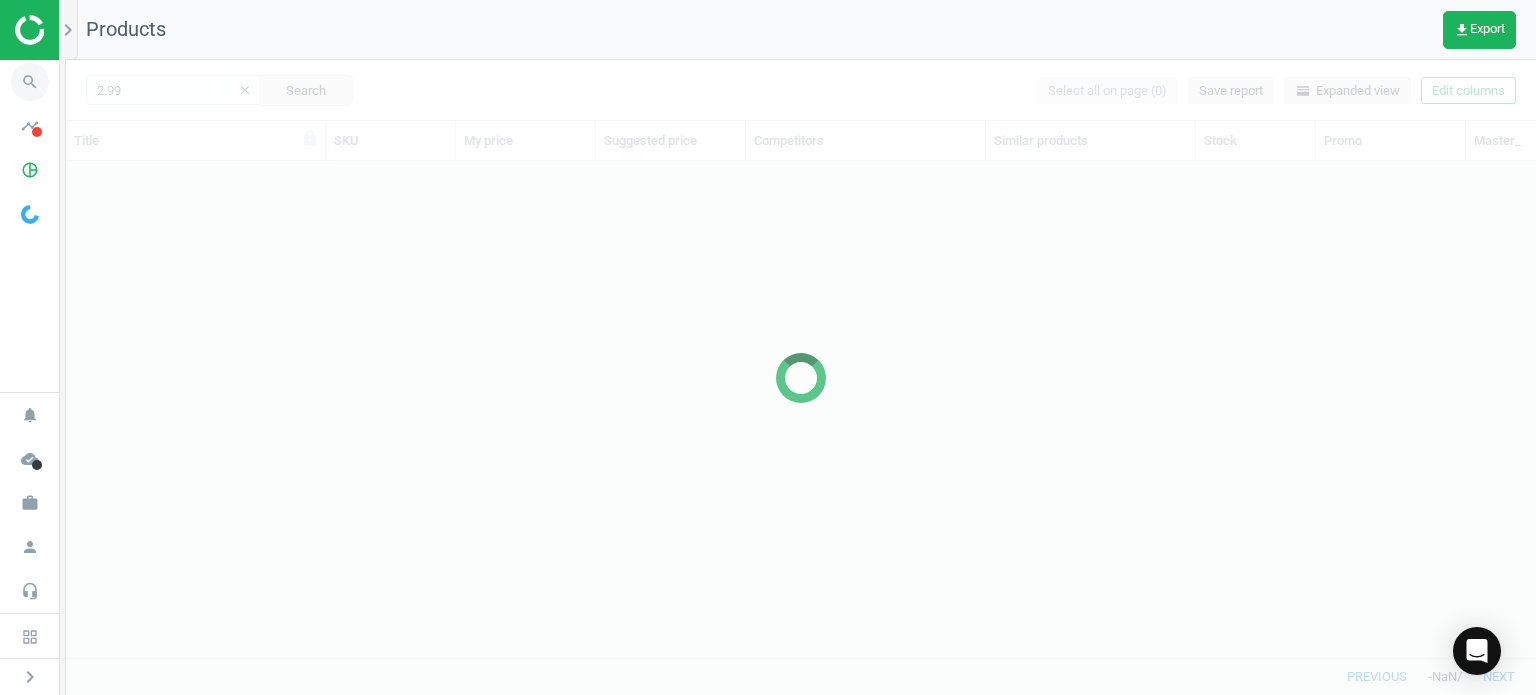 click on "search" at bounding box center (30, 82) 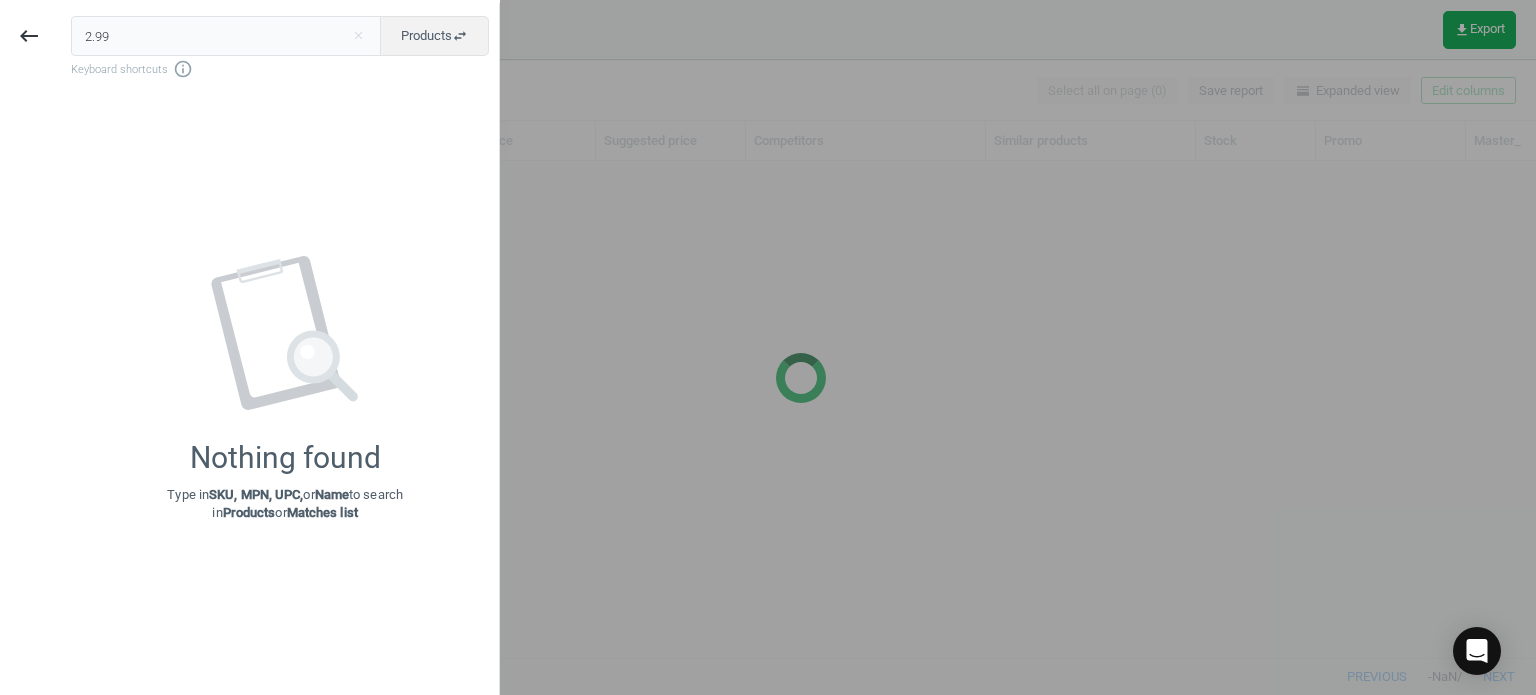 drag, startPoint x: 210, startPoint y: 43, endPoint x: -102, endPoint y: 43, distance: 312 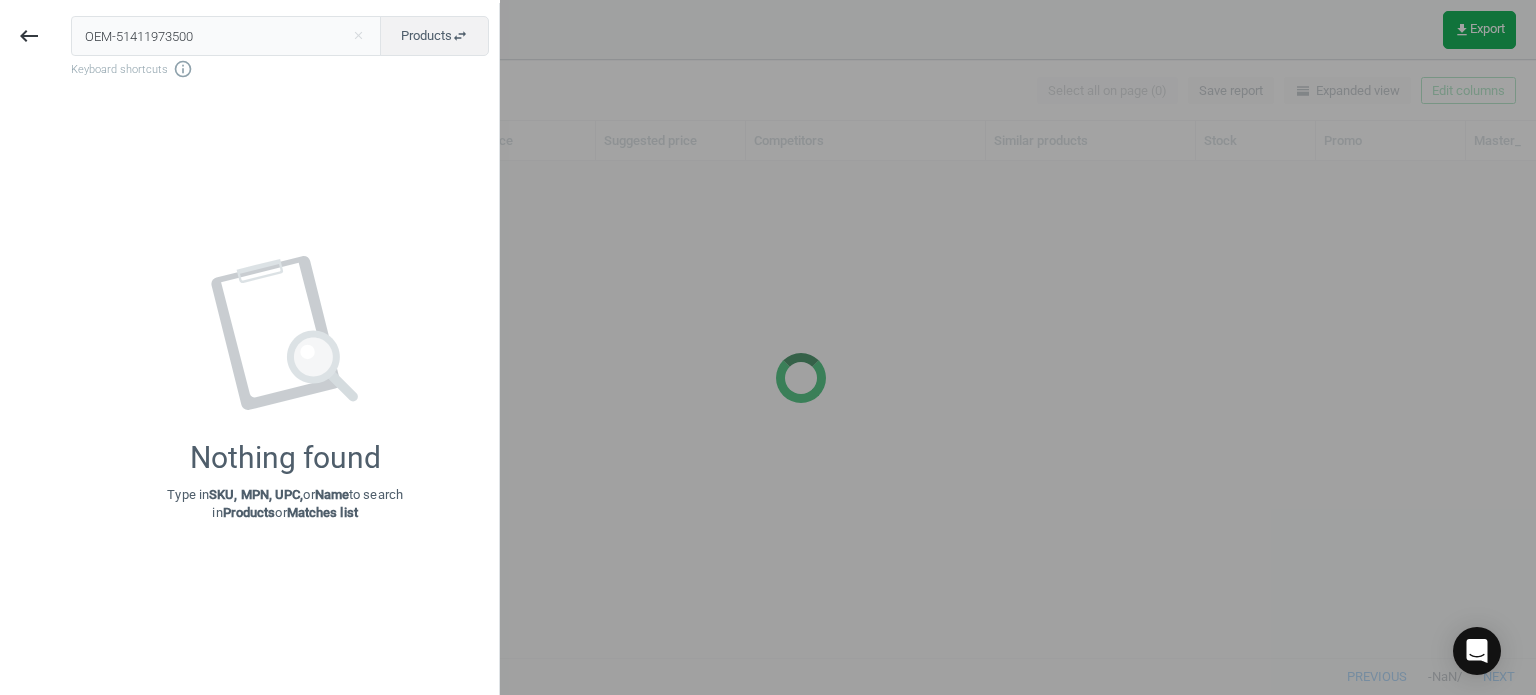 type on "OEM-51411973500" 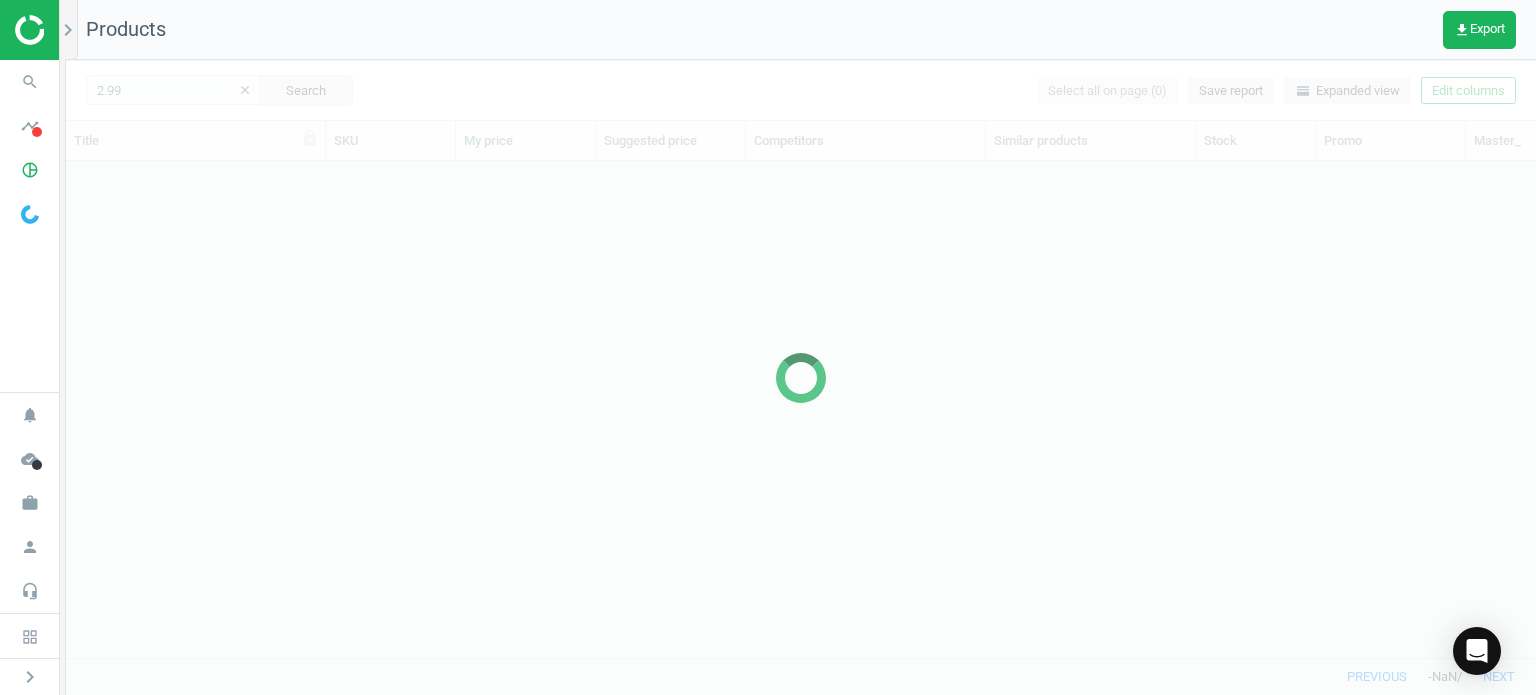 scroll, scrollTop: 16, scrollLeft: 16, axis: both 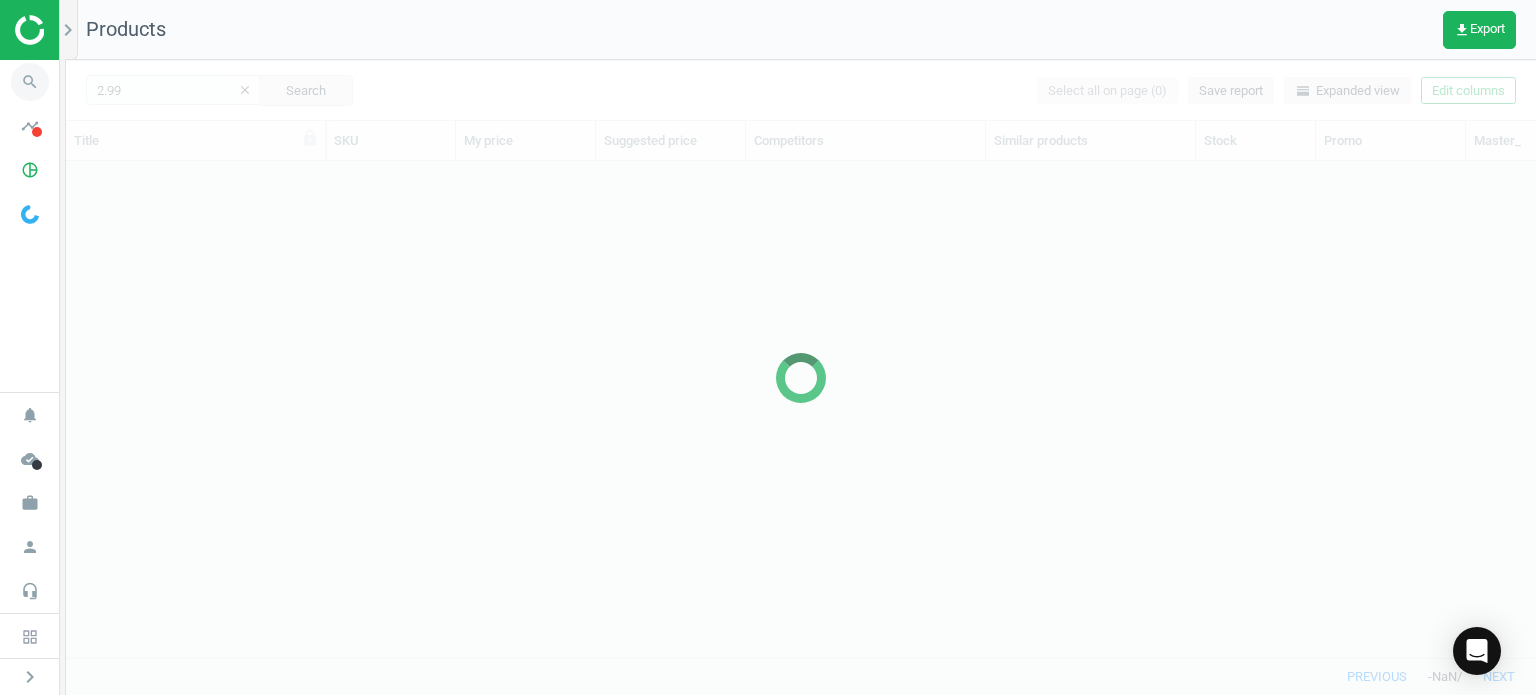 click on "search" at bounding box center [30, 82] 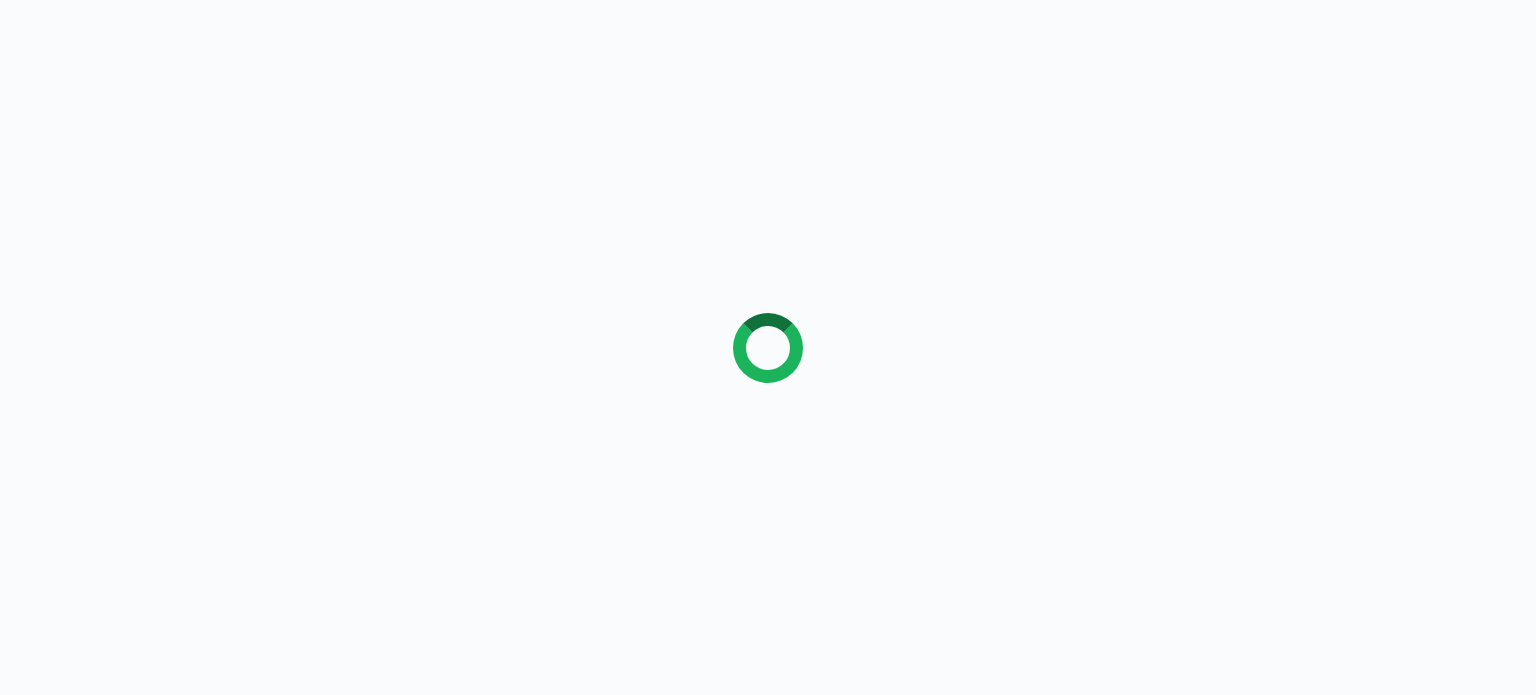 scroll, scrollTop: 0, scrollLeft: 0, axis: both 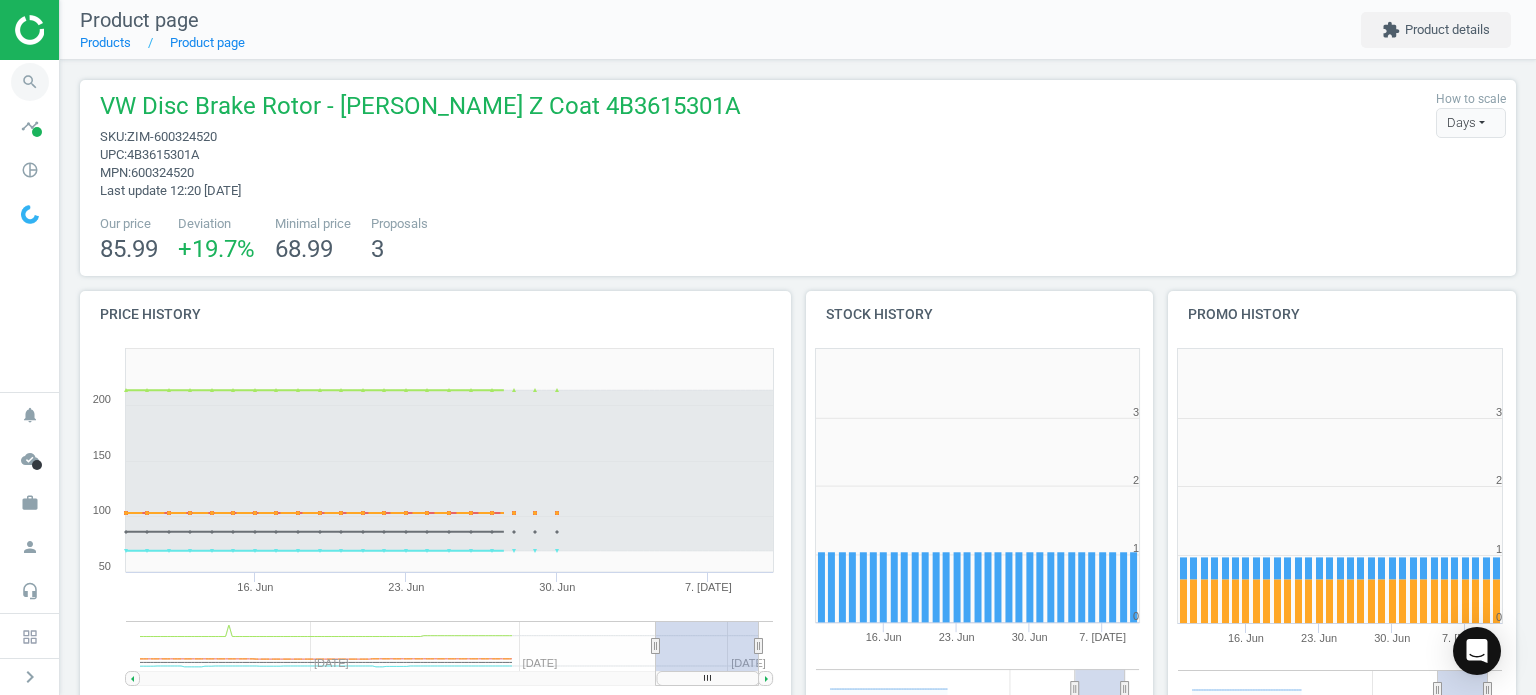 click on "search" at bounding box center [30, 82] 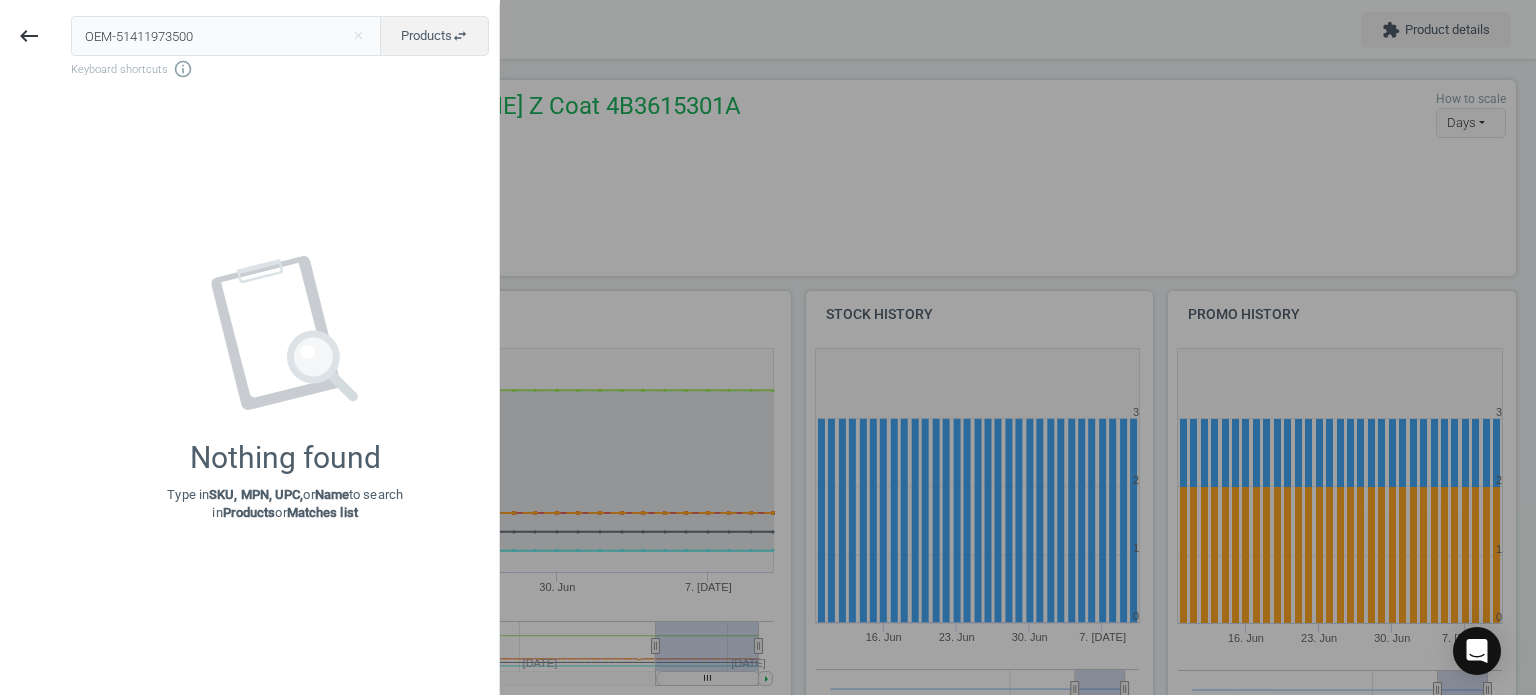 type on "OEM-51411973500" 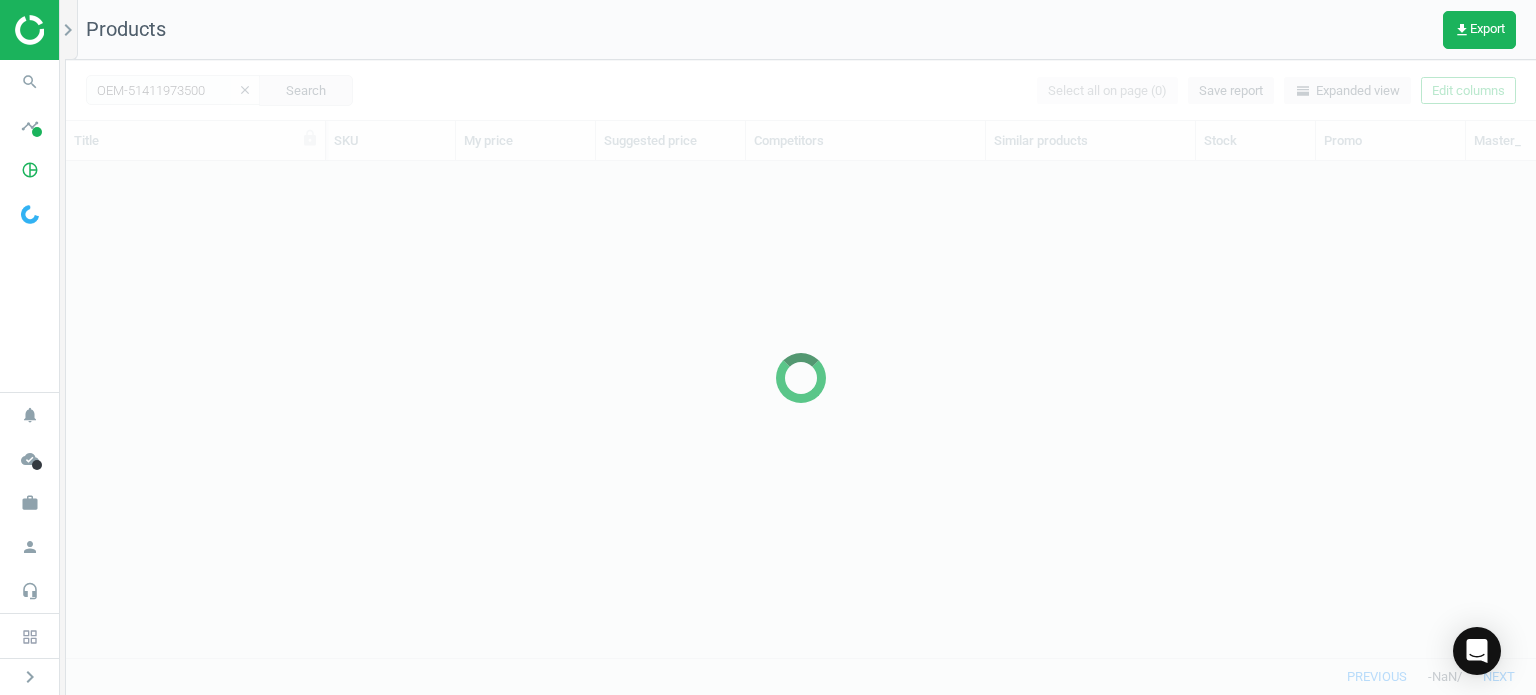 scroll, scrollTop: 16, scrollLeft: 16, axis: both 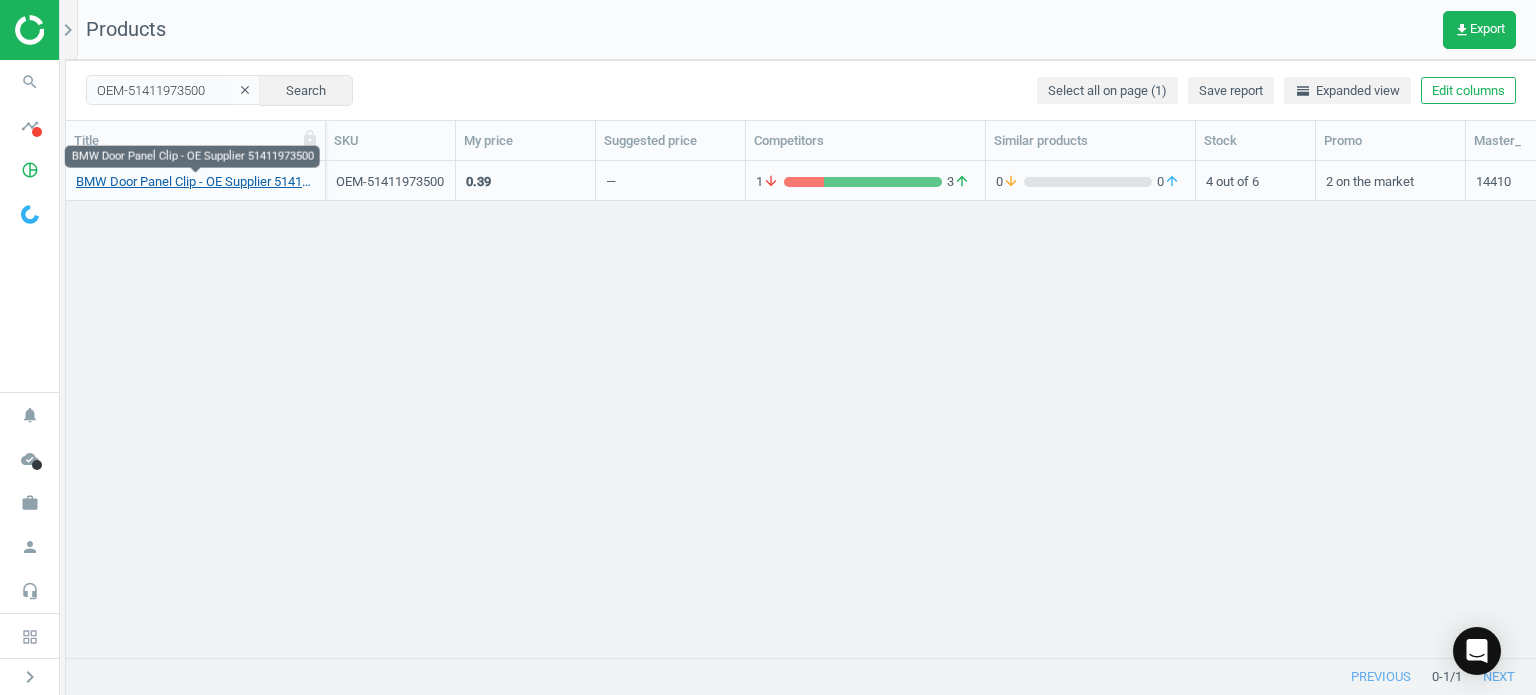 click on "BMW Door Panel Clip - OE Supplier 51411973500" at bounding box center [195, 182] 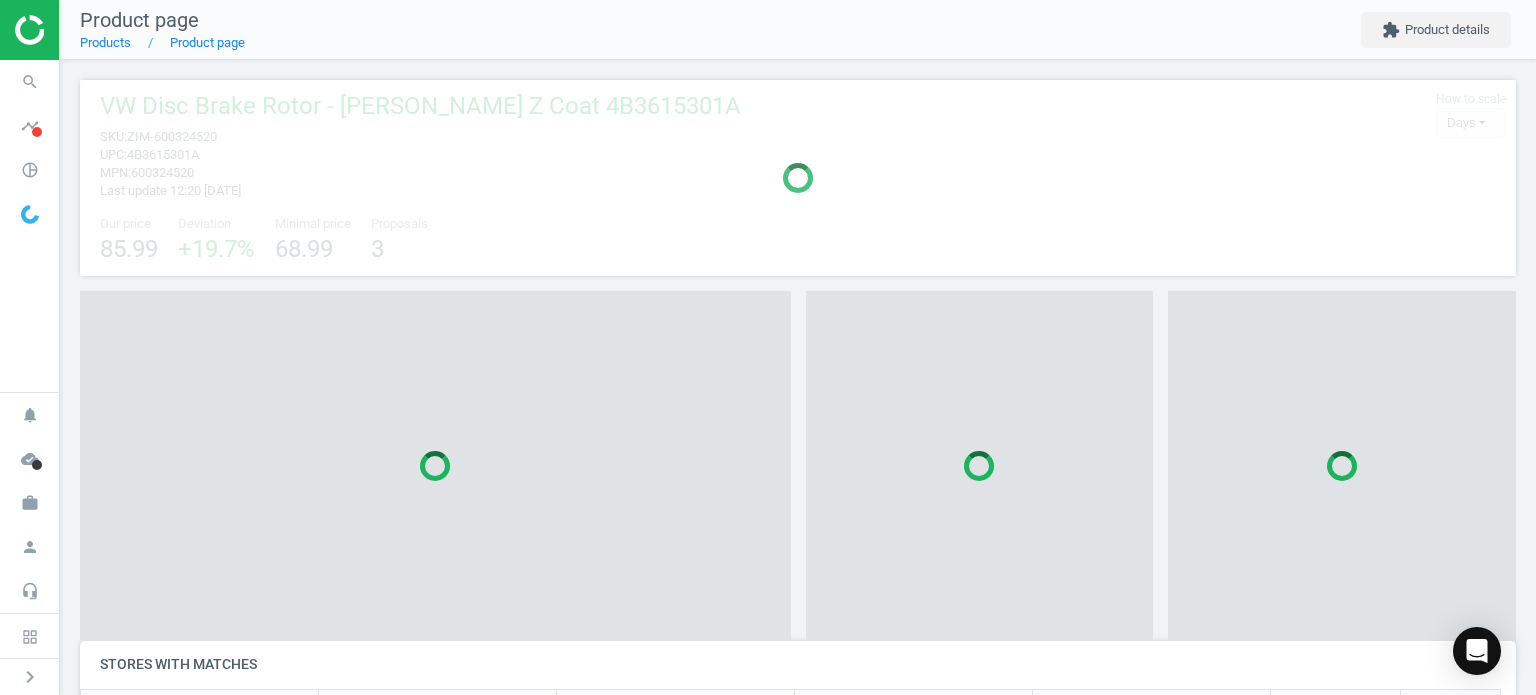 scroll, scrollTop: 10, scrollLeft: 10, axis: both 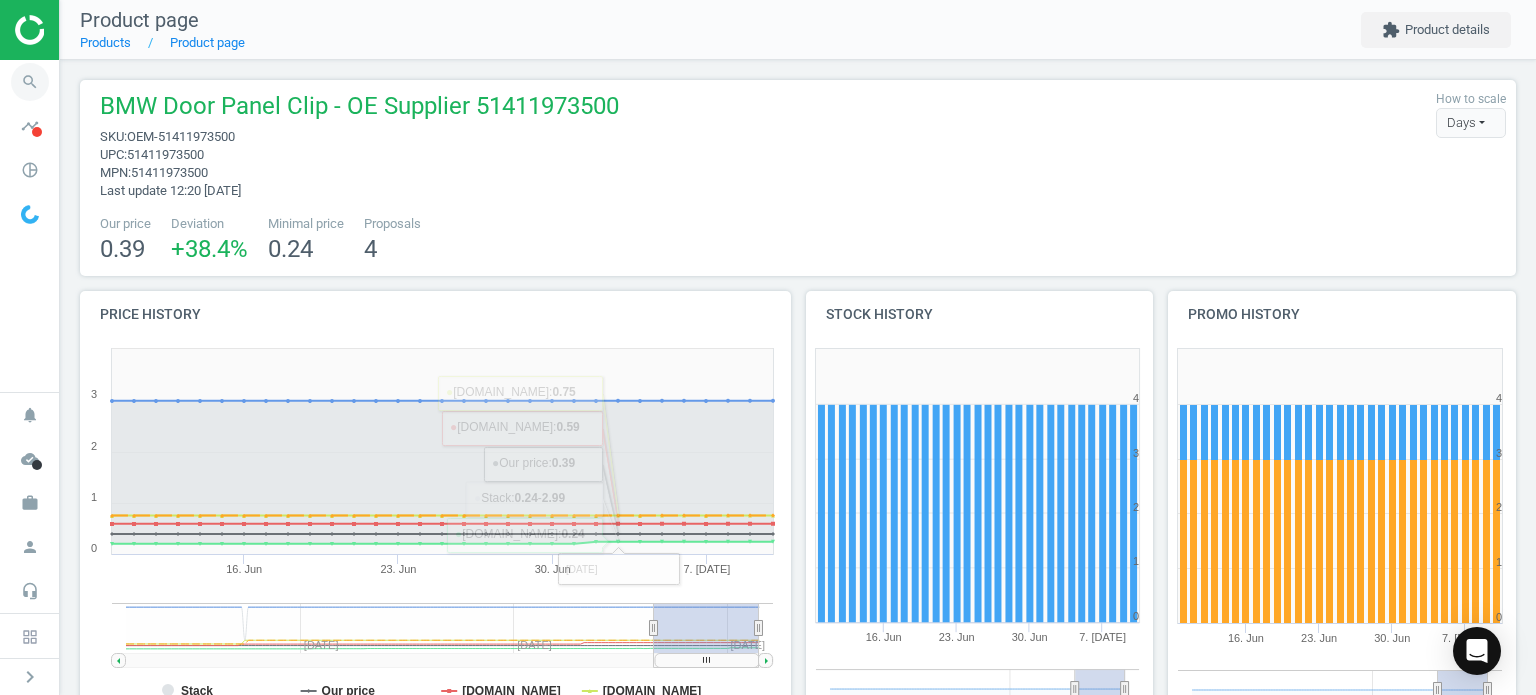 click on "search" at bounding box center (30, 82) 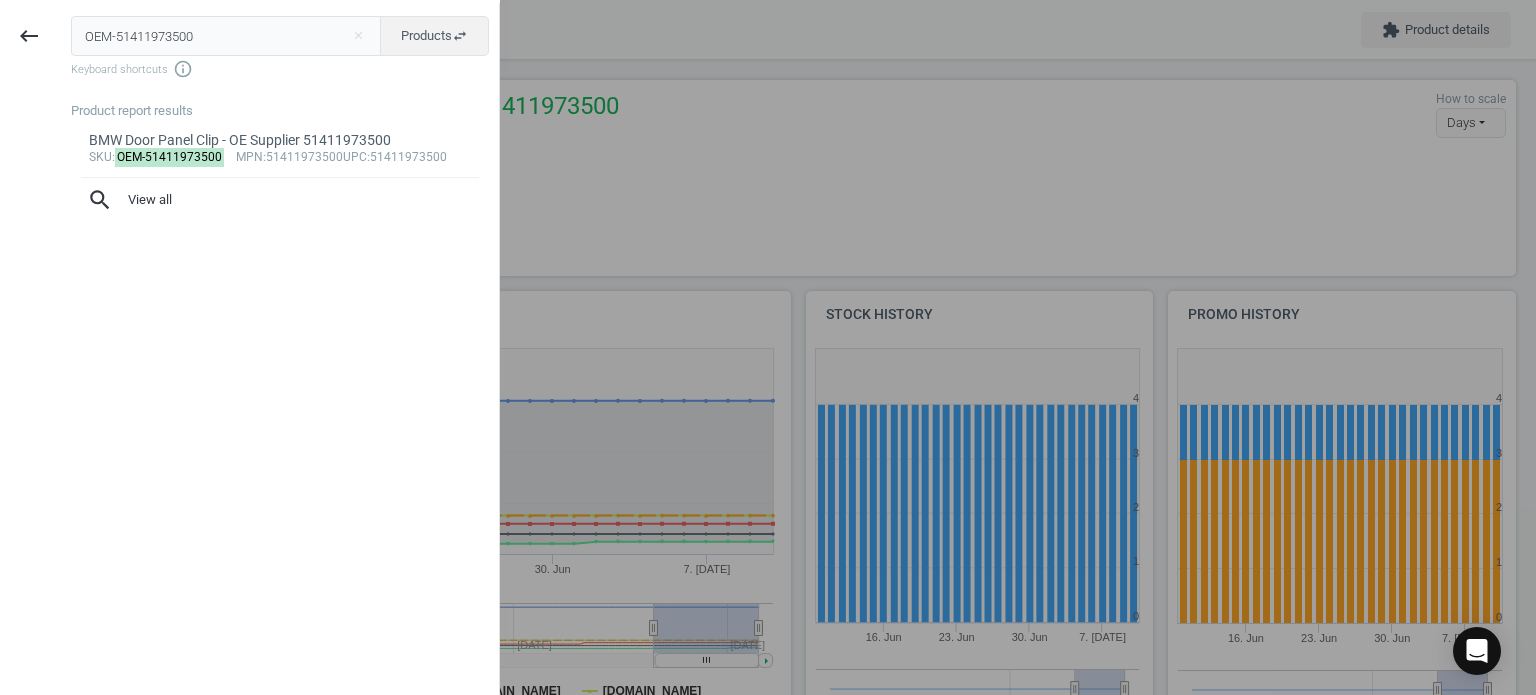 drag, startPoint x: 304, startPoint y: 48, endPoint x: -55, endPoint y: 53, distance: 359.03482 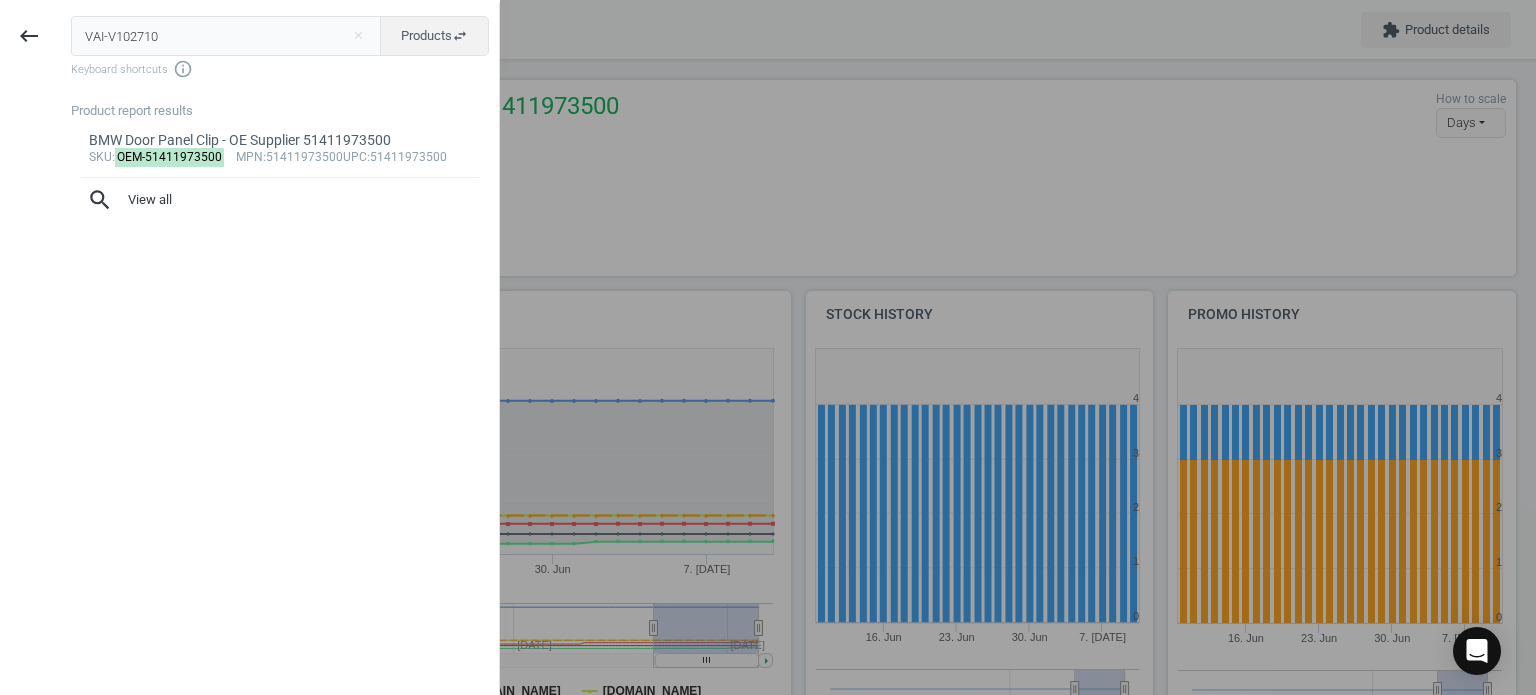 type on "VAI-V102710" 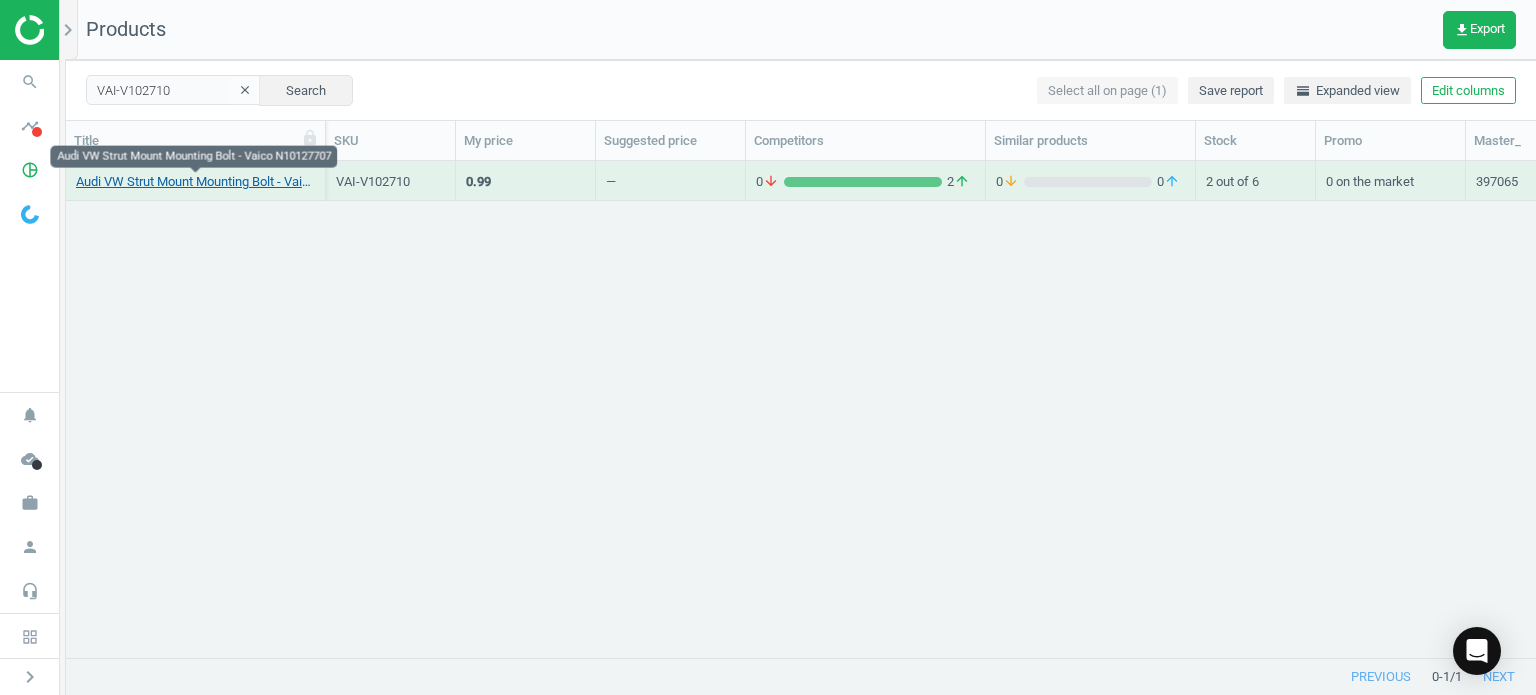 click on "Audi VW Strut Mount Mounting Bolt - Vaico N10127707" at bounding box center [195, 182] 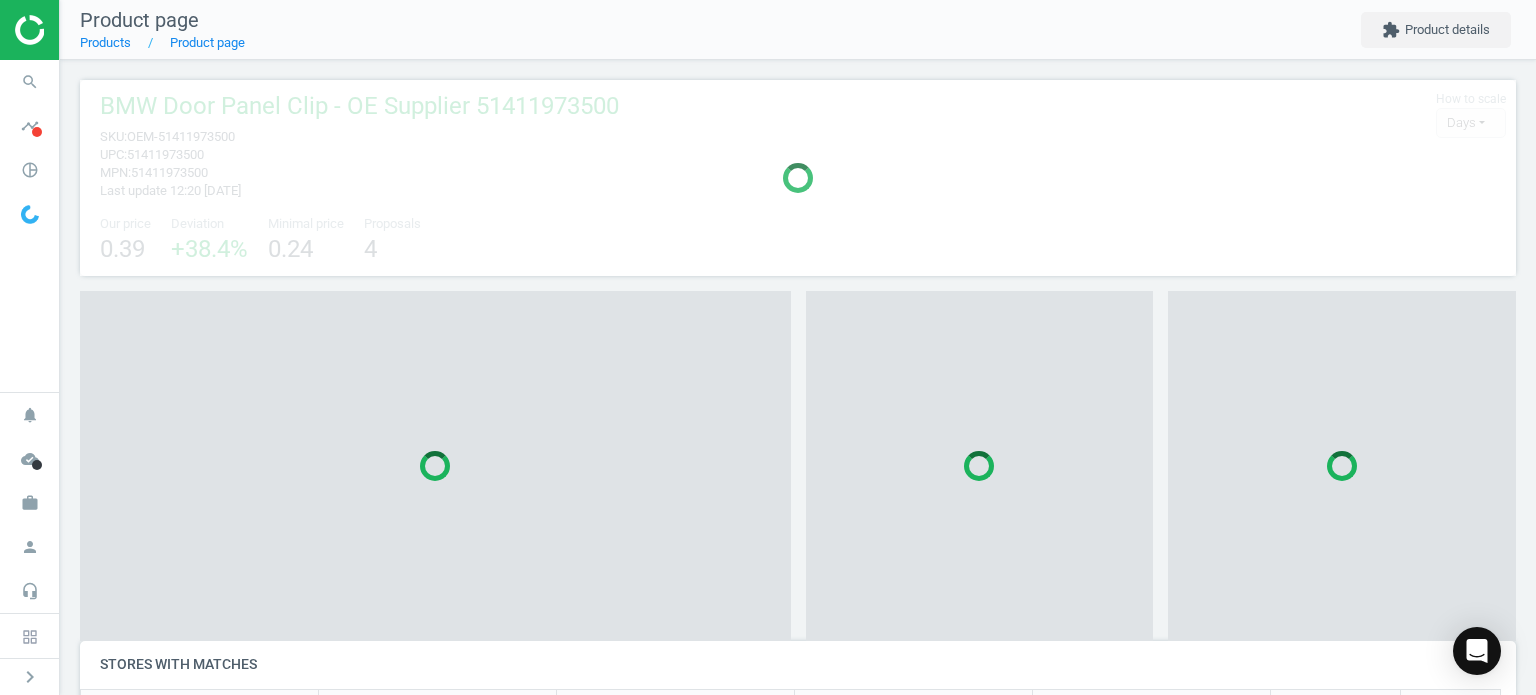 scroll, scrollTop: 10, scrollLeft: 10, axis: both 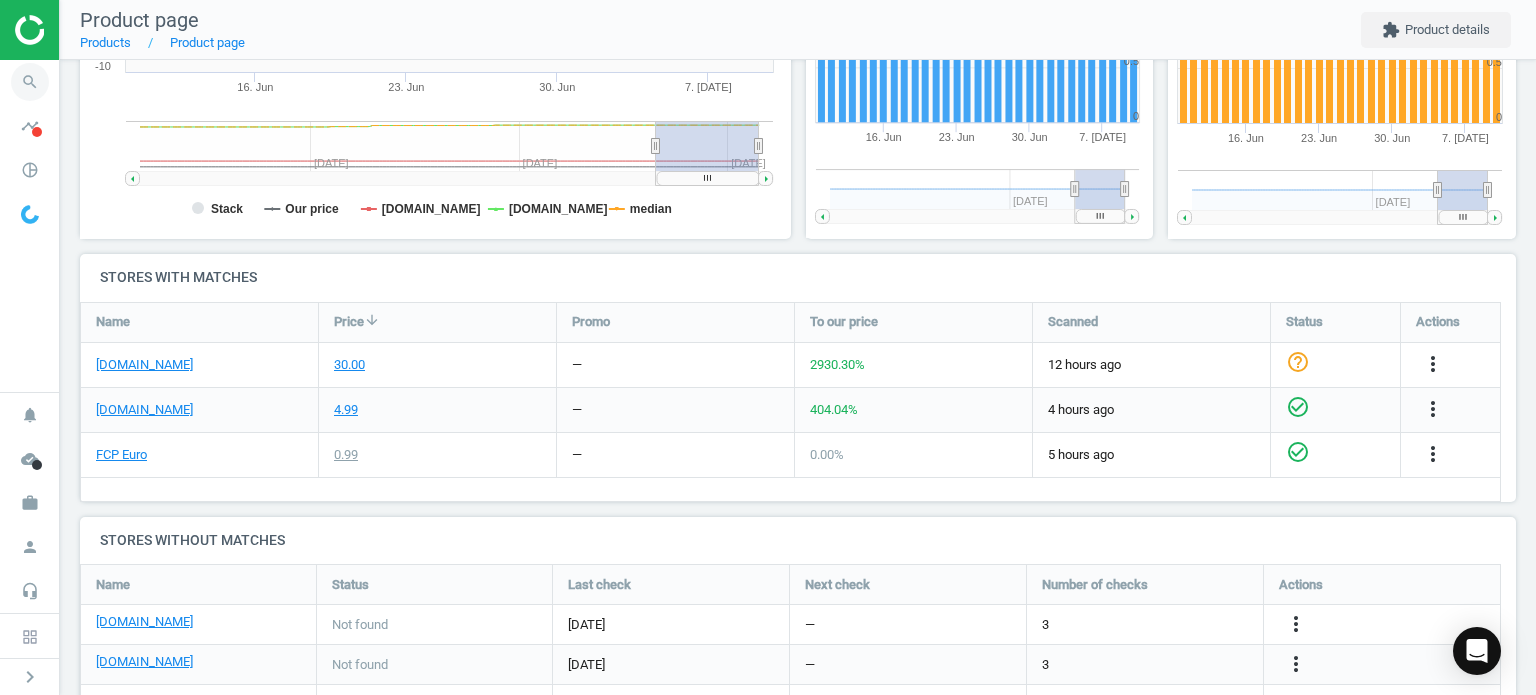 click on "search" at bounding box center (30, 82) 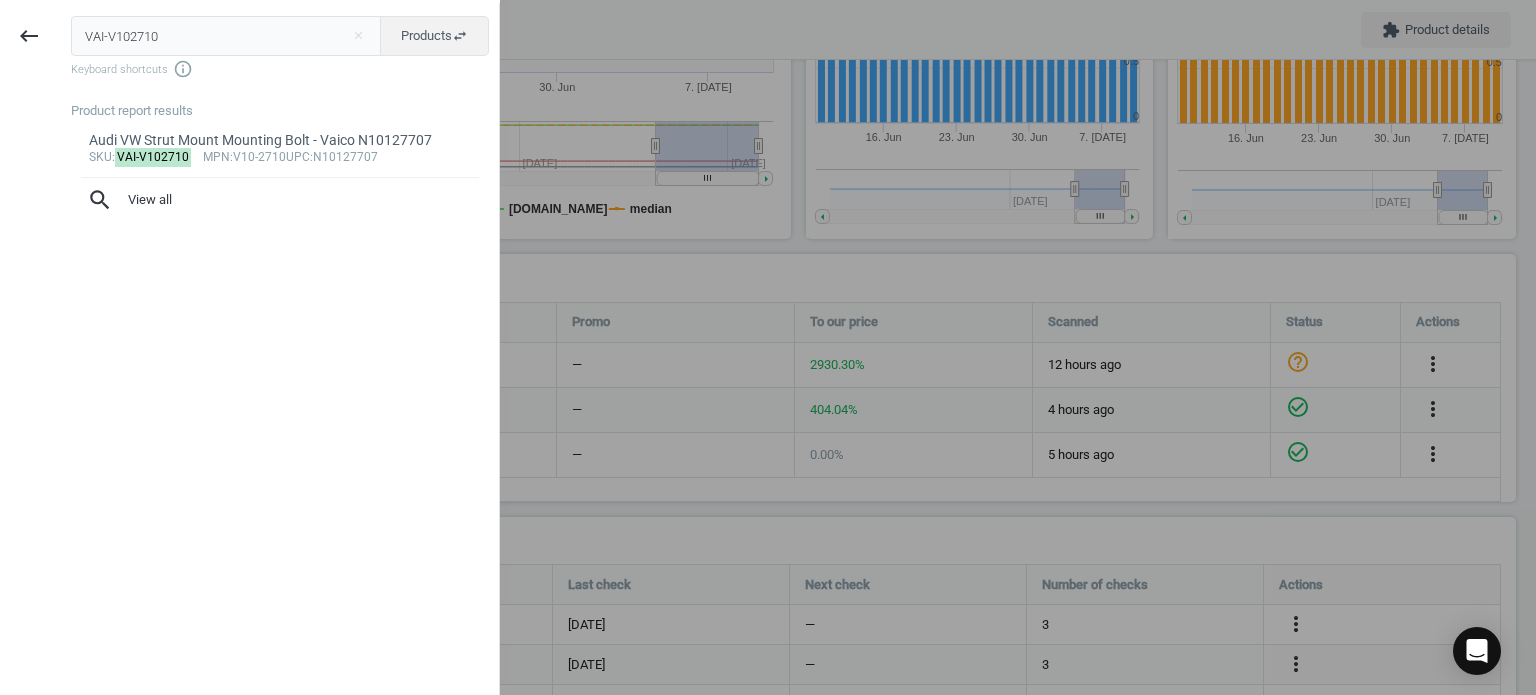 drag, startPoint x: 205, startPoint y: 38, endPoint x: -21, endPoint y: 19, distance: 226.79727 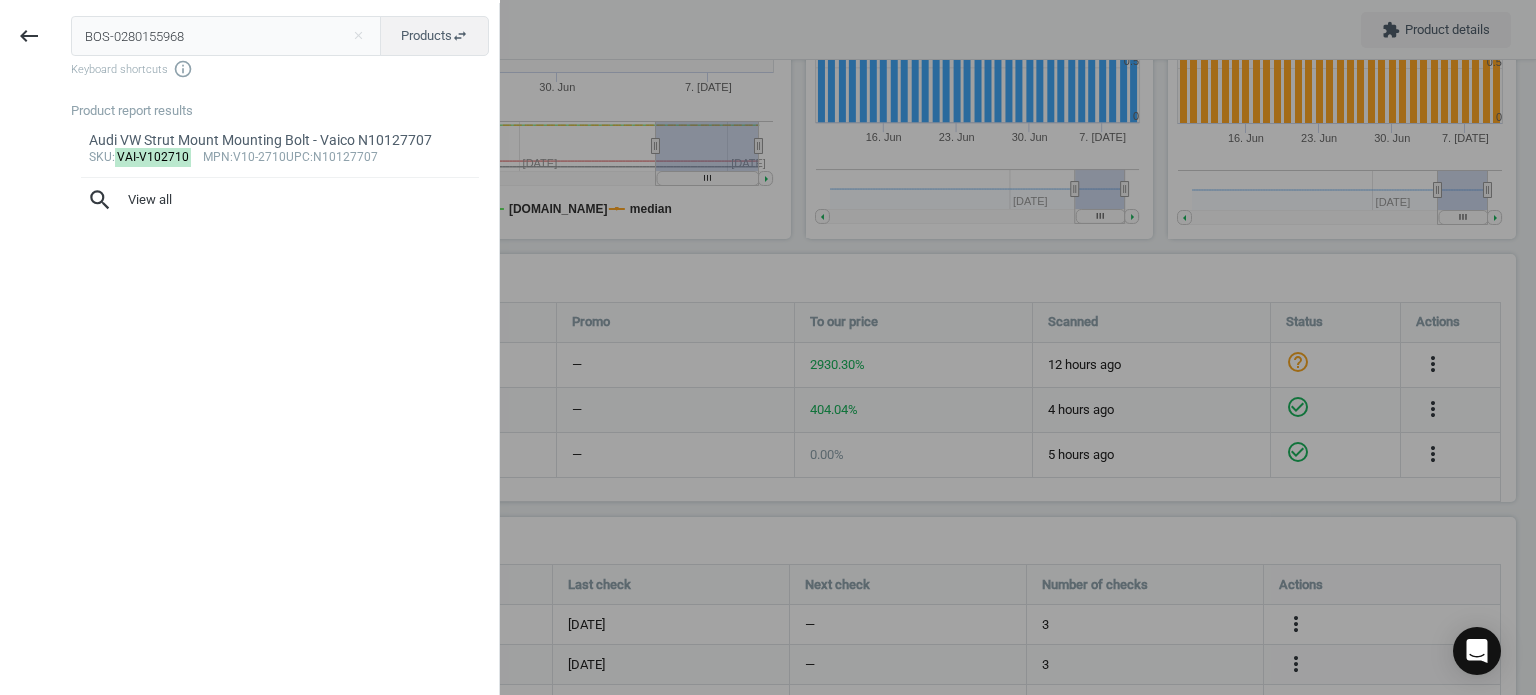 type on "BOS-0280155968" 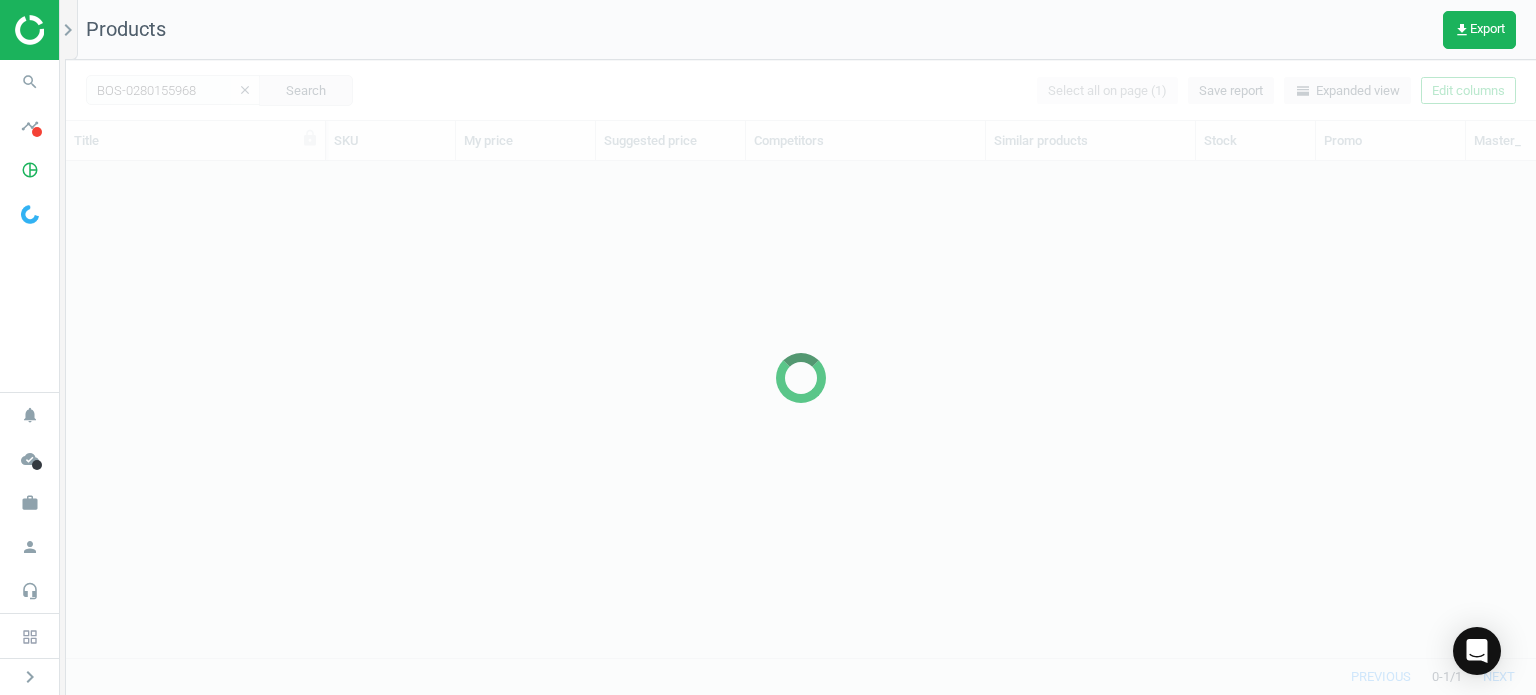 scroll, scrollTop: 16, scrollLeft: 16, axis: both 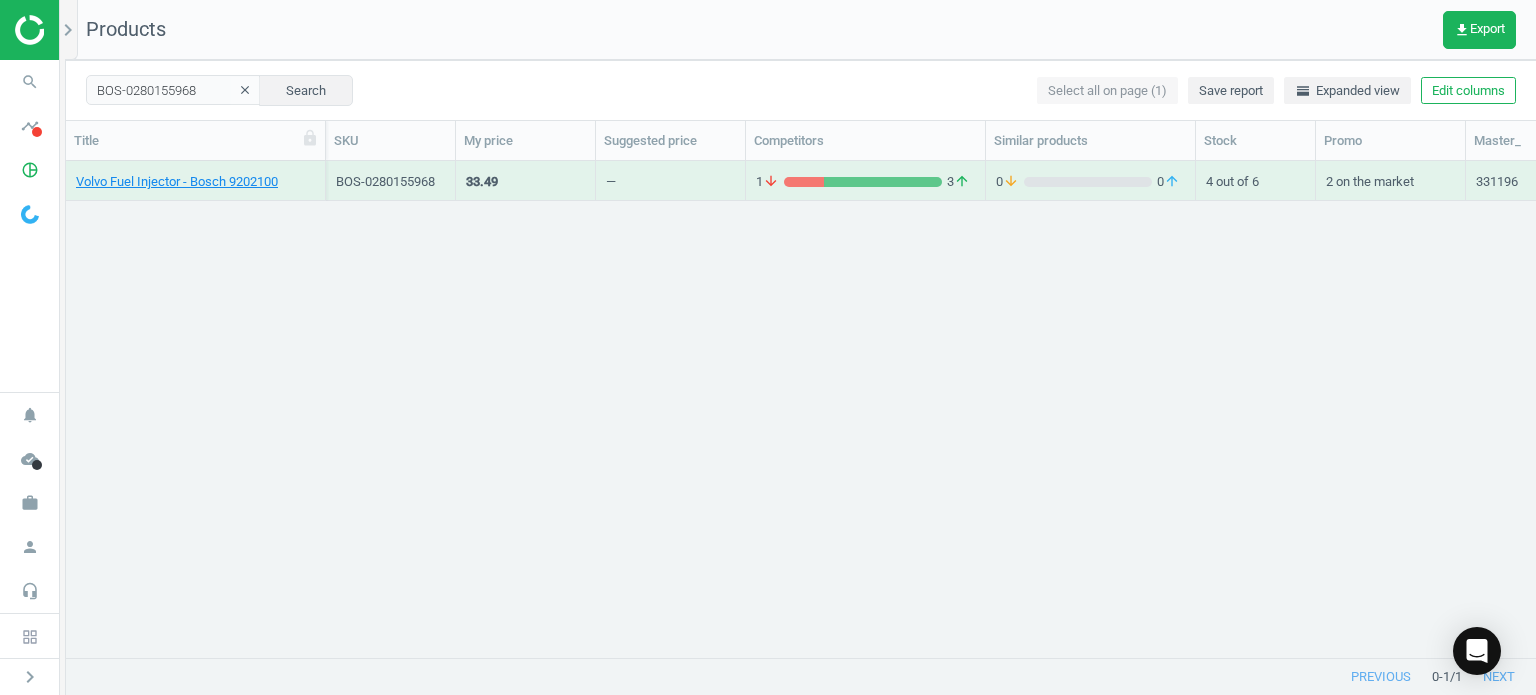 click on "Volvo Fuel Injector - Bosch 9202100" at bounding box center (195, 185) 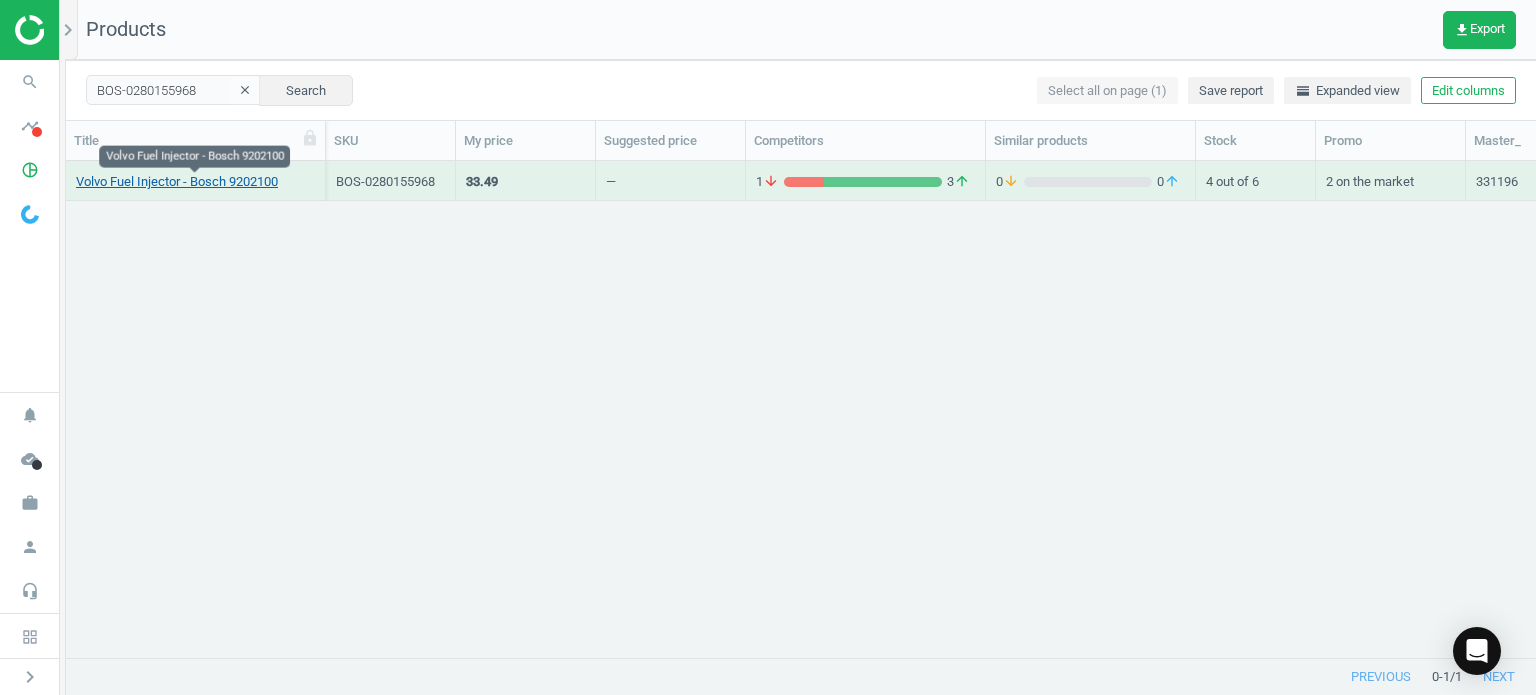 click on "Volvo Fuel Injector - Bosch 9202100" at bounding box center (177, 182) 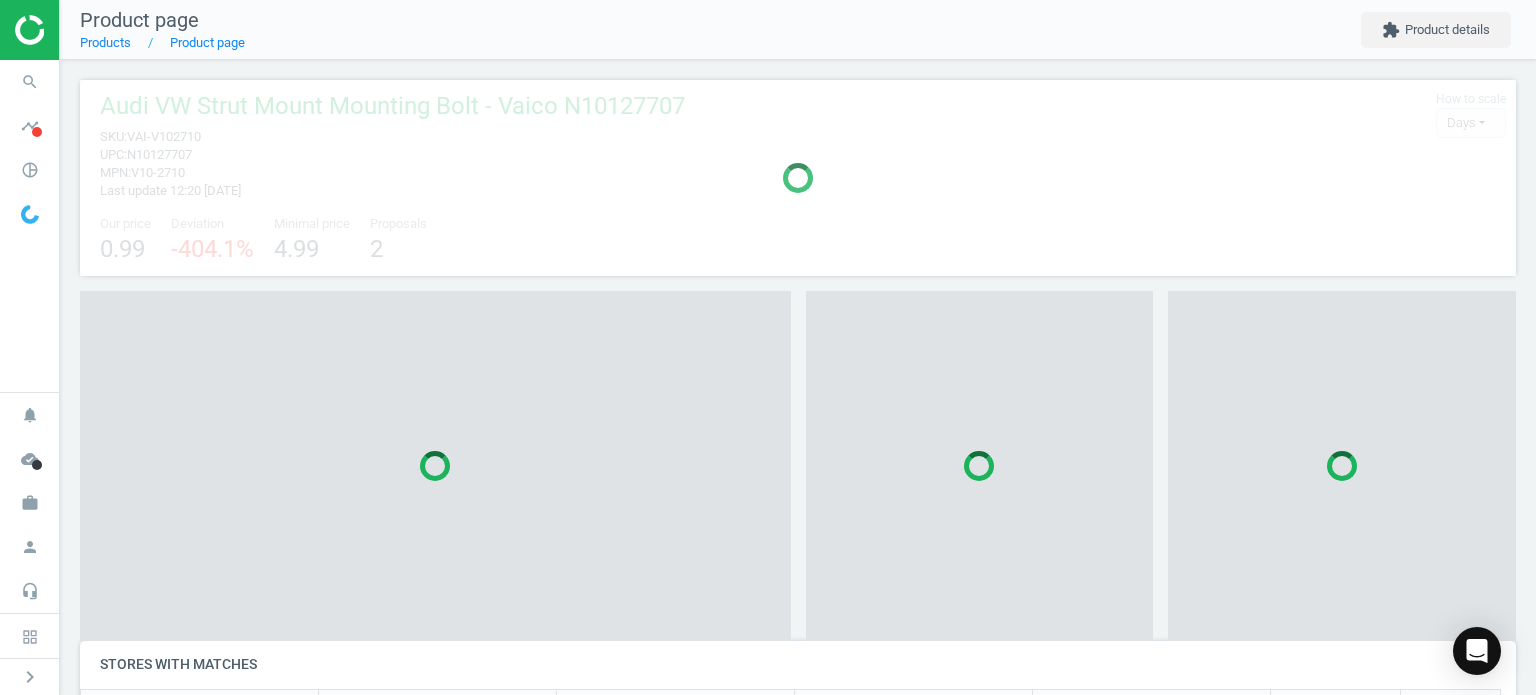 scroll, scrollTop: 9, scrollLeft: 10, axis: both 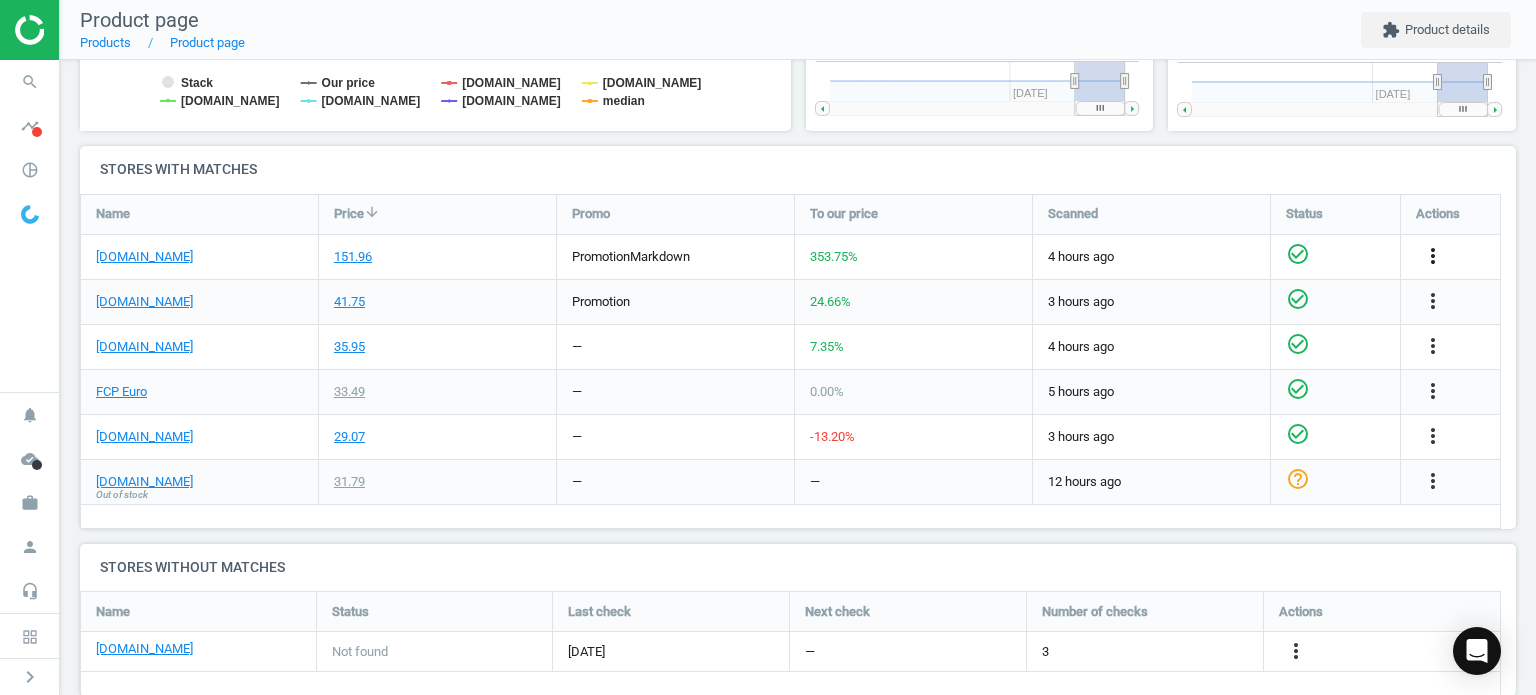 click on "more_vert" at bounding box center [1433, 256] 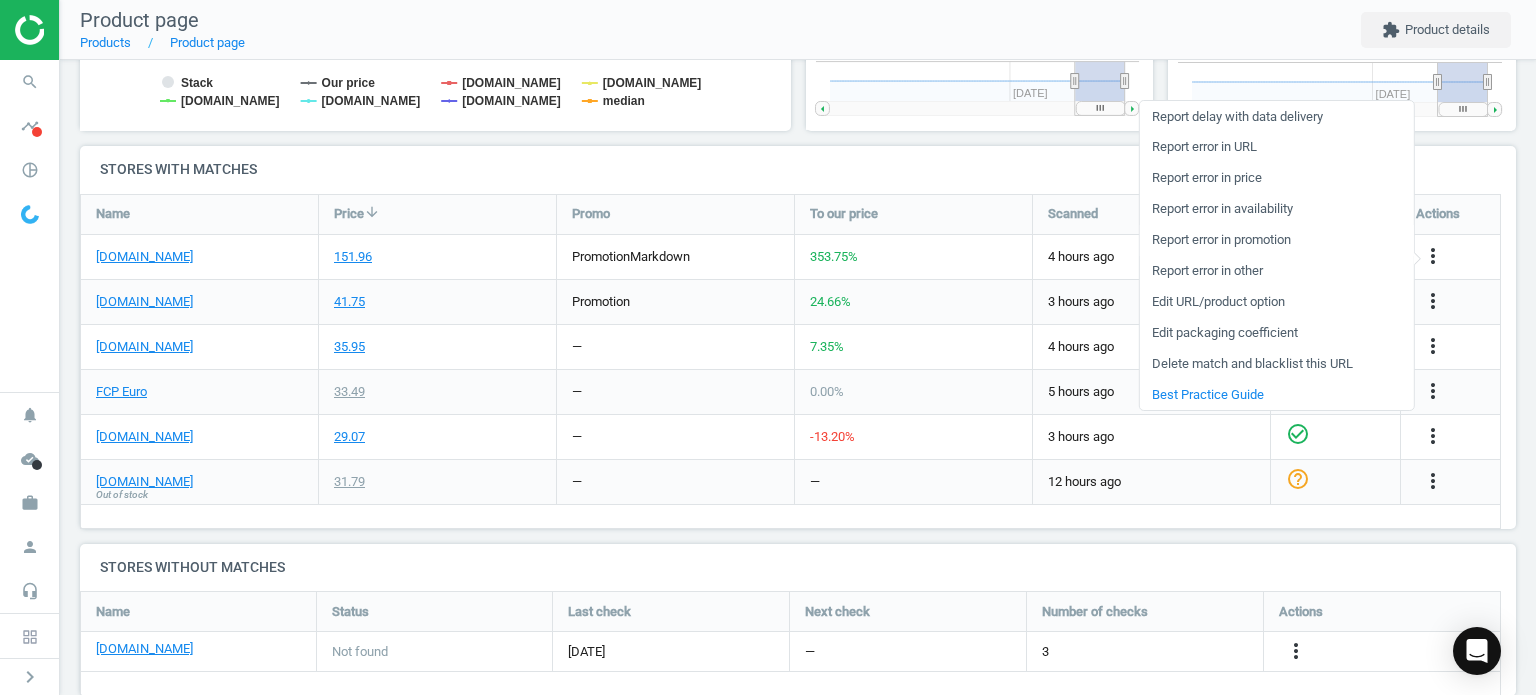 click on "Report error in promotion" at bounding box center (1276, 240) 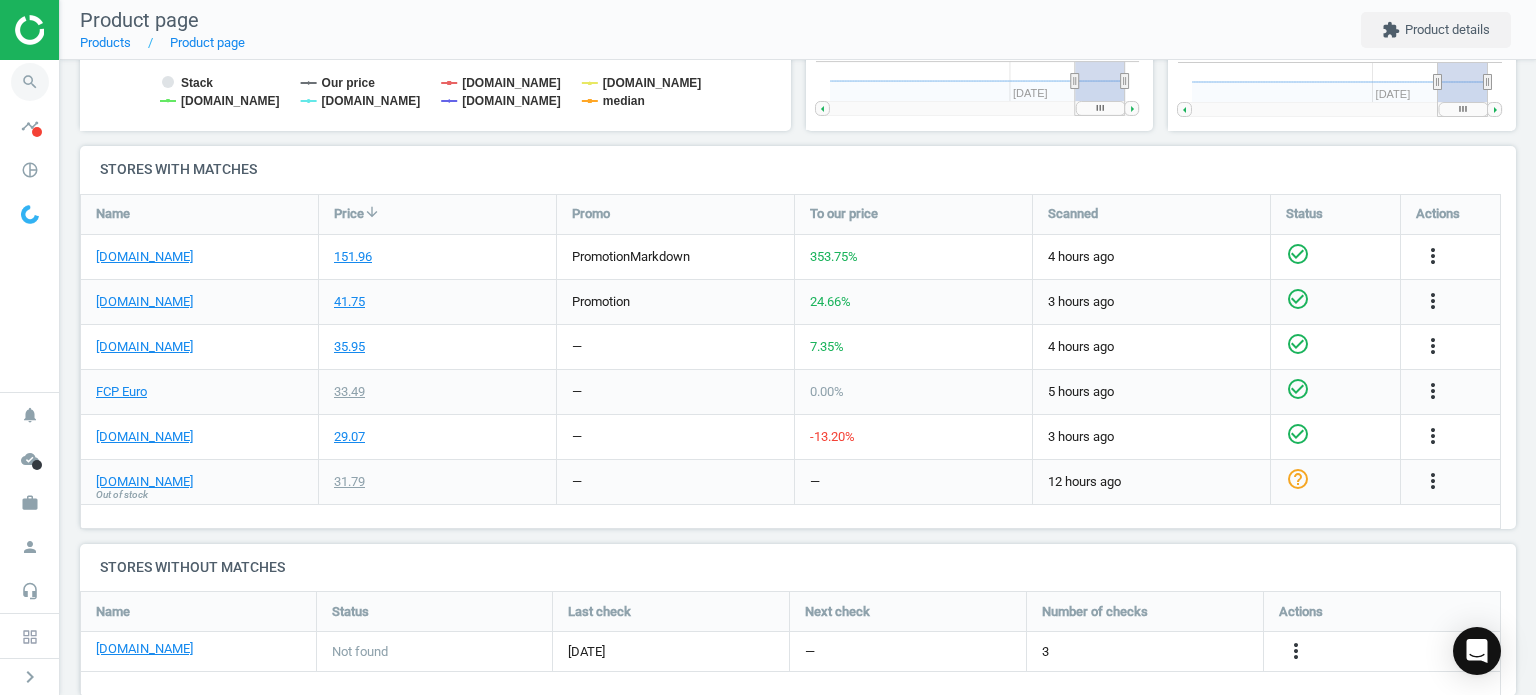 click on "search" at bounding box center [30, 82] 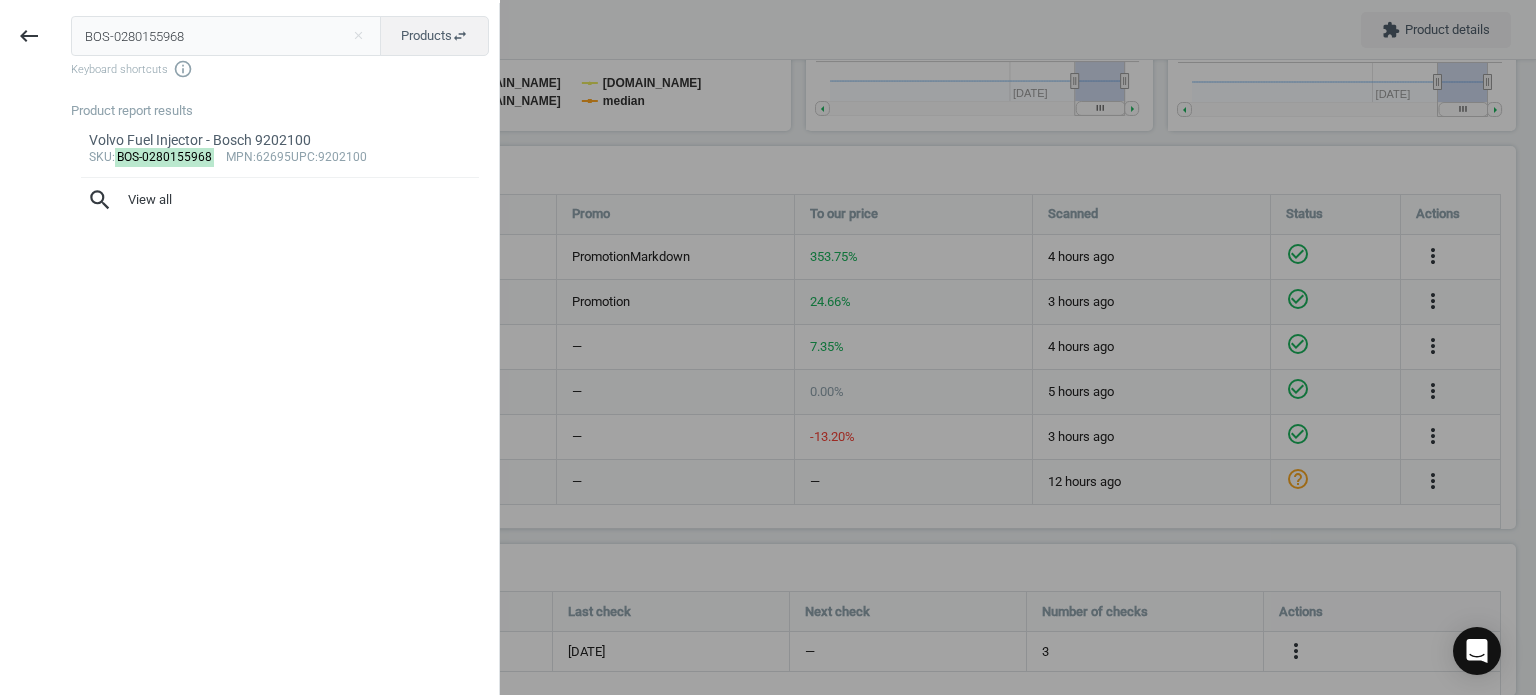 drag, startPoint x: 130, startPoint y: 19, endPoint x: -48, endPoint y: 19, distance: 178 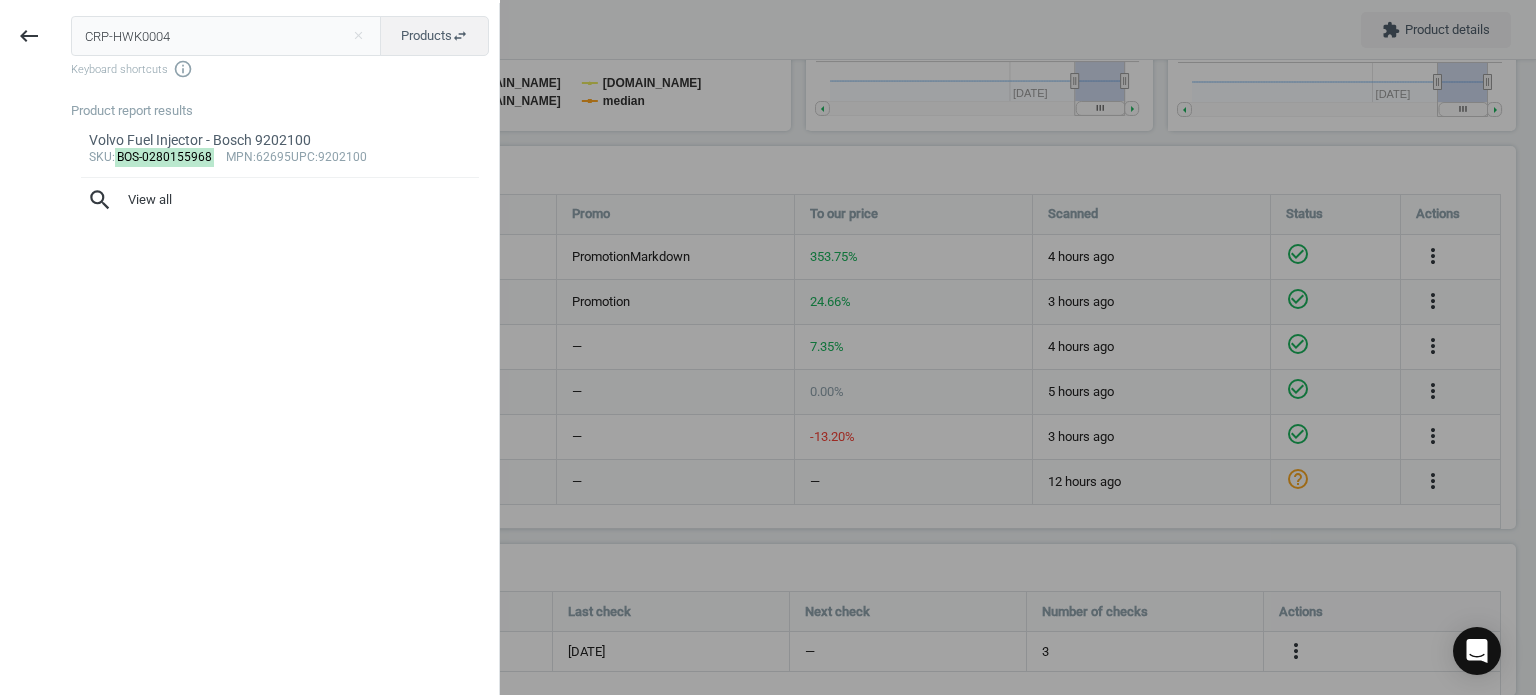 type on "CRP-HWK0004" 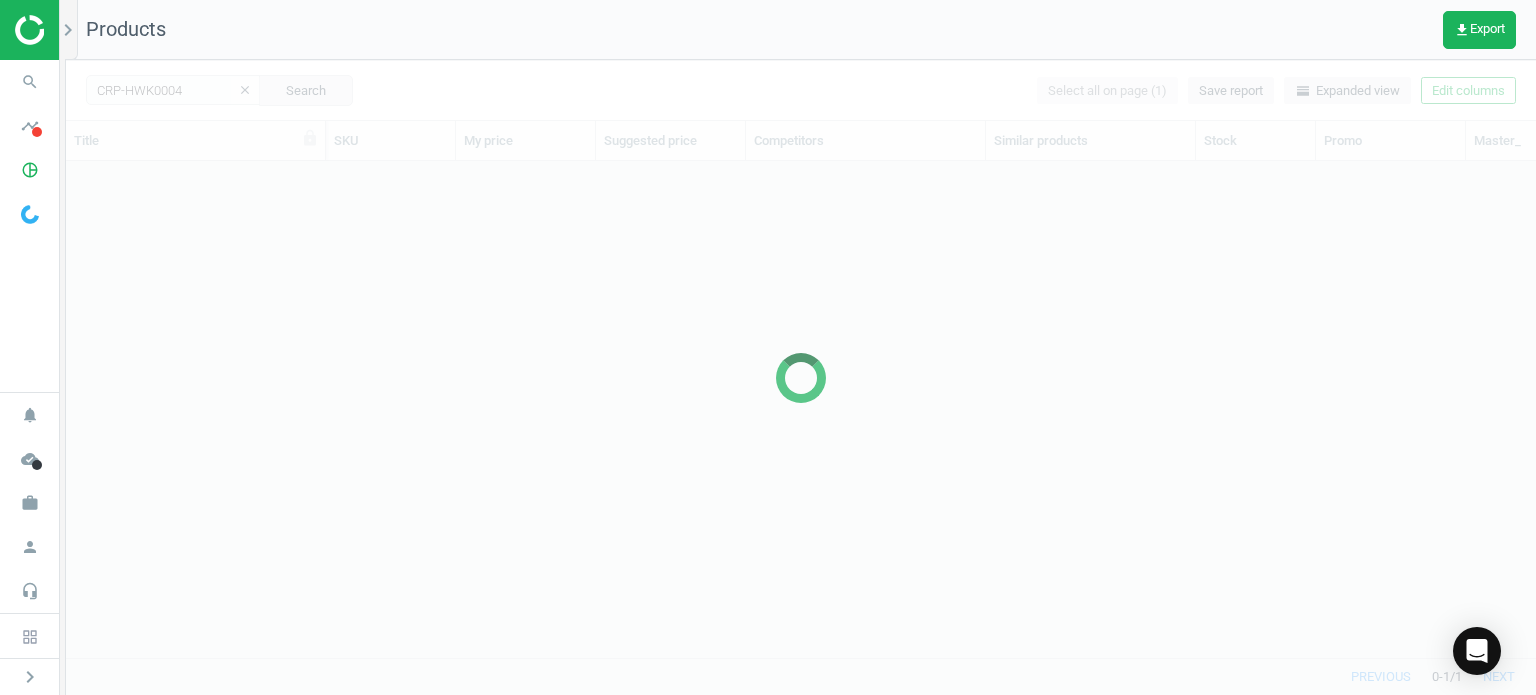 scroll, scrollTop: 16, scrollLeft: 16, axis: both 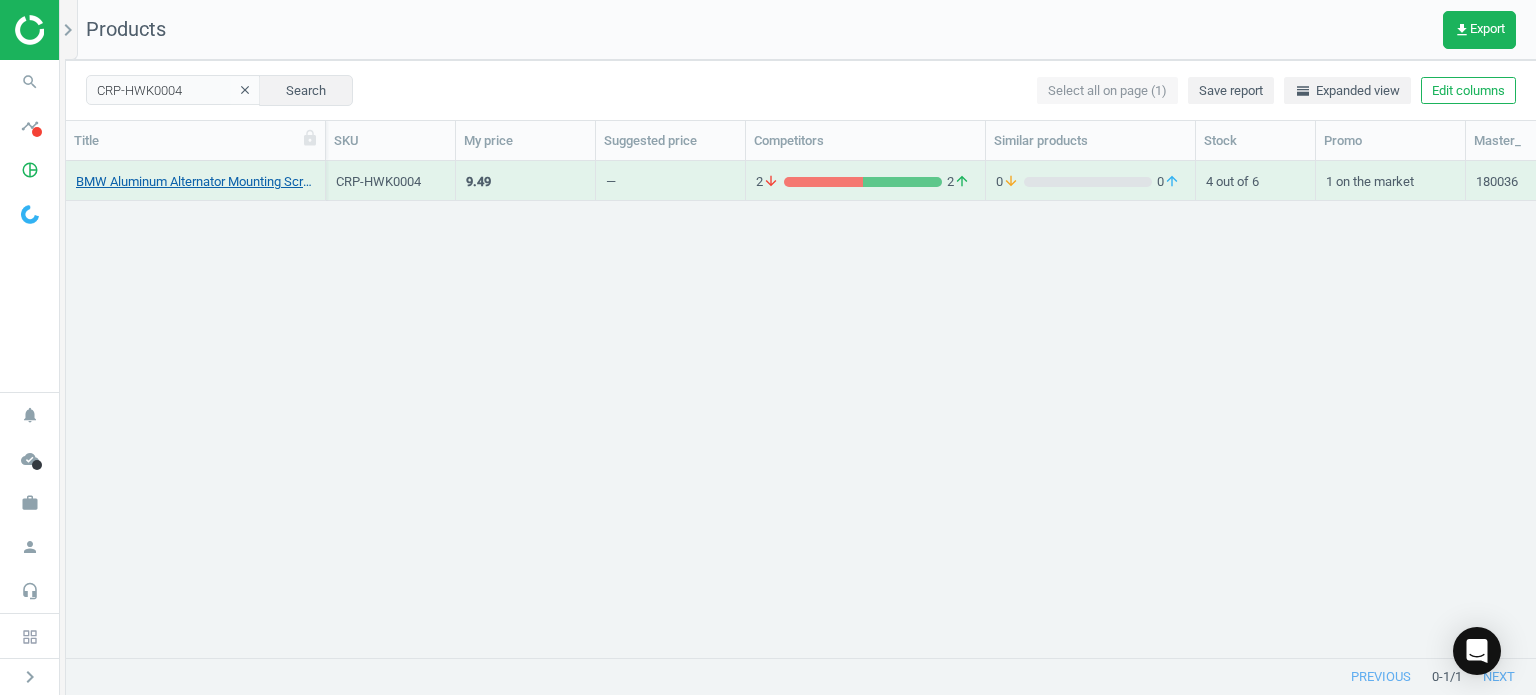 click on "BMW Aluminum Alternator Mounting Screw Set - Rein 12310392568" at bounding box center (195, 182) 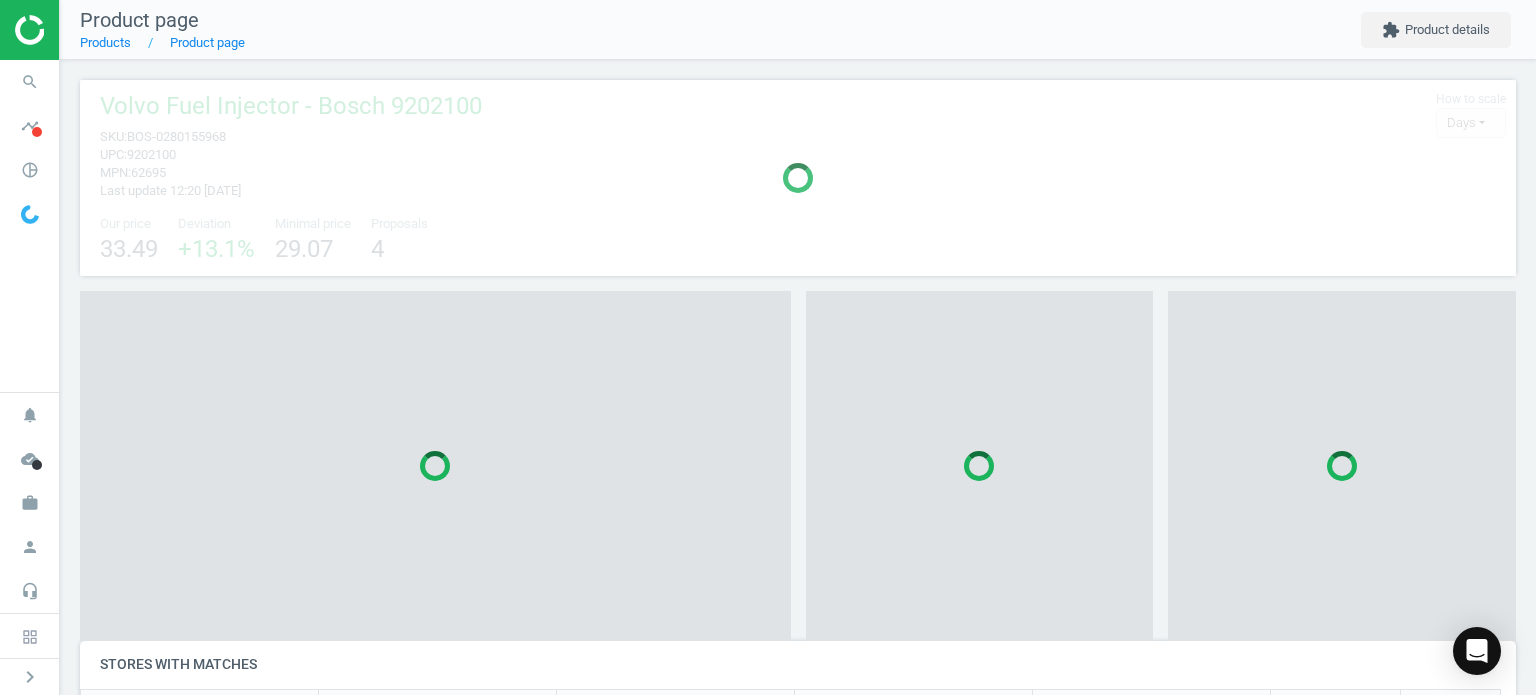 scroll, scrollTop: 9, scrollLeft: 10, axis: both 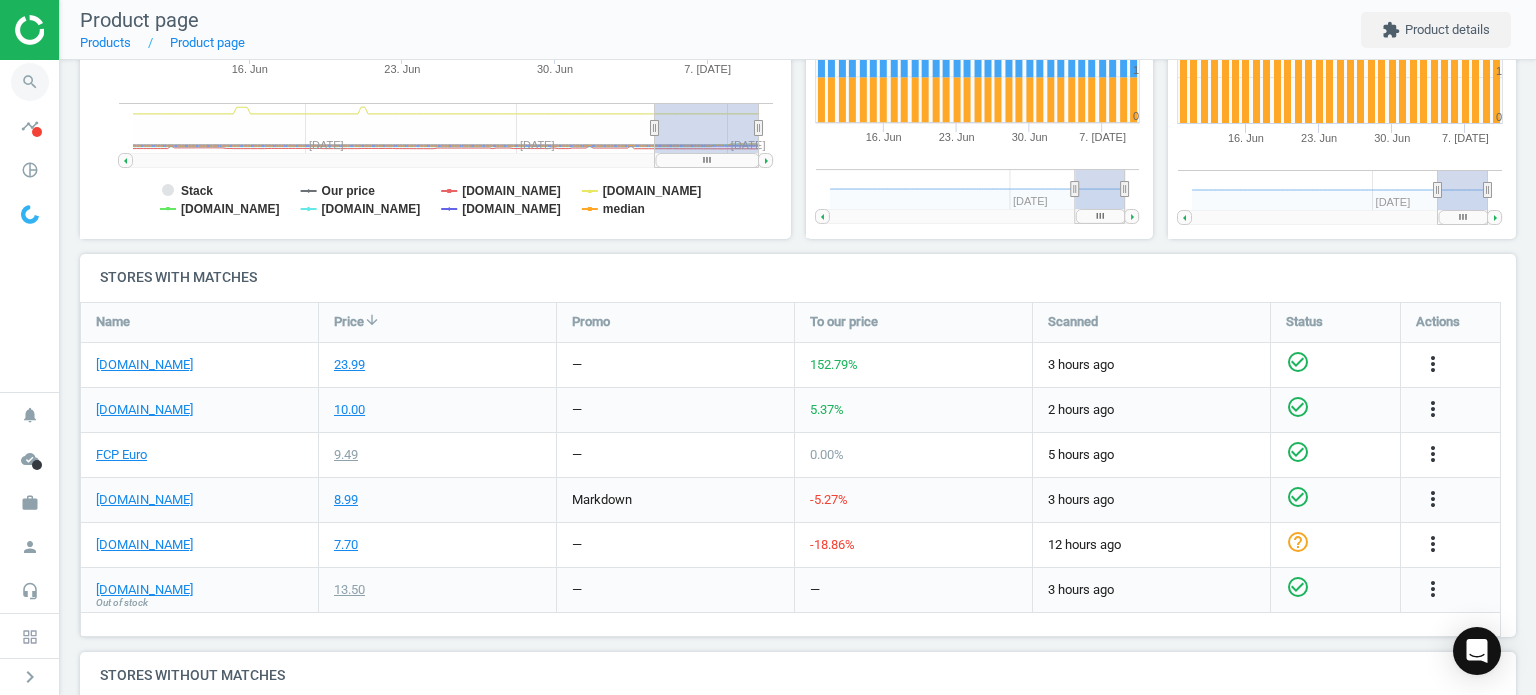 click on "search" at bounding box center (30, 82) 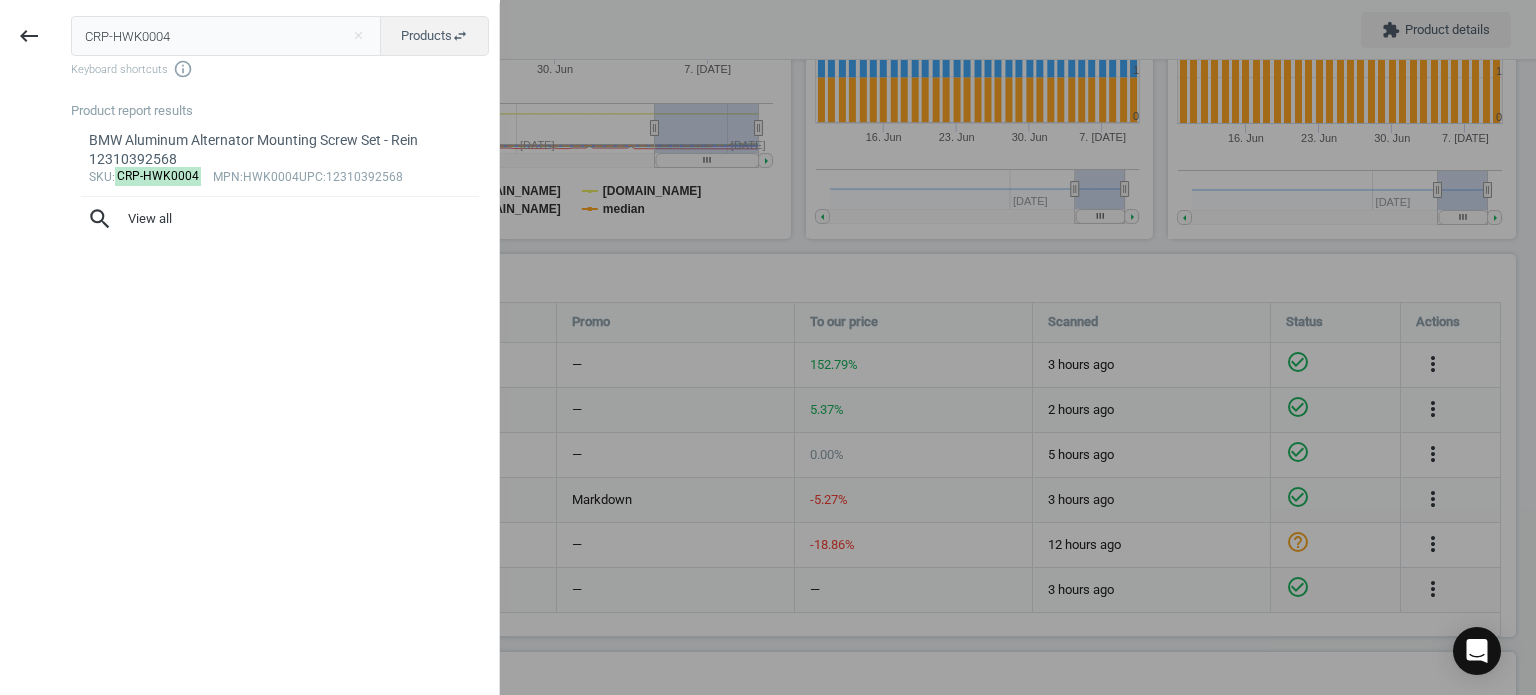 drag, startPoint x: 191, startPoint y: 39, endPoint x: -118, endPoint y: 16, distance: 309.8548 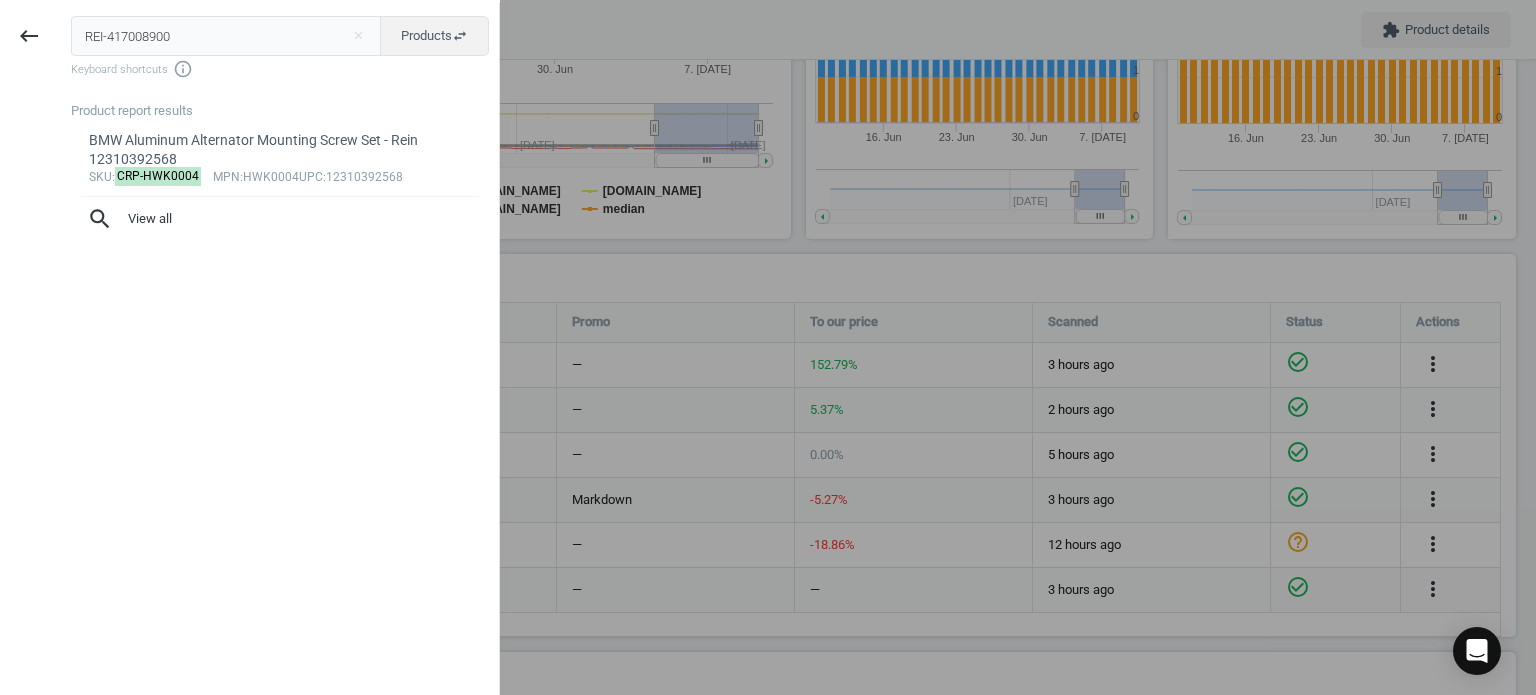 type on "REI-417008900" 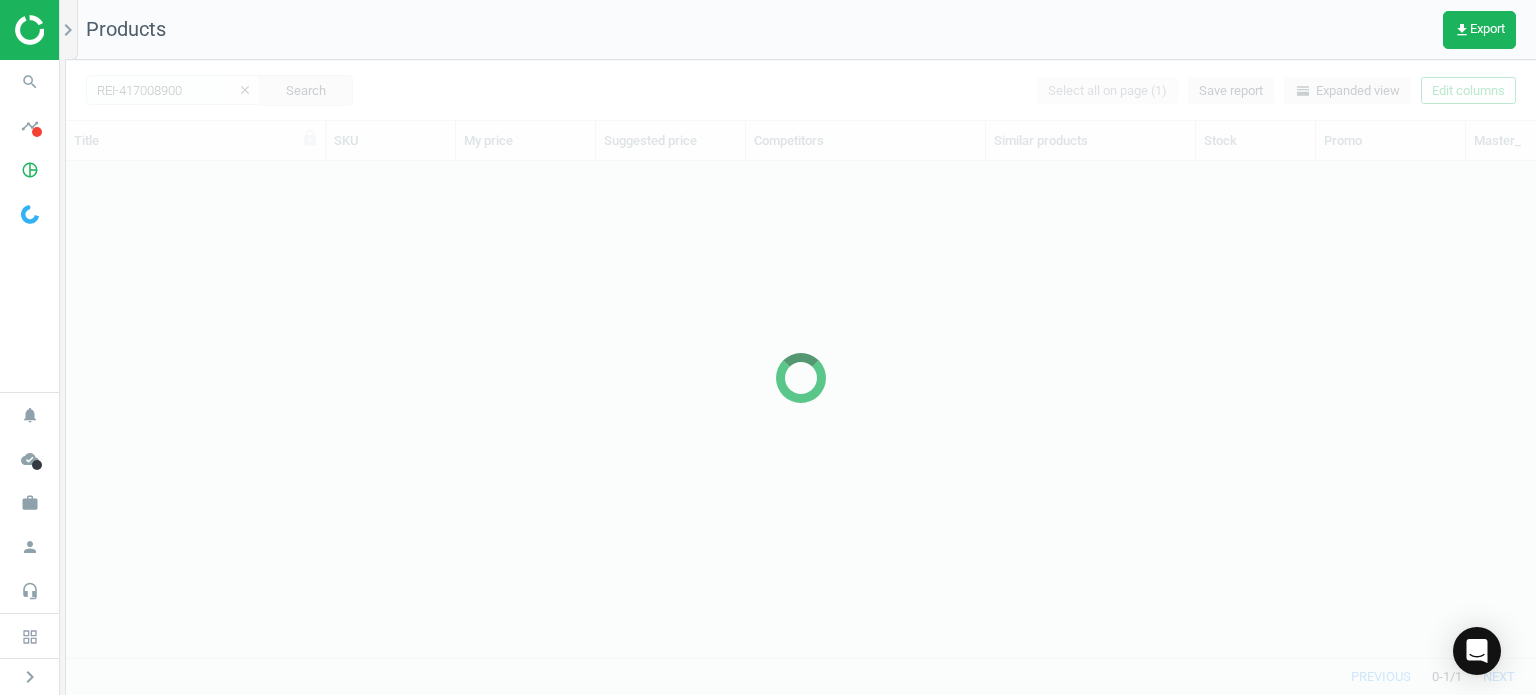 scroll, scrollTop: 16, scrollLeft: 16, axis: both 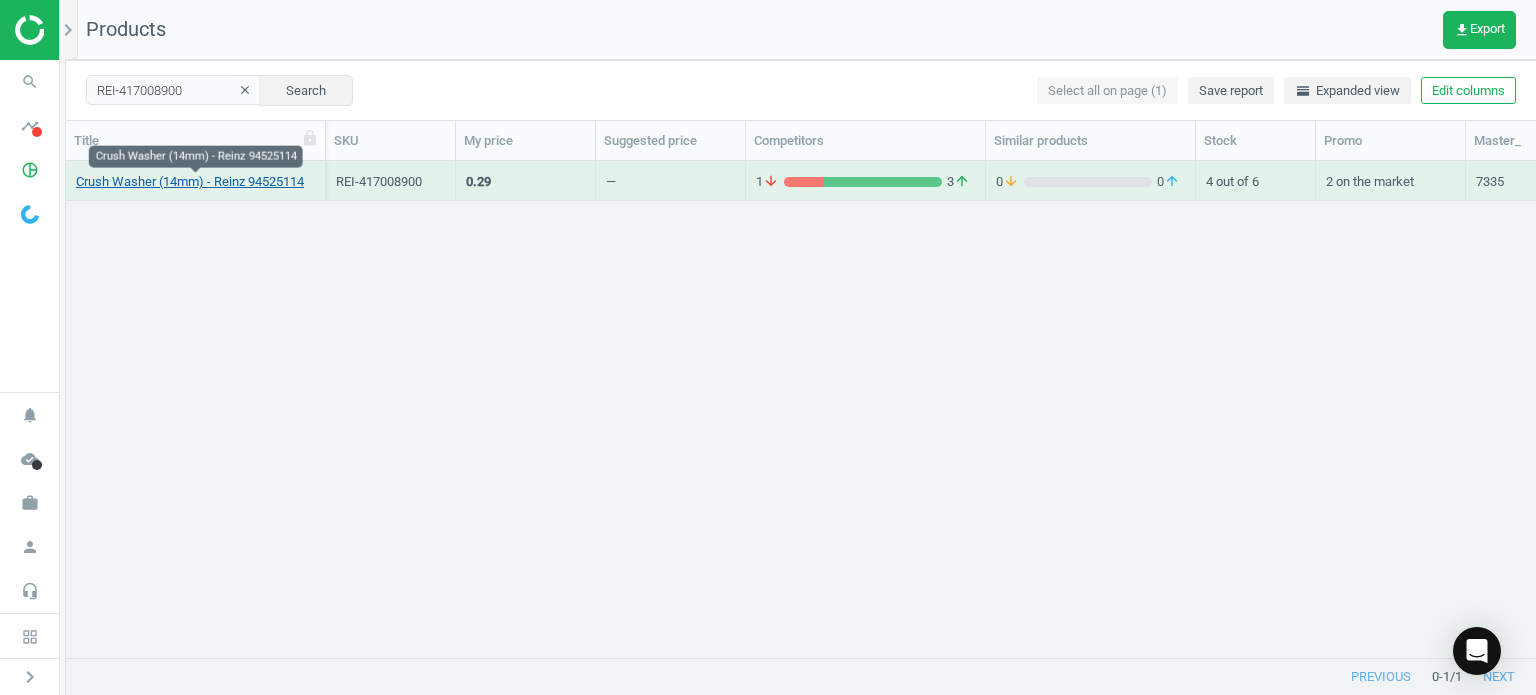 click on "Crush Washer (14mm) - Reinz 94525114" at bounding box center [190, 182] 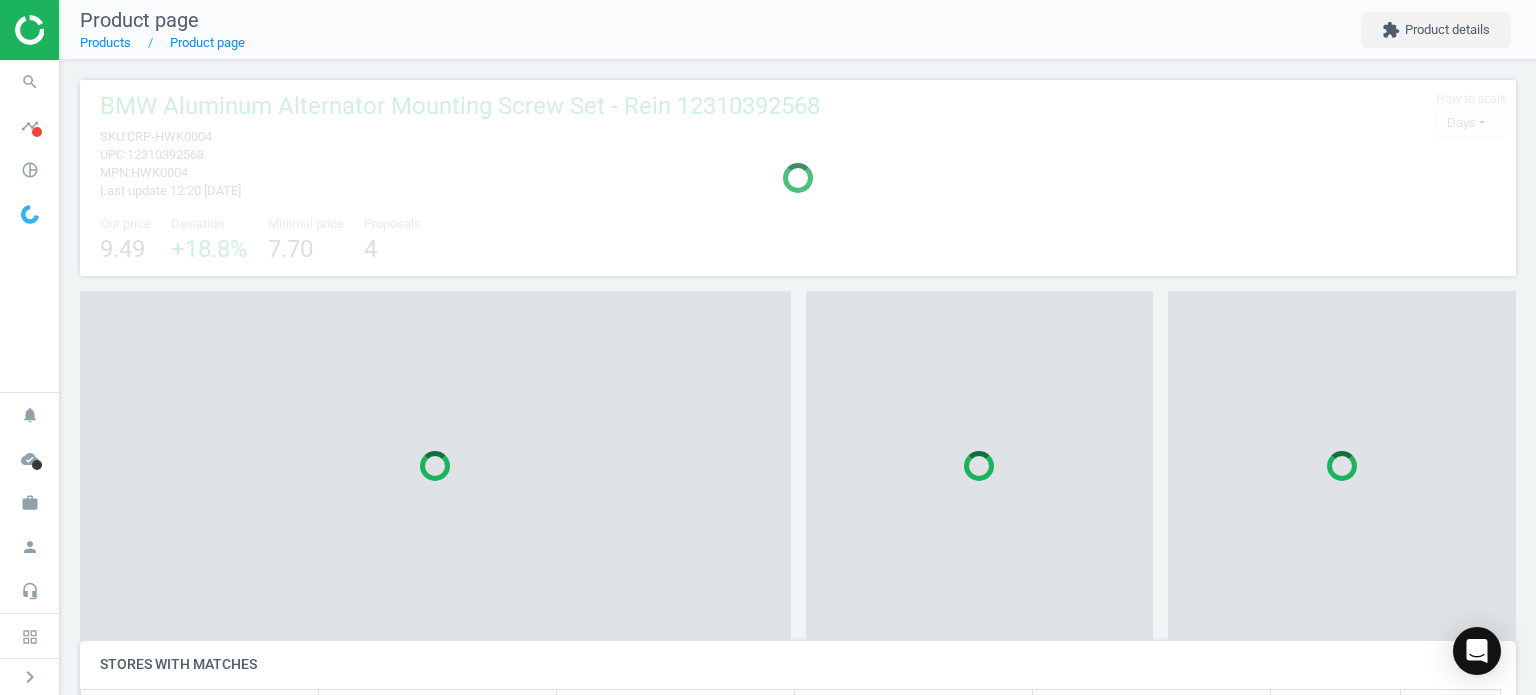 scroll, scrollTop: 9, scrollLeft: 10, axis: both 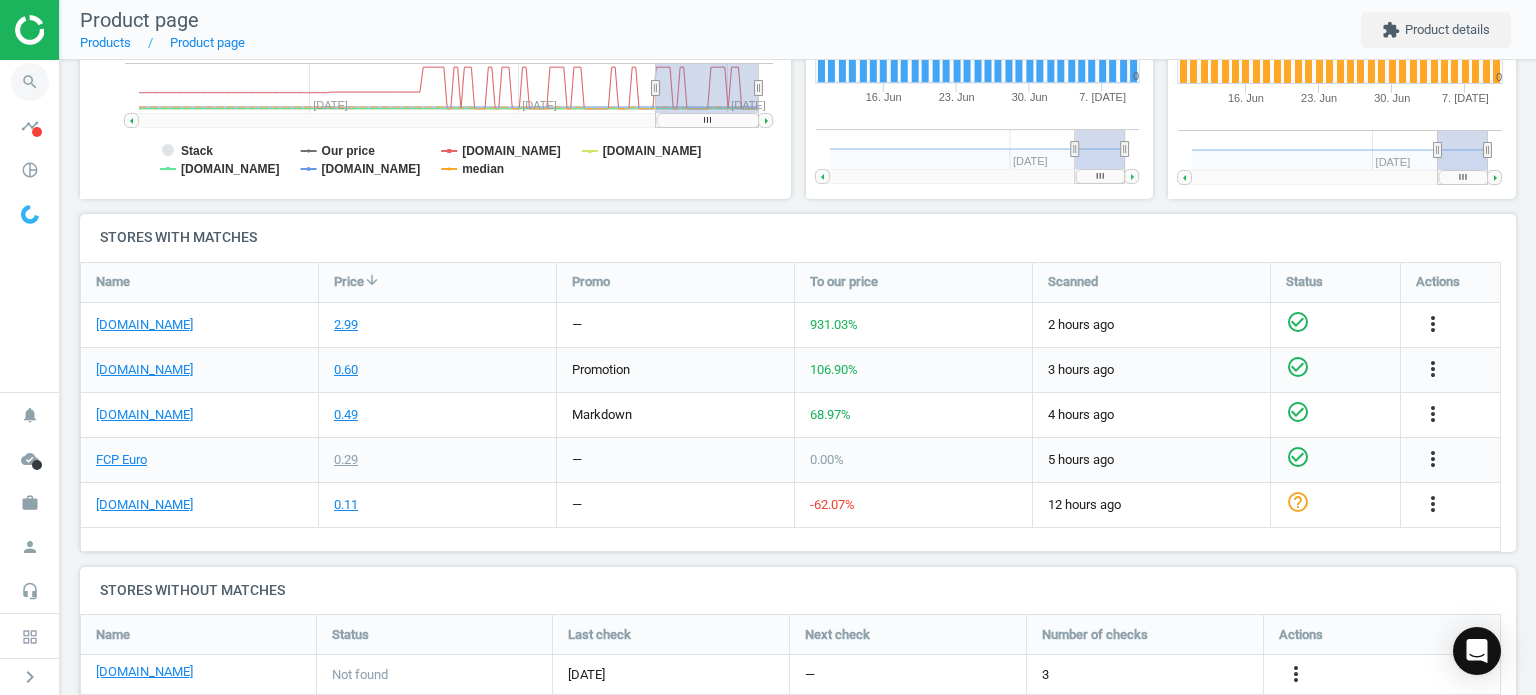 click on "search" at bounding box center (30, 82) 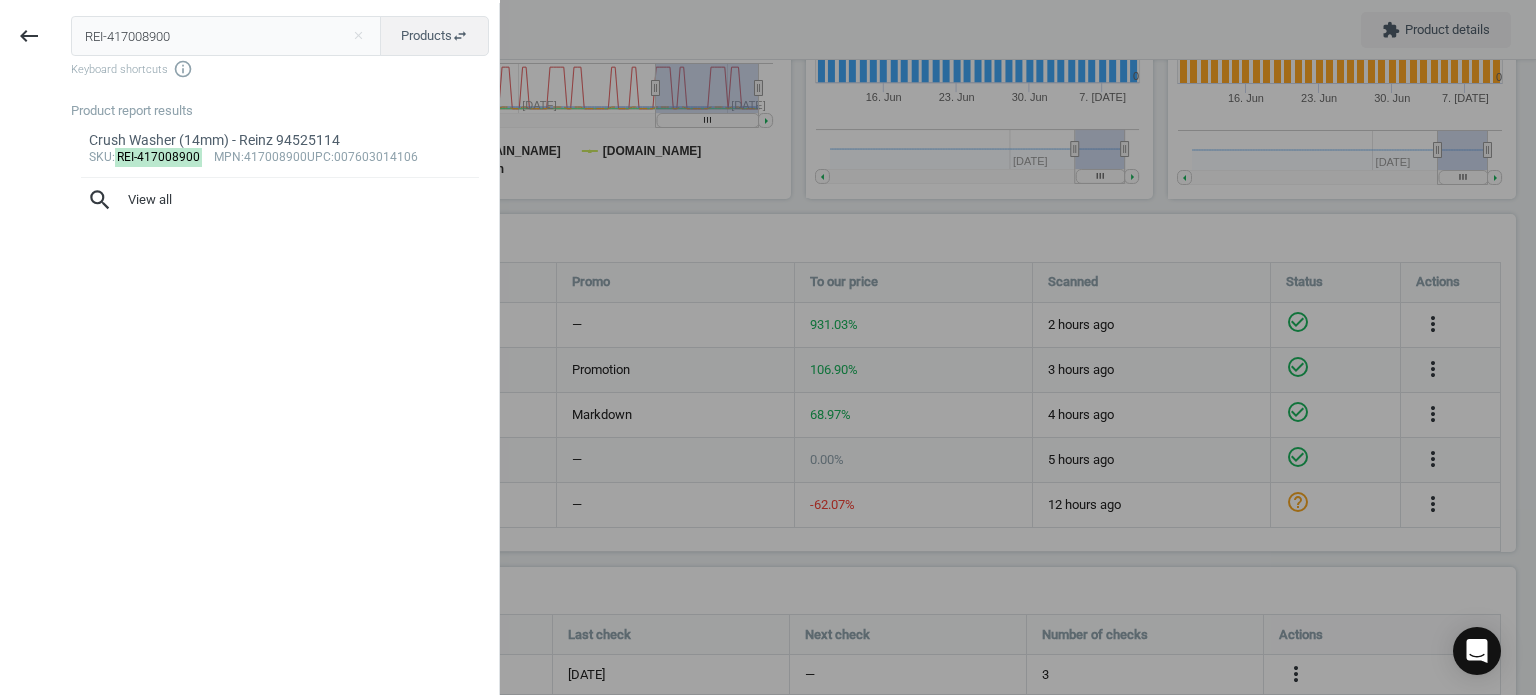 drag, startPoint x: 55, startPoint y: 44, endPoint x: -8, endPoint y: 43, distance: 63.007935 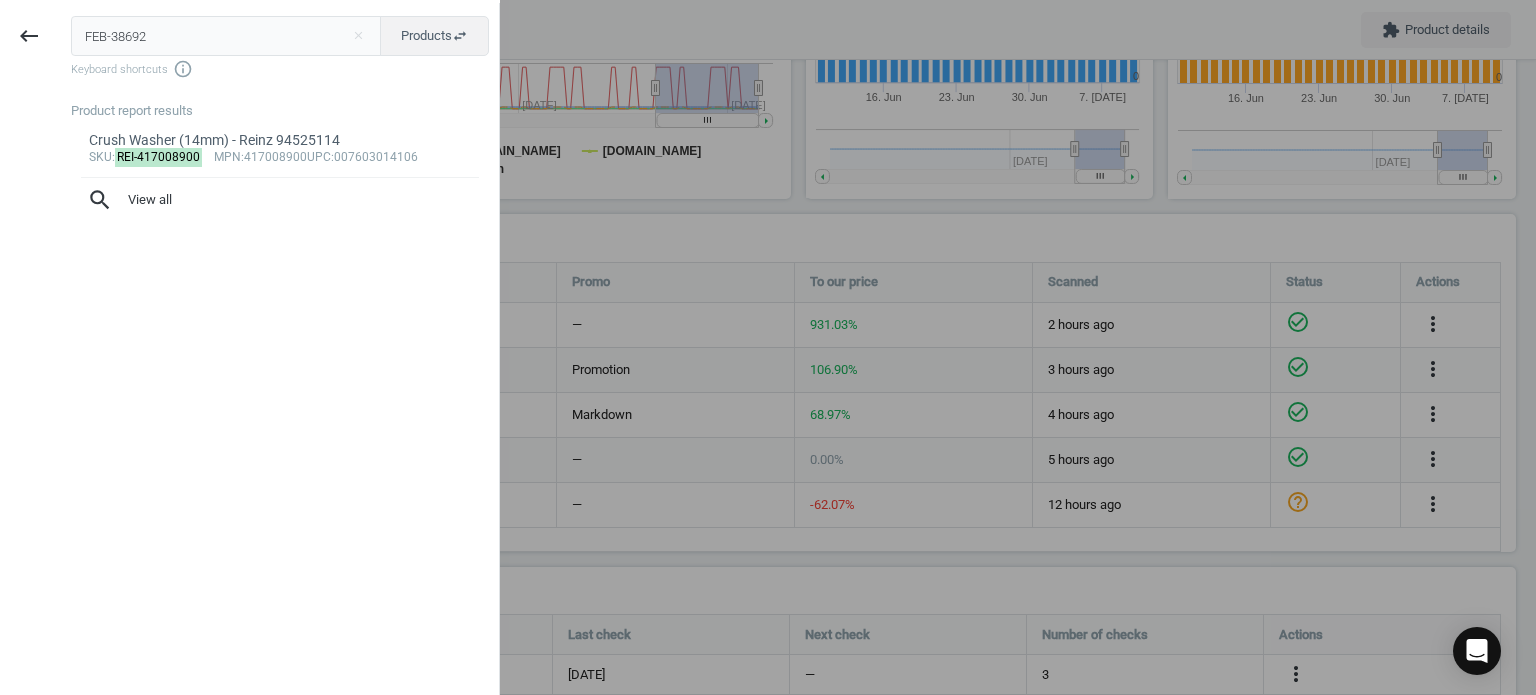 type on "FEB-38692" 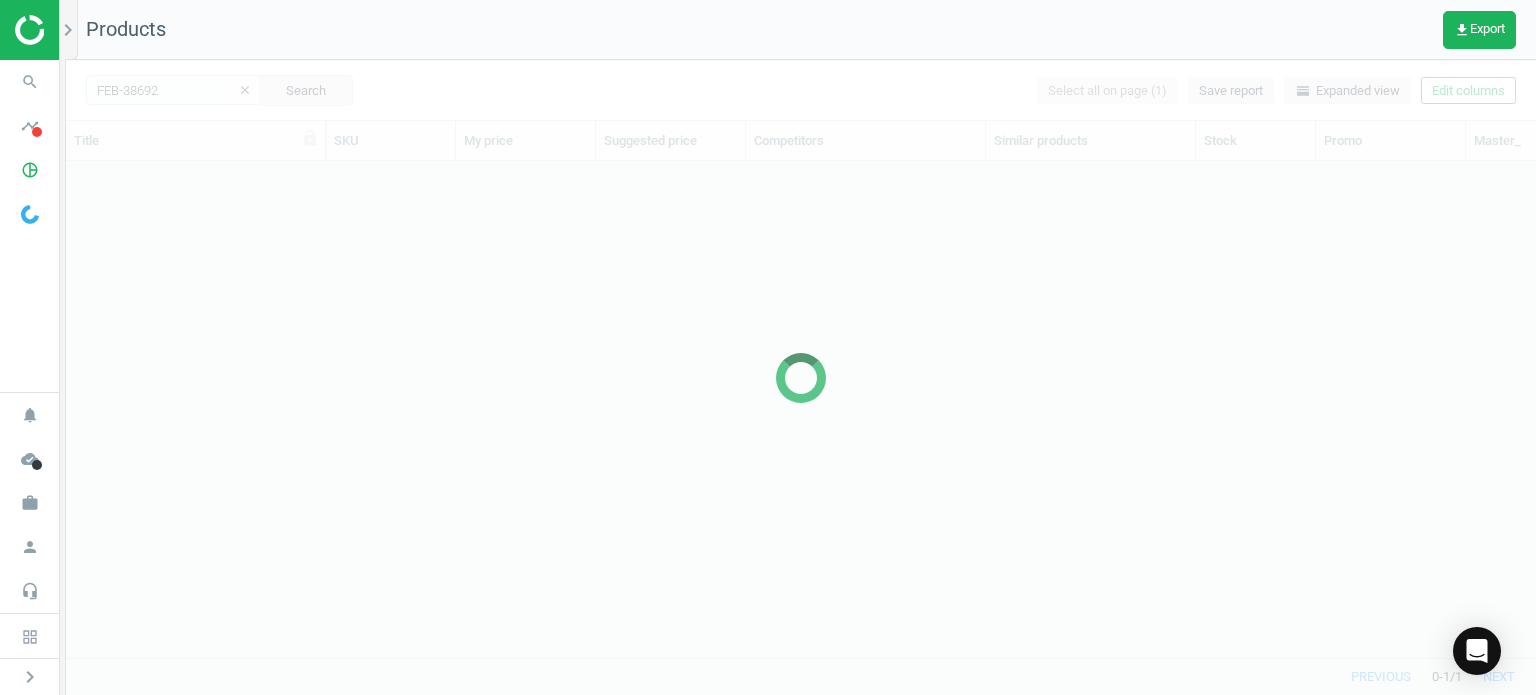 scroll, scrollTop: 16, scrollLeft: 16, axis: both 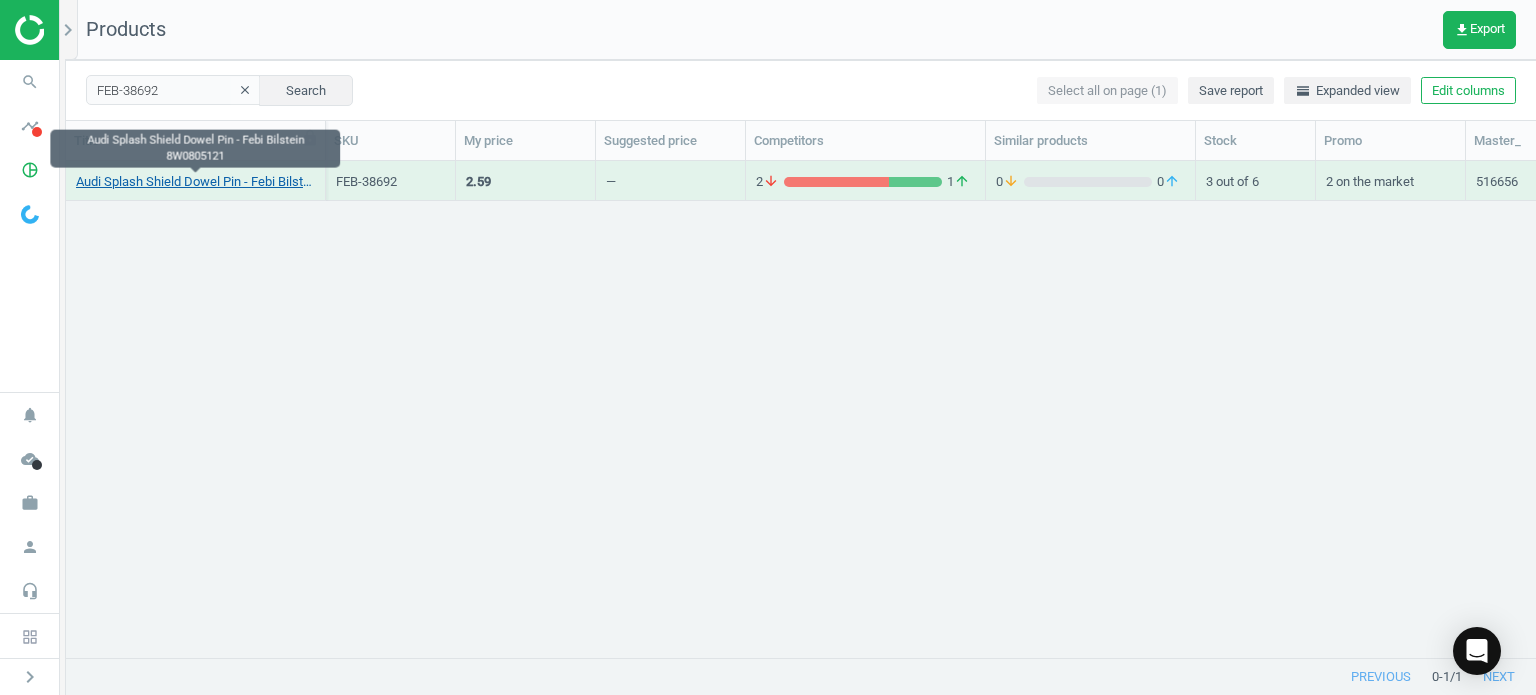 click on "Audi Splash Shield Dowel Pin - Febi Bilstein 8W0805121" at bounding box center (195, 182) 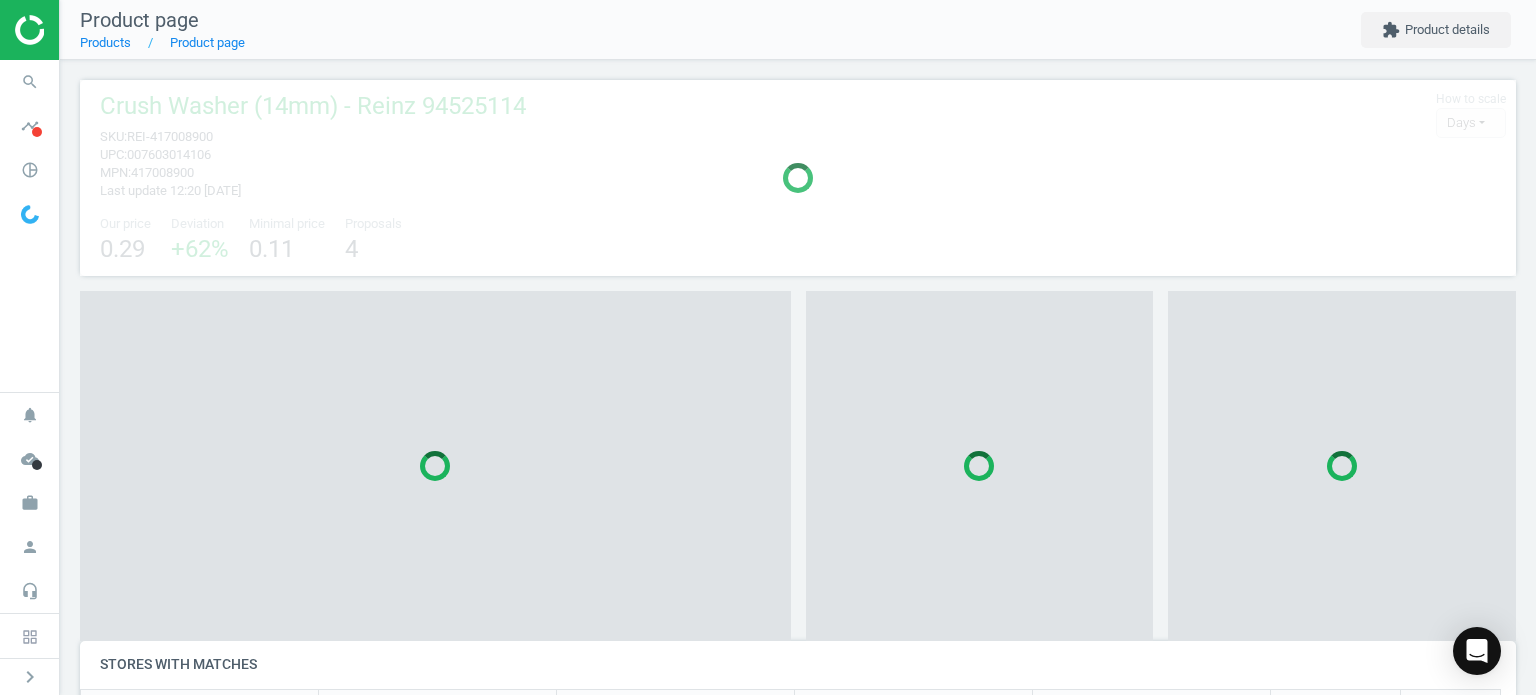 scroll, scrollTop: 10, scrollLeft: 10, axis: both 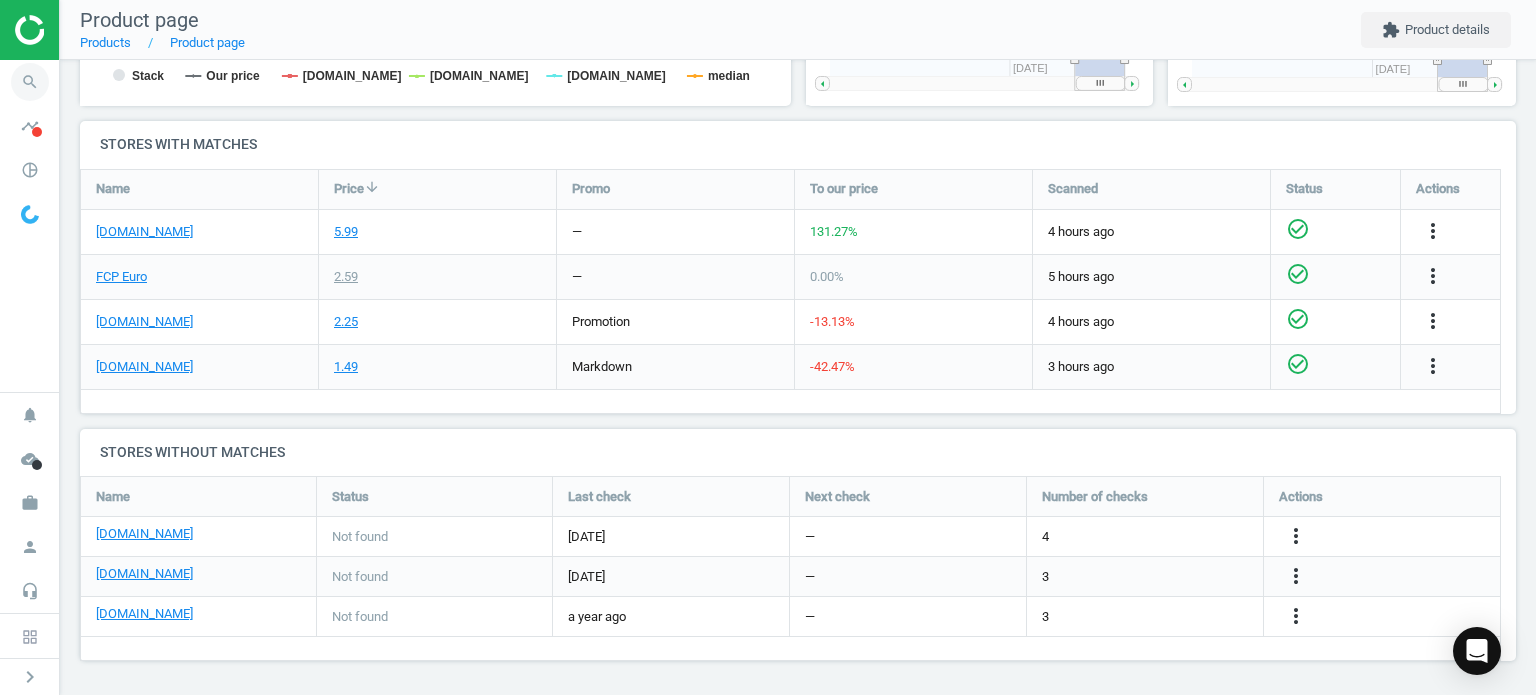 click on "search" at bounding box center (30, 82) 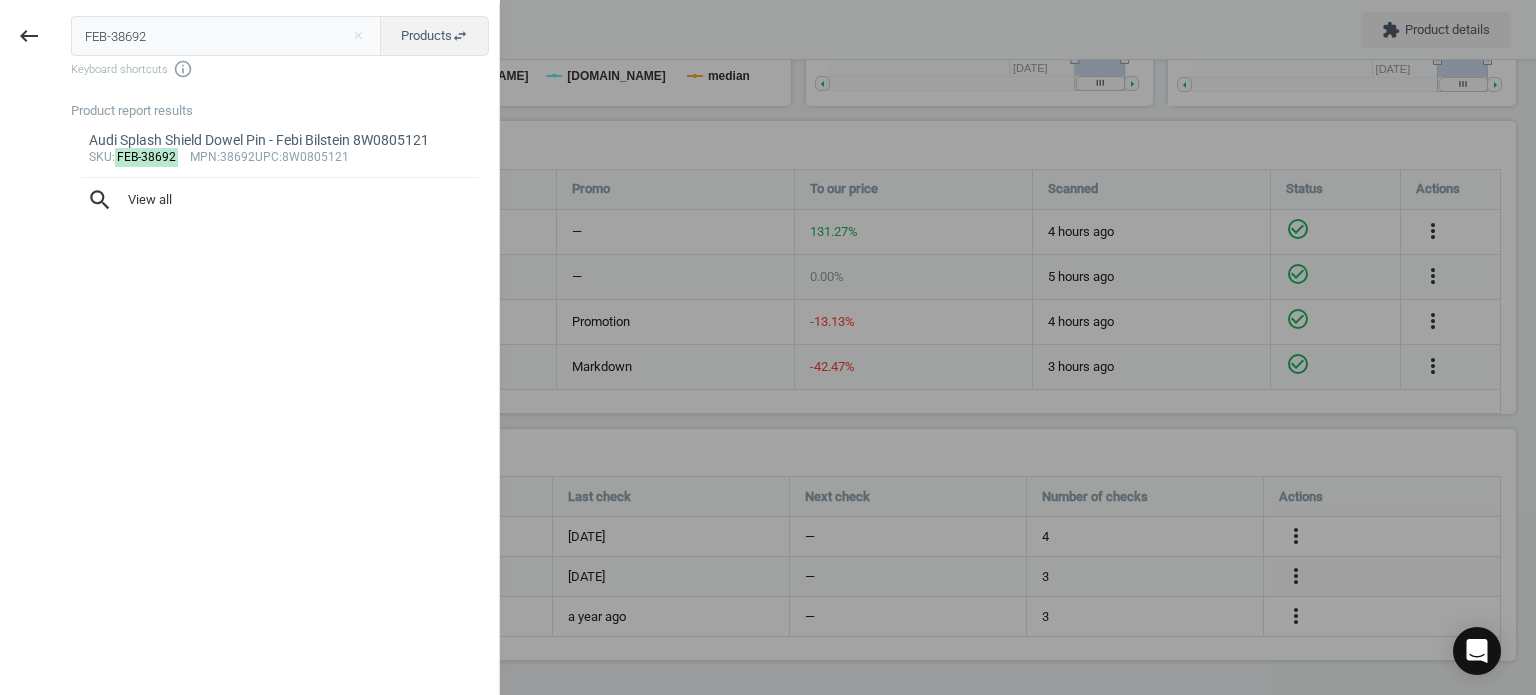drag, startPoint x: 263, startPoint y: 42, endPoint x: -202, endPoint y: 51, distance: 465.0871 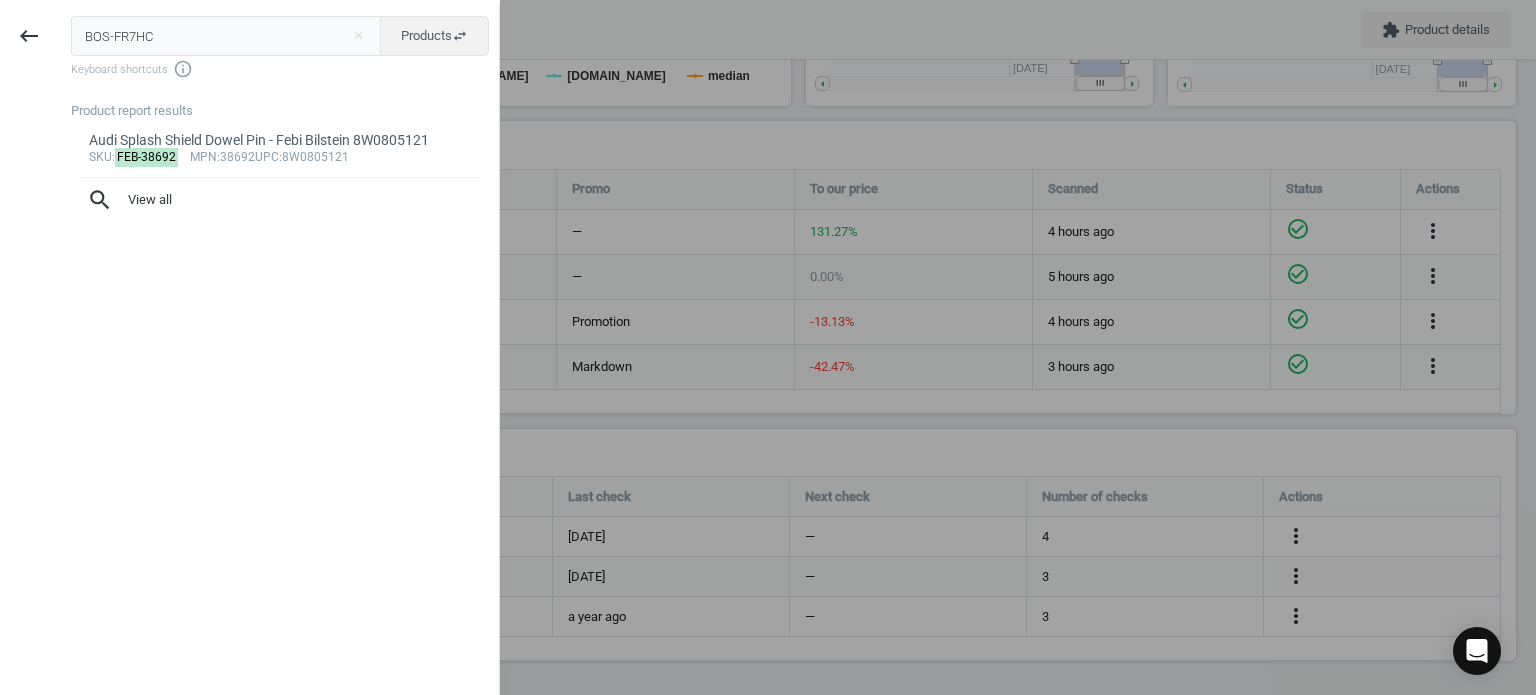 type on "BOS-FR7HC" 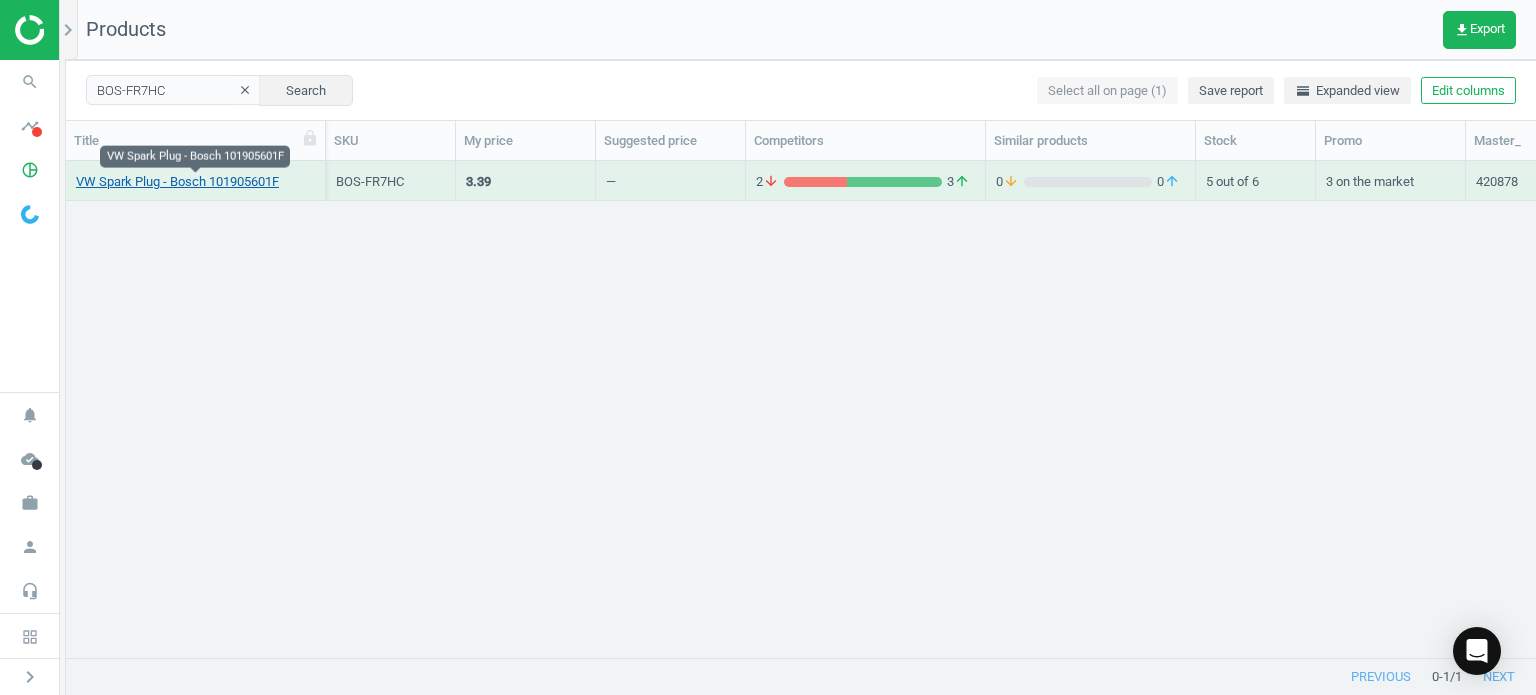 click on "VW Spark Plug - Bosch 101905601F" at bounding box center [177, 182] 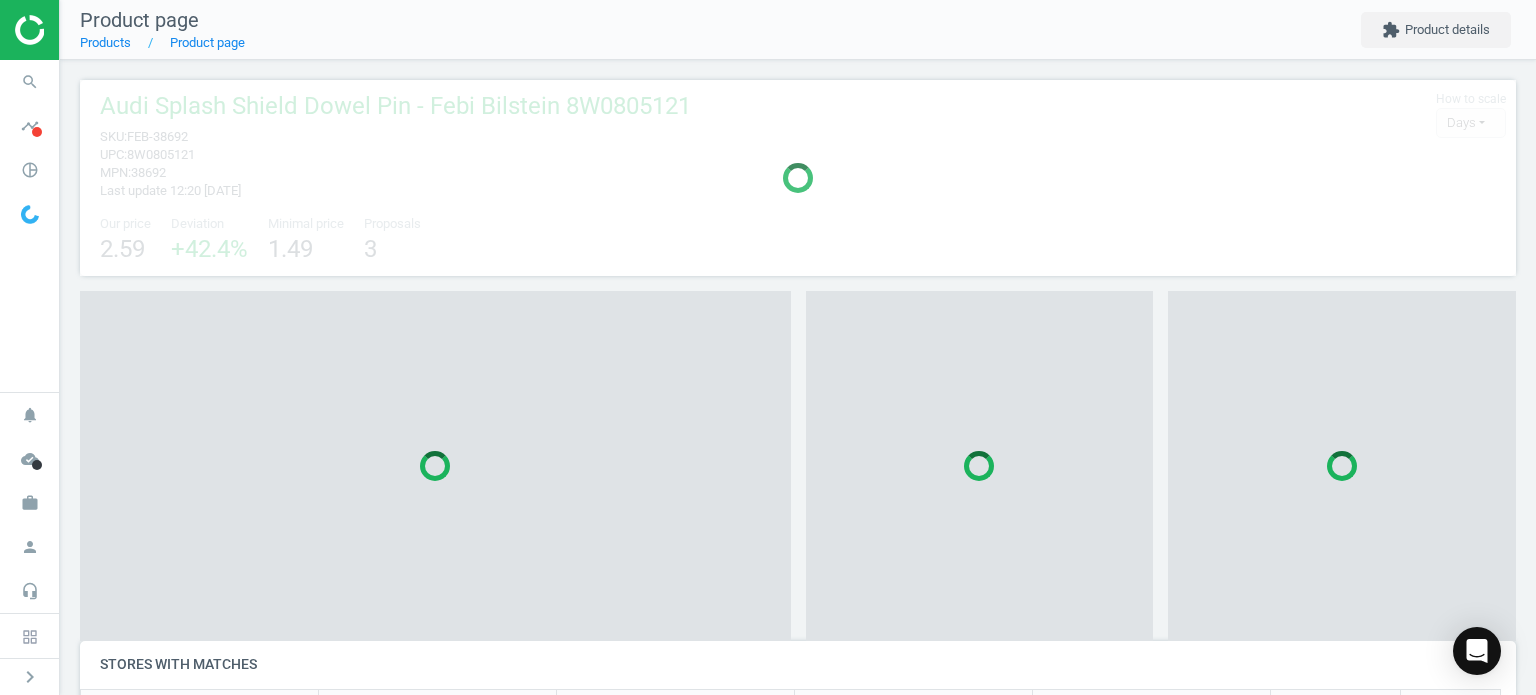 scroll, scrollTop: 10, scrollLeft: 10, axis: both 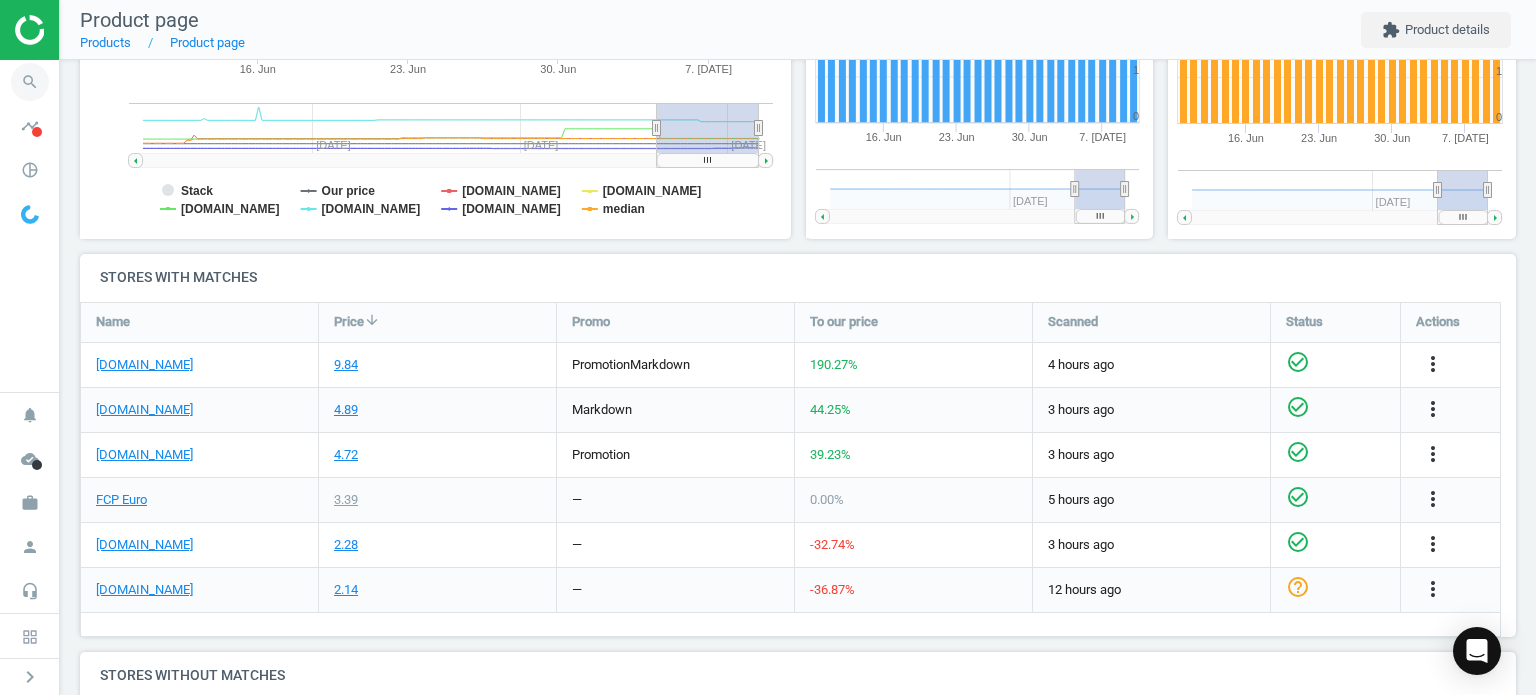 click on "search" at bounding box center [30, 82] 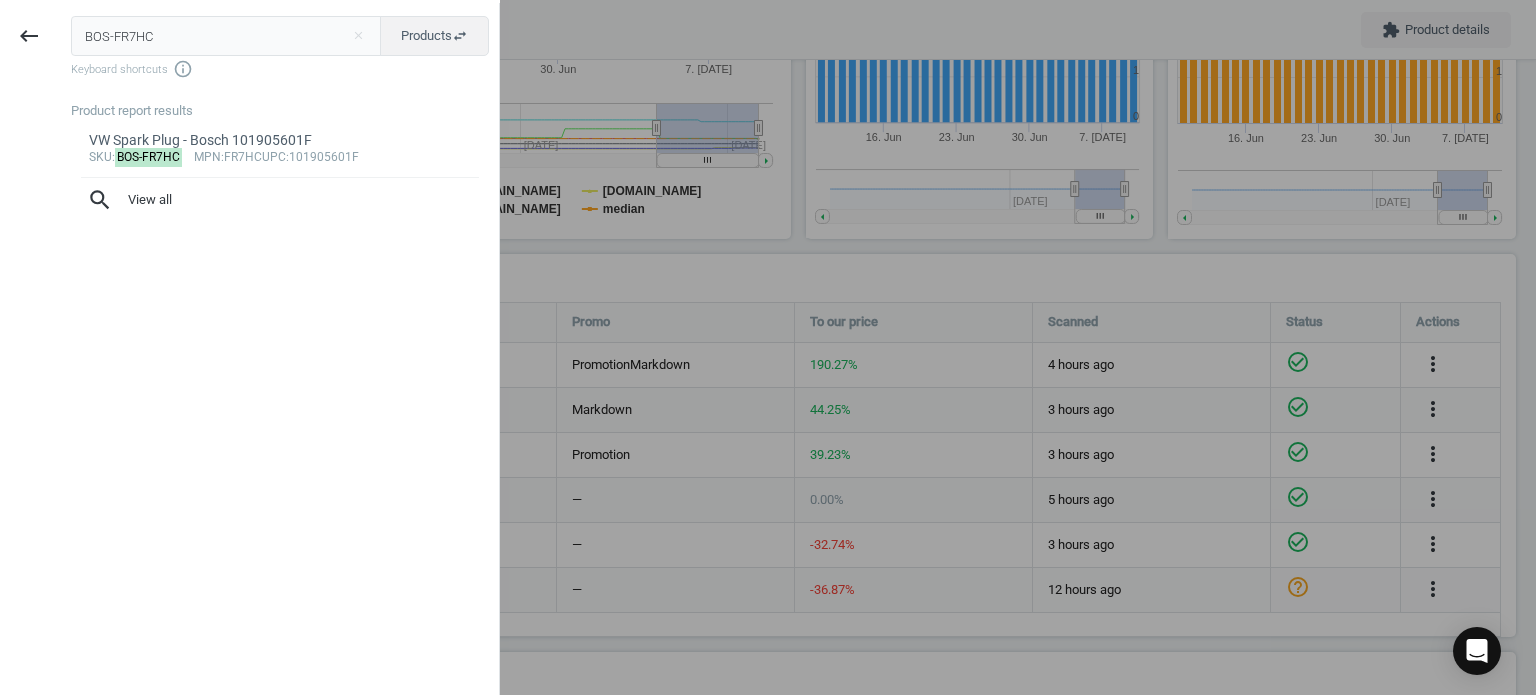 drag, startPoint x: 34, startPoint y: 23, endPoint x: -195, endPoint y: 27, distance: 229.03493 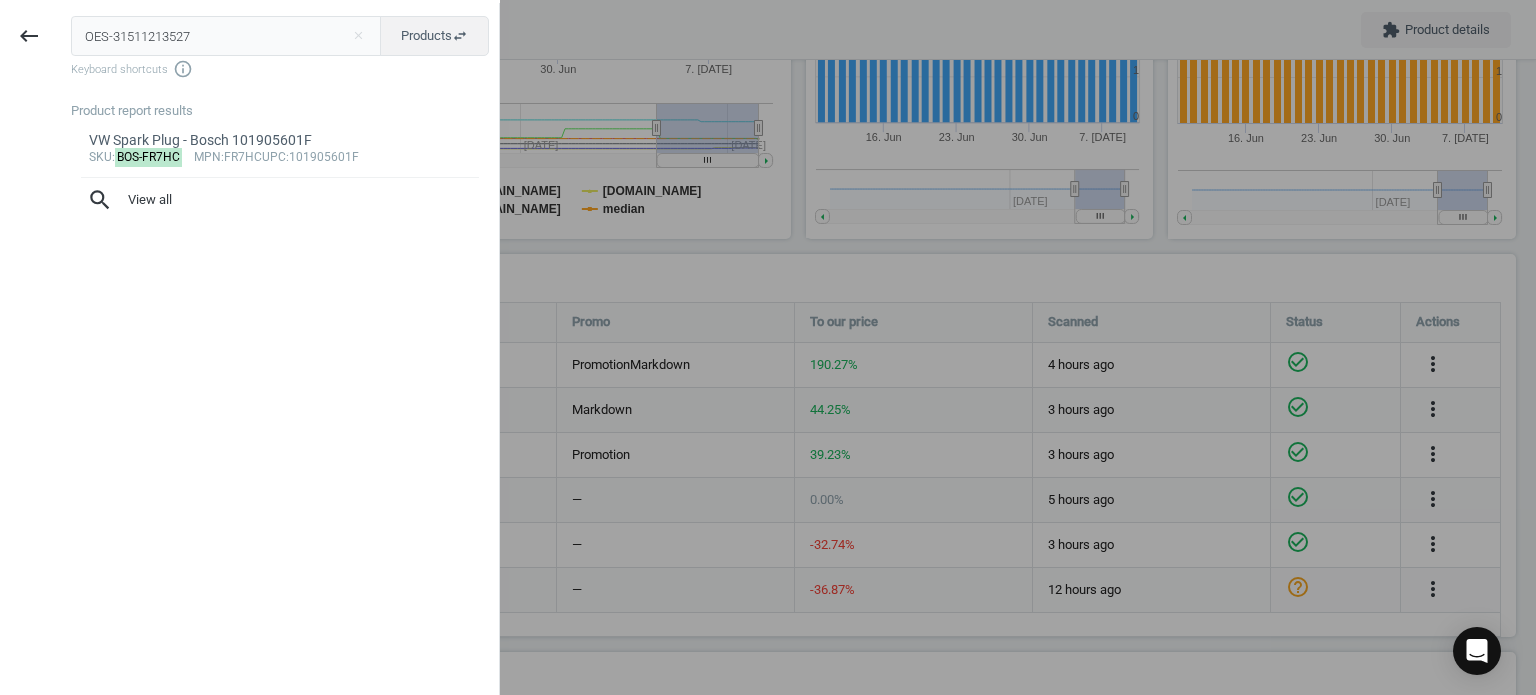 type on "OES-31511213527" 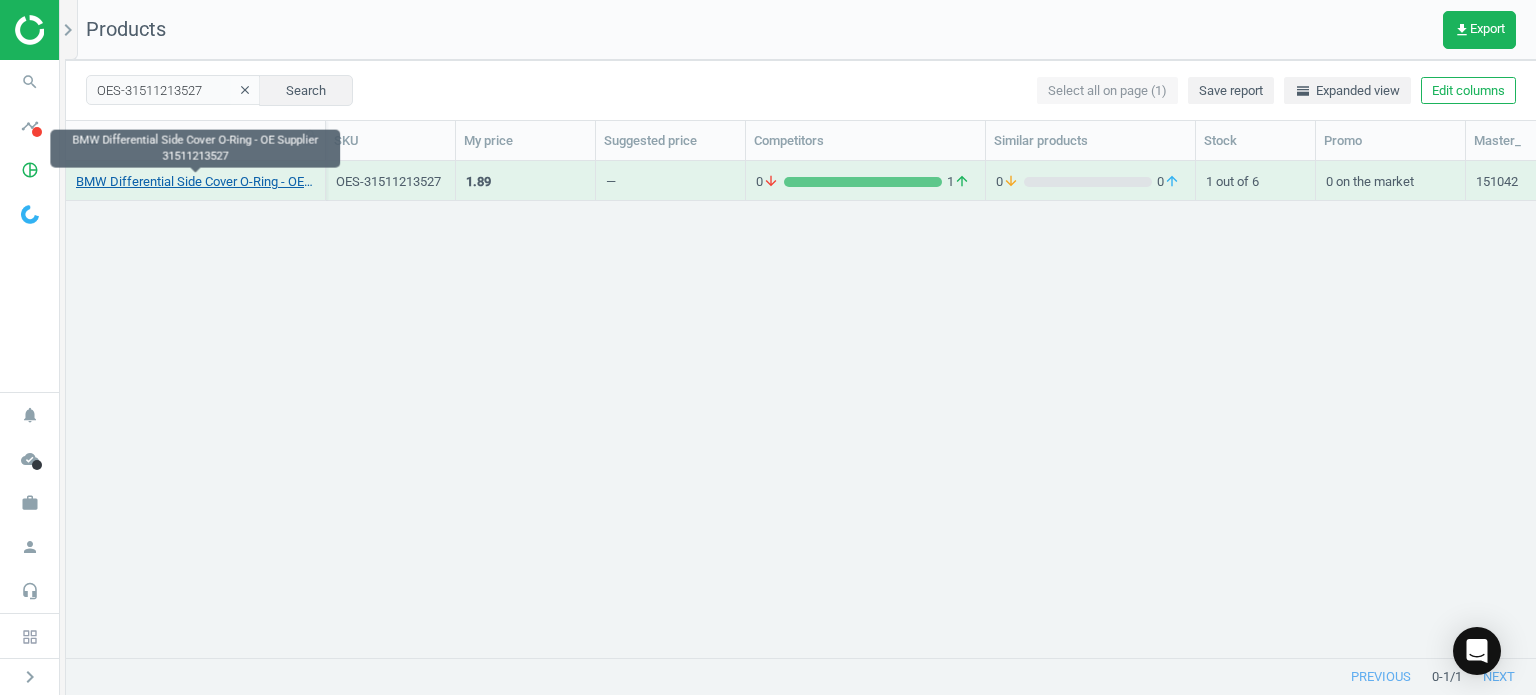 click on "BMW Differential Side Cover O-Ring - OE Supplier 31511213527" at bounding box center [195, 182] 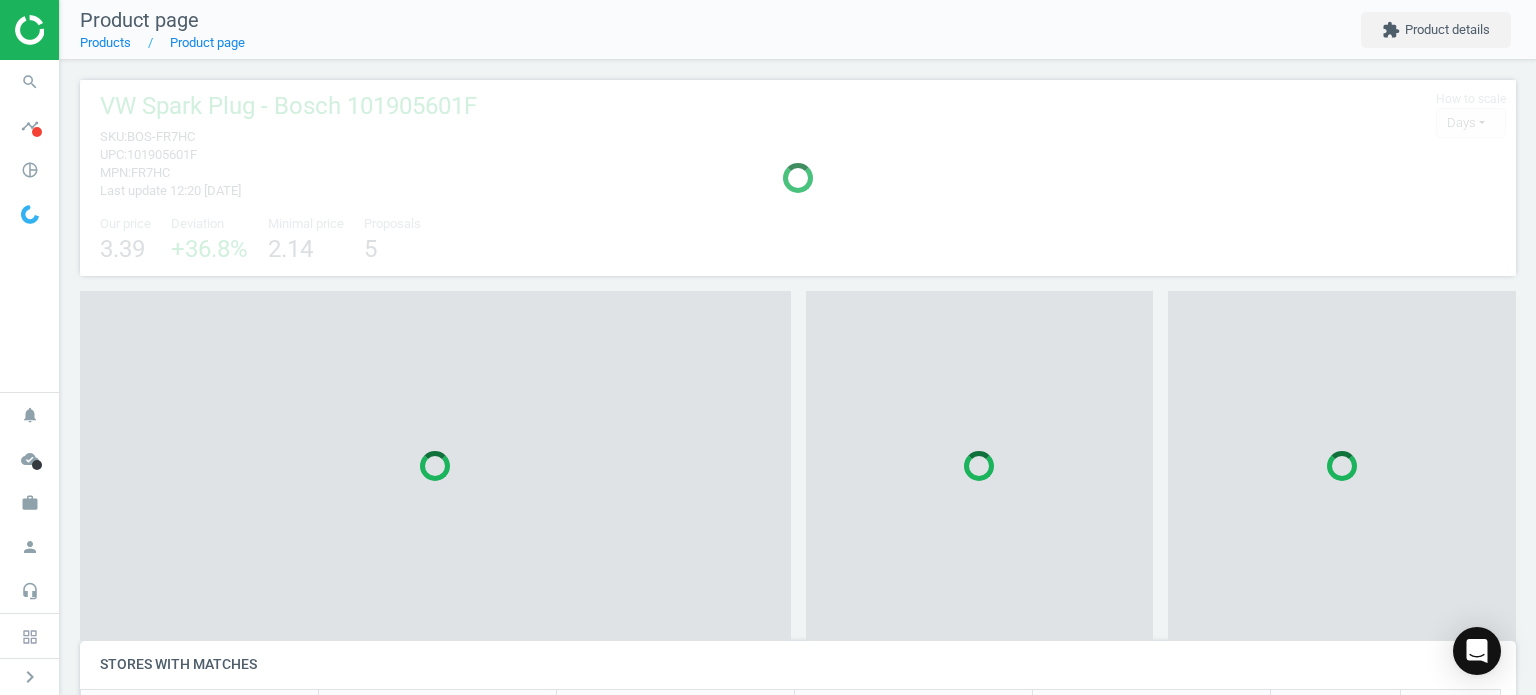 scroll, scrollTop: 9, scrollLeft: 10, axis: both 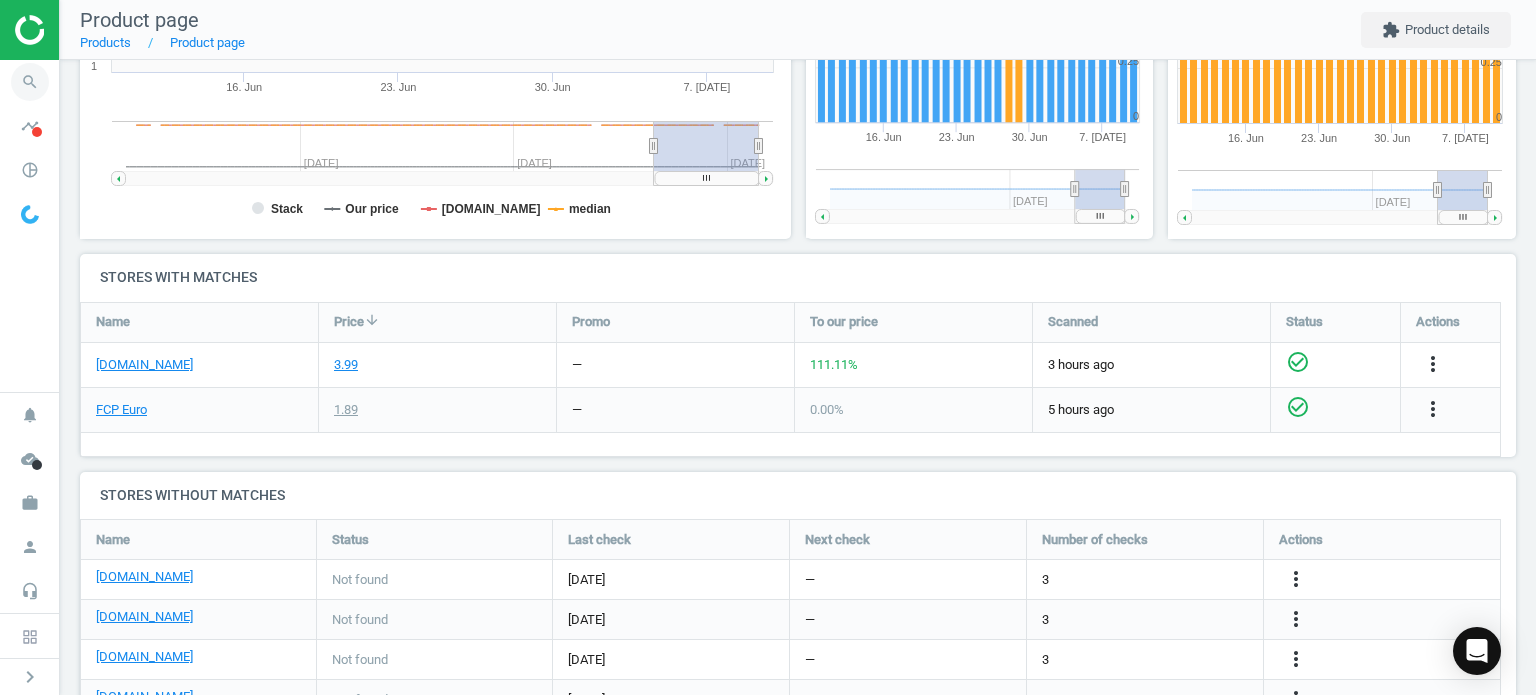 click on "search" at bounding box center (30, 82) 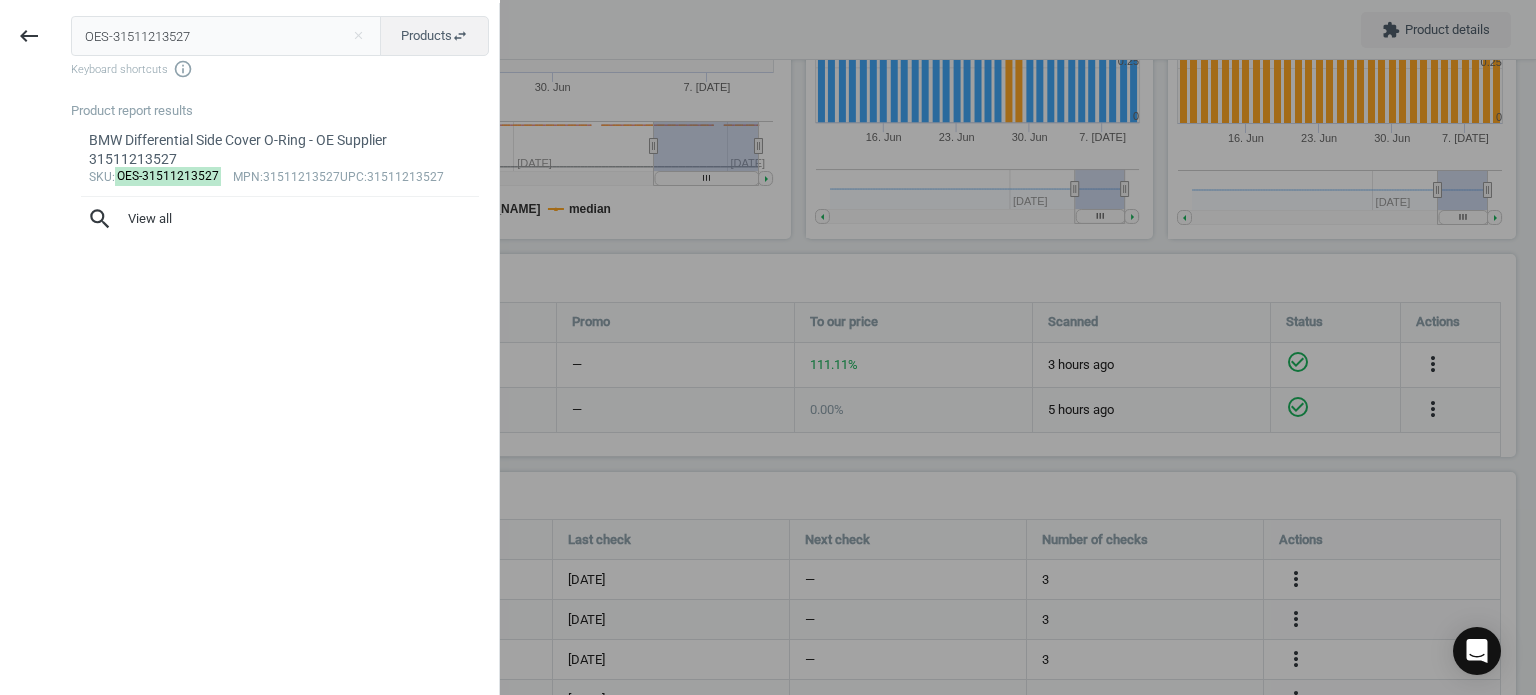 drag, startPoint x: 199, startPoint y: 20, endPoint x: -62, endPoint y: 32, distance: 261.27573 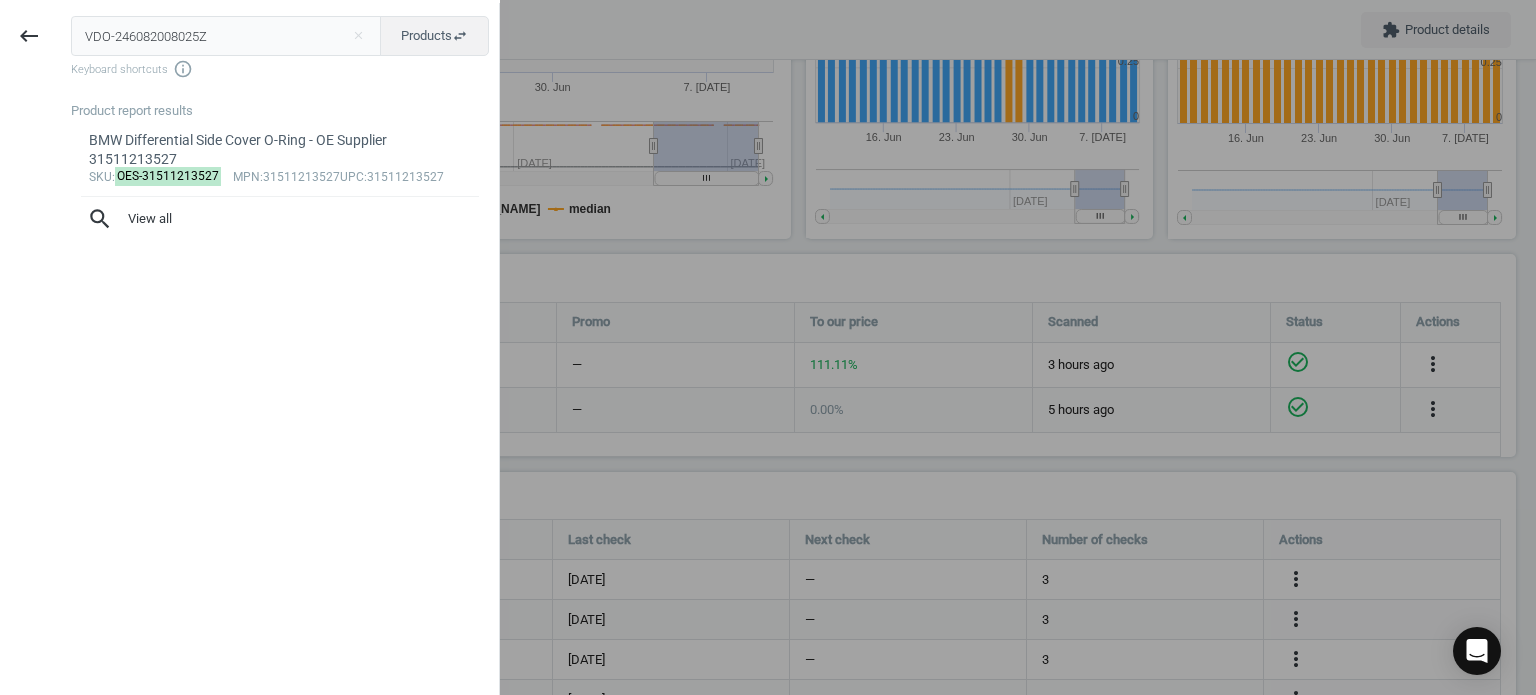 type on "VDO-246082008025Z" 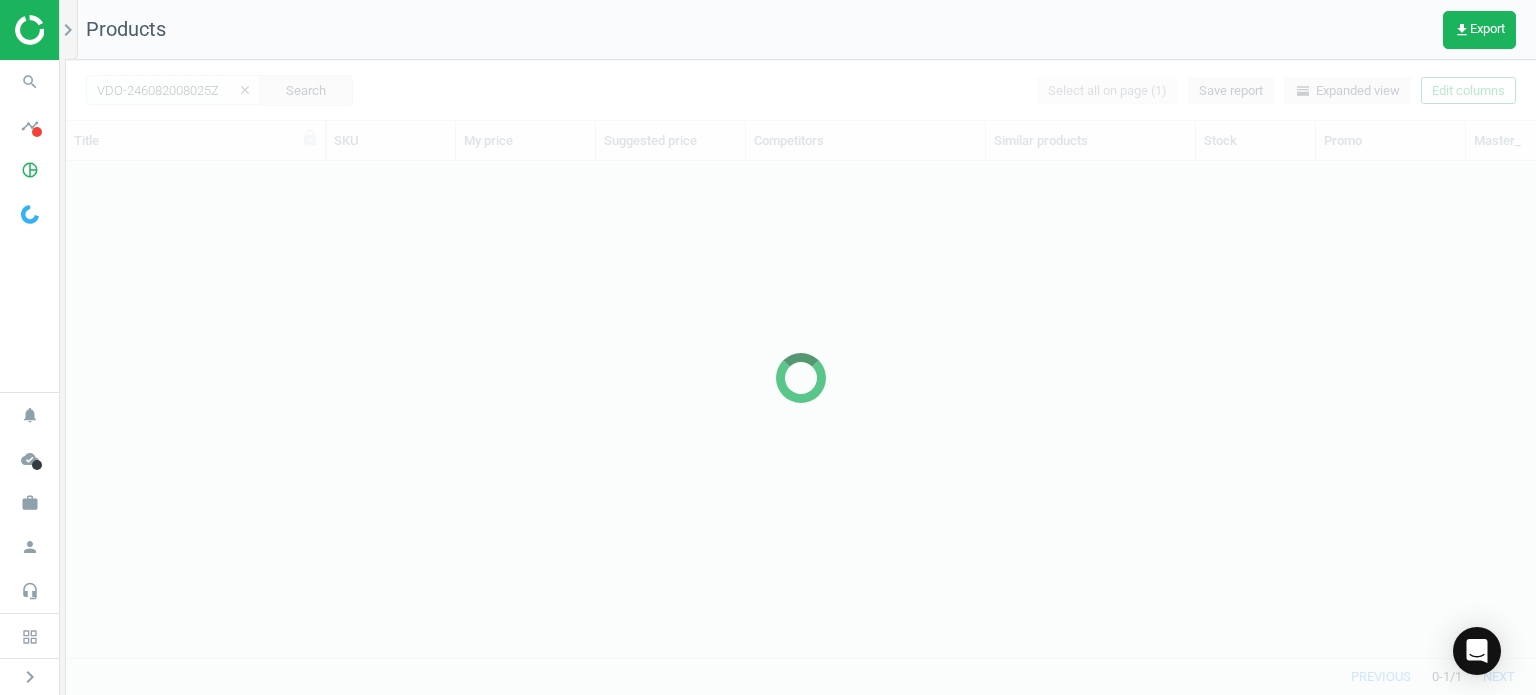scroll, scrollTop: 16, scrollLeft: 16, axis: both 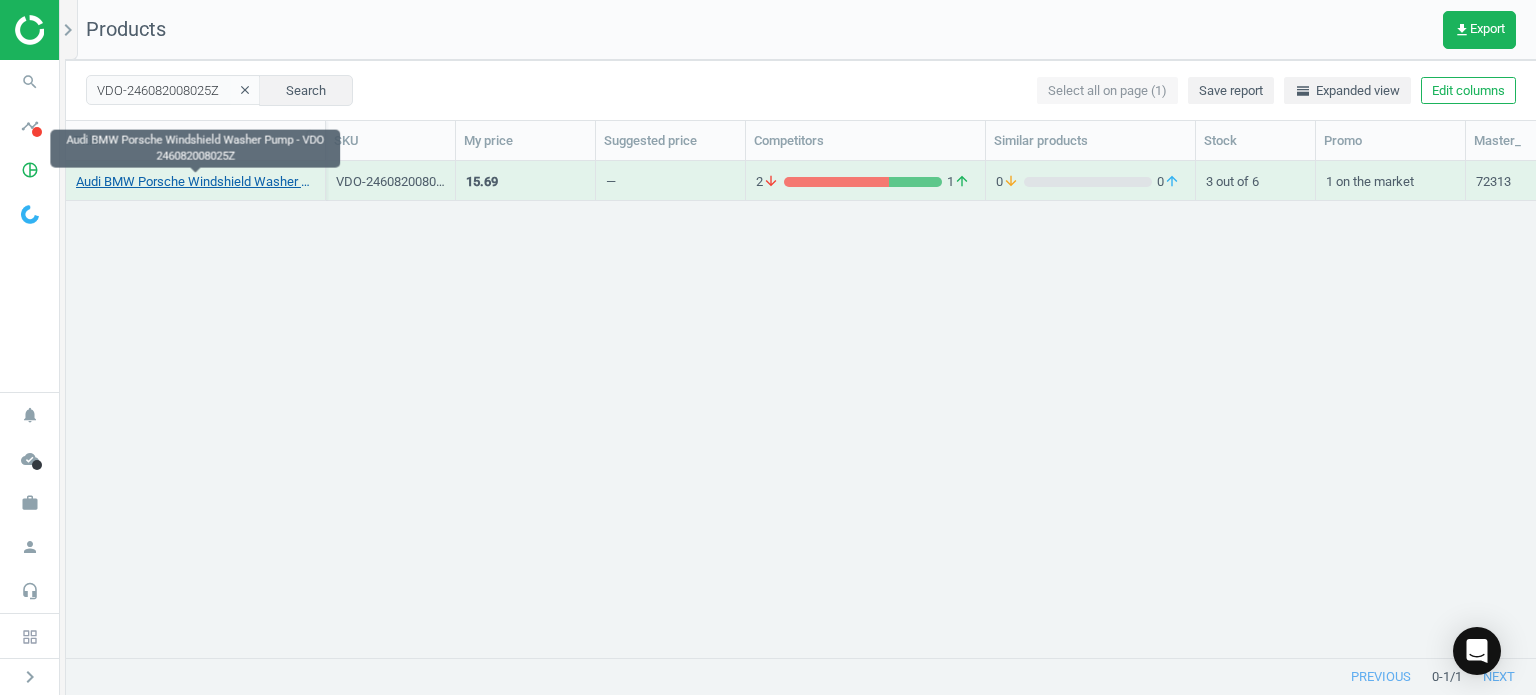 click on "Audi BMW Porsche Windshield Washer Pump - VDO 246082008025Z" at bounding box center (195, 182) 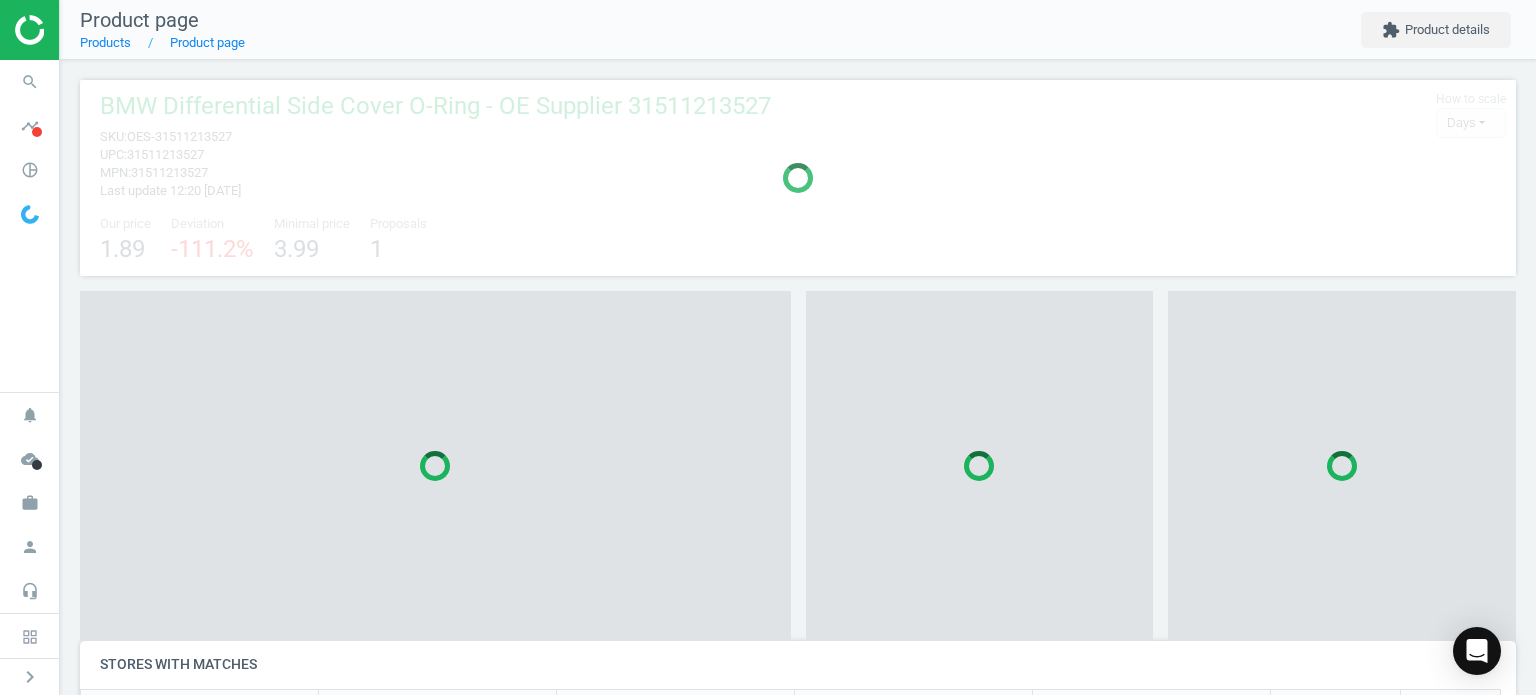 scroll, scrollTop: 9, scrollLeft: 10, axis: both 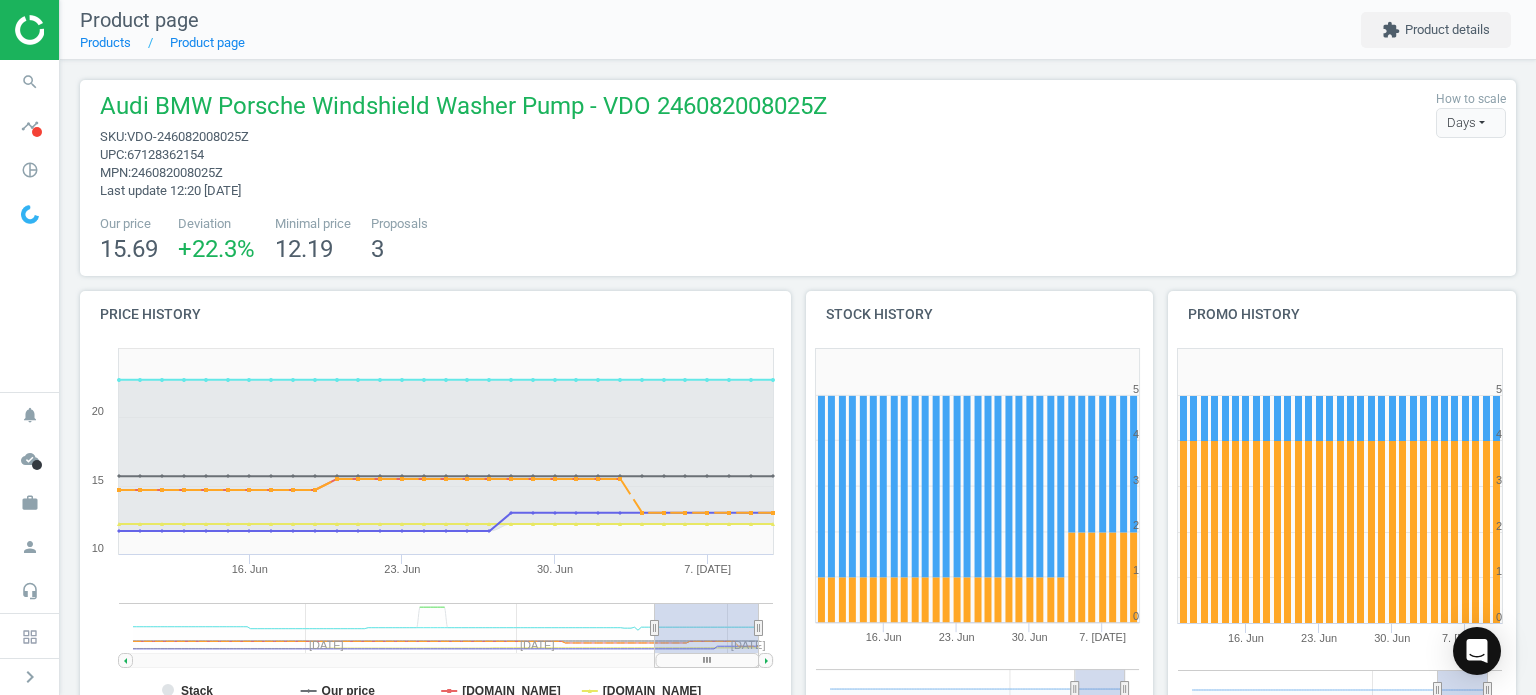 click on "Audi BMW Porsche Windshield Washer Pump - VDO 246082008025Z sku :  VDO-246082008025Z upc :  67128362154 mpn :  246082008025Z Last update 12:20  [DATE]" at bounding box center [458, 145] 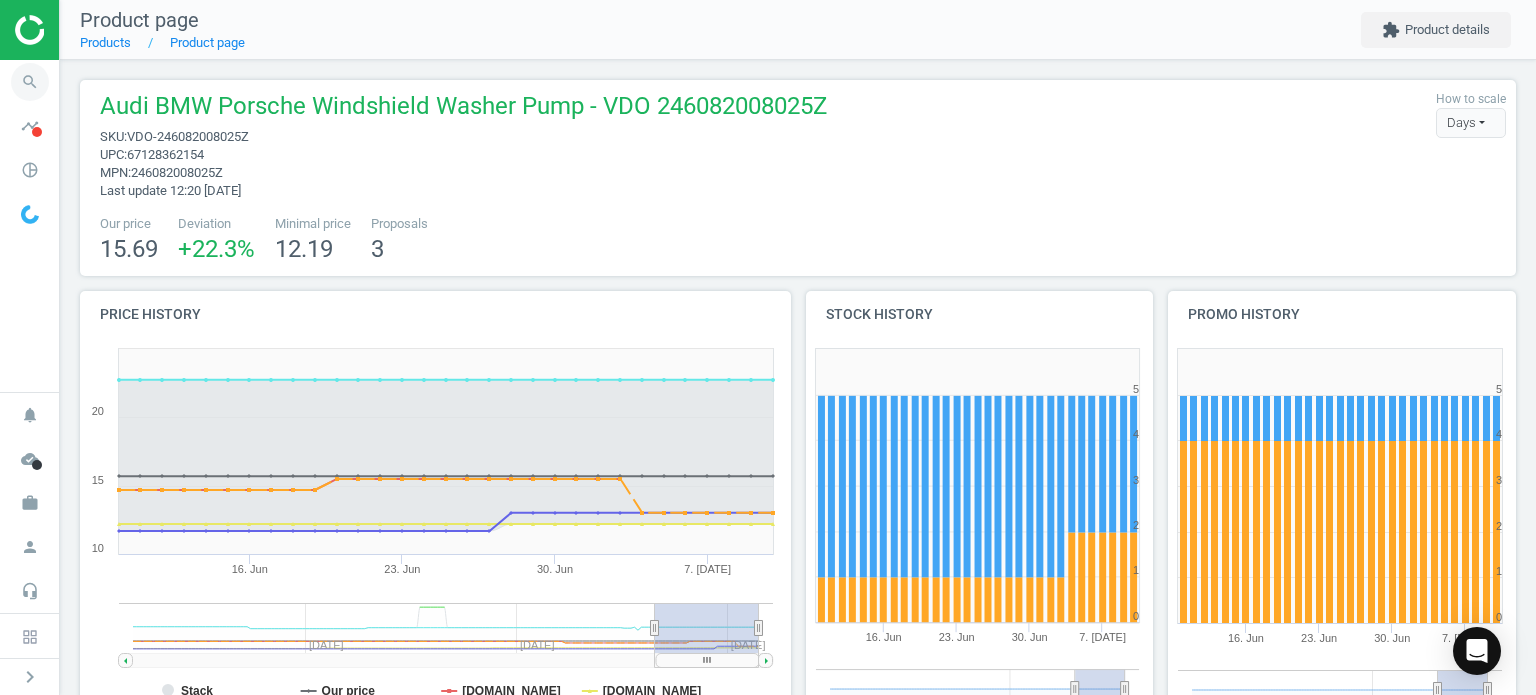 click on "search" at bounding box center [30, 82] 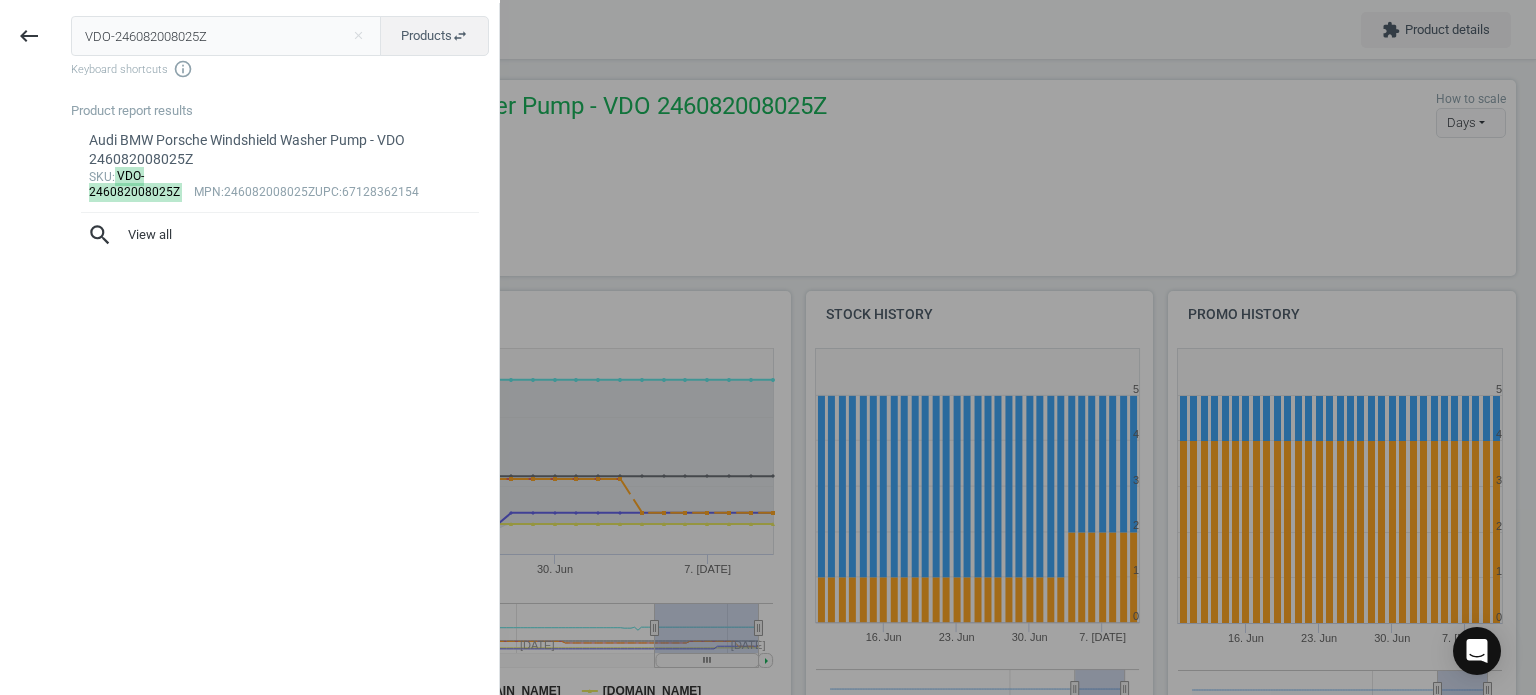 click on "VDO-246082008025Z close Products swap_horiz Keyboard shortcuts   info_outline Product report results Audi BMW Porsche Windshield Washer Pump - VDO 246082008025Z   sku : VDO-246082008025Z      mpn :246082008025Z     upc :67128362154 search View all" at bounding box center (278, 350) 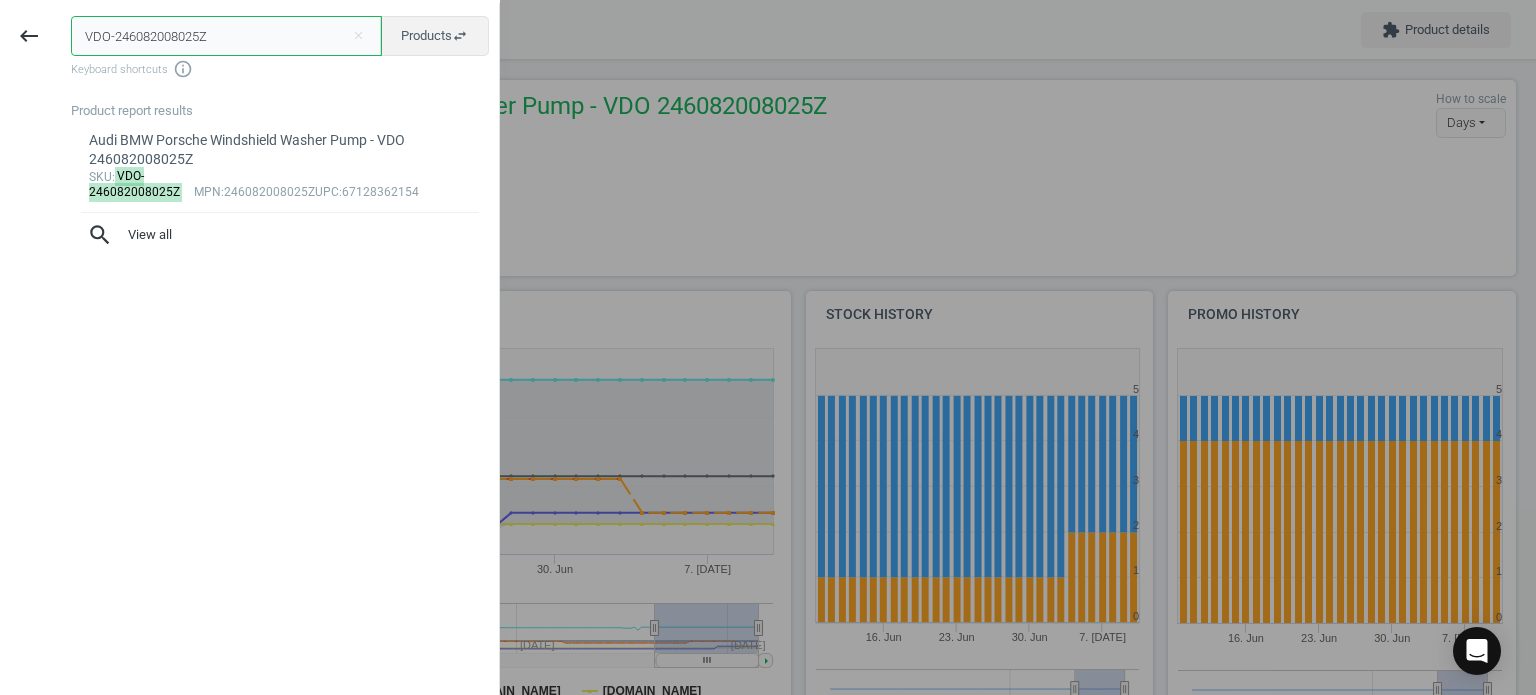 drag, startPoint x: 297, startPoint y: 29, endPoint x: -54, endPoint y: 47, distance: 351.46124 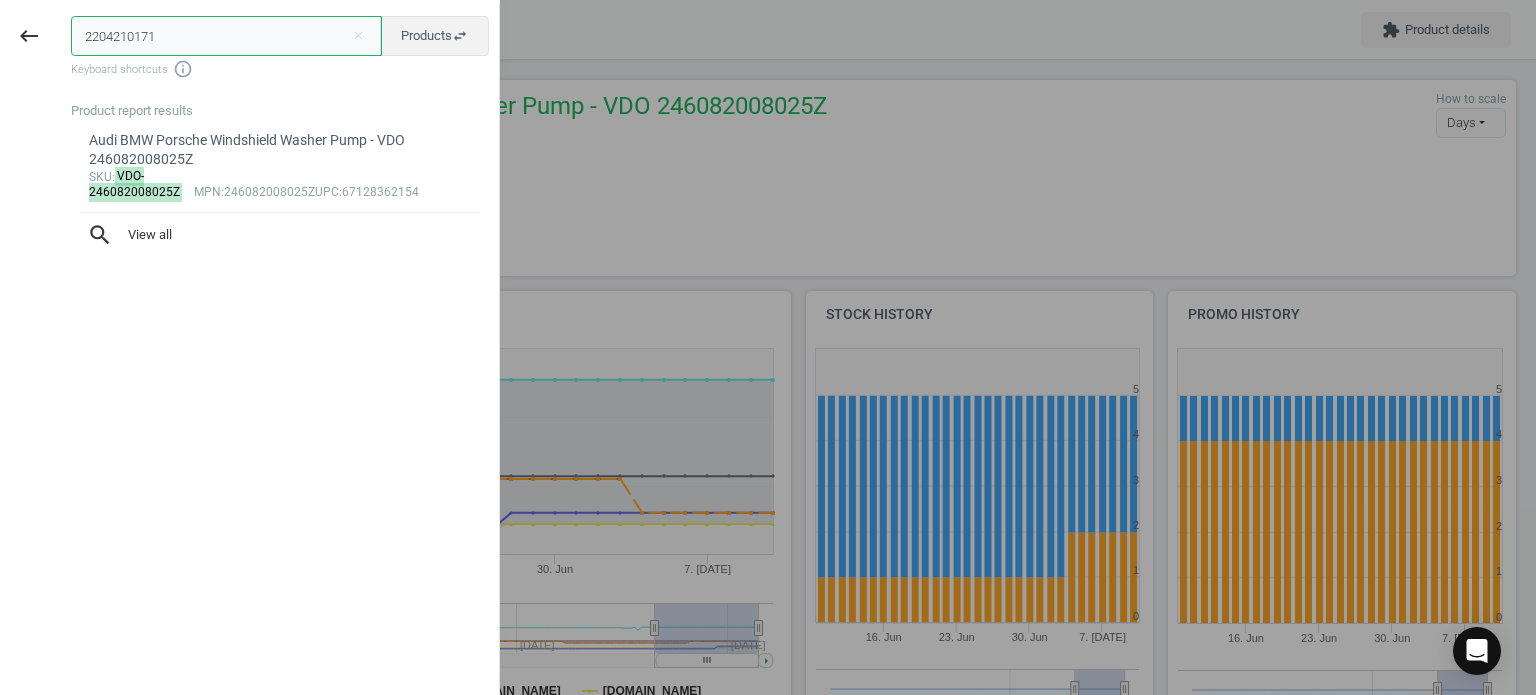 type on "2204210171" 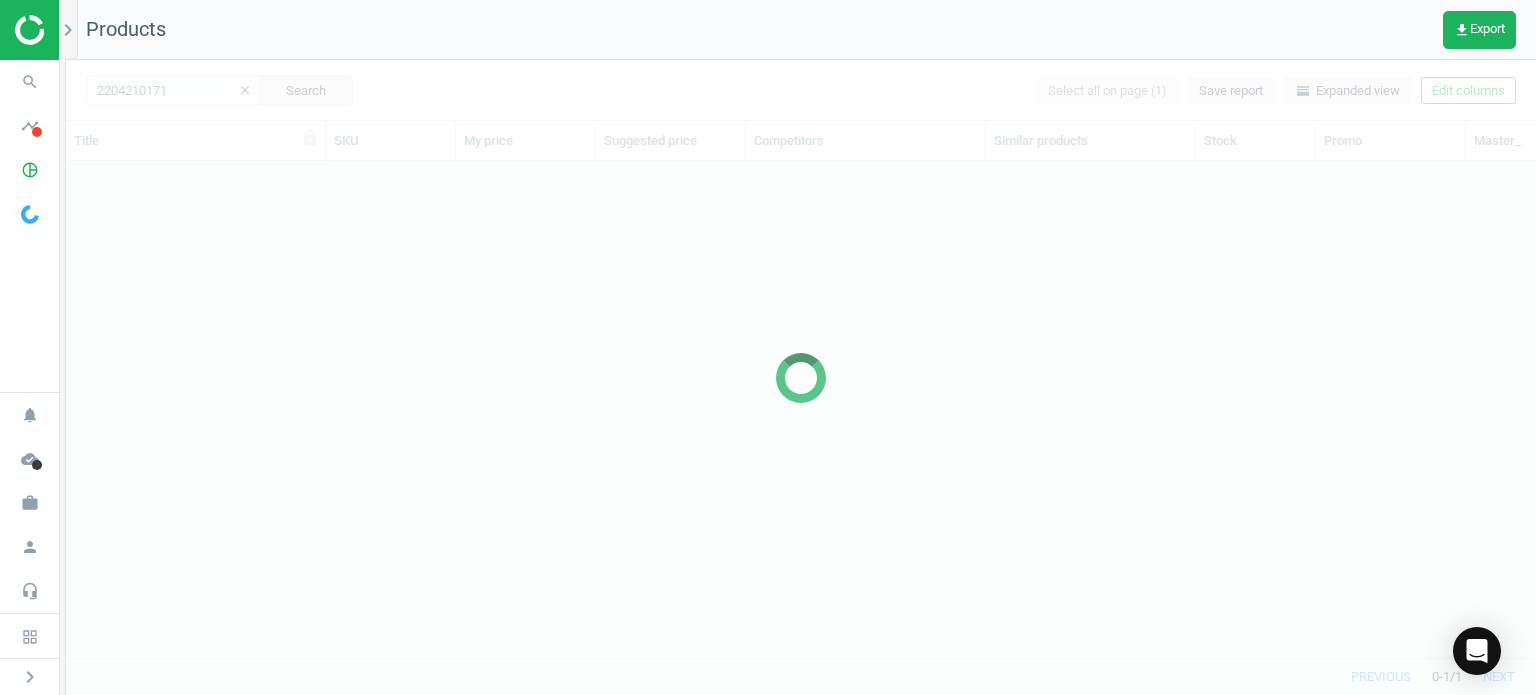 scroll, scrollTop: 16, scrollLeft: 16, axis: both 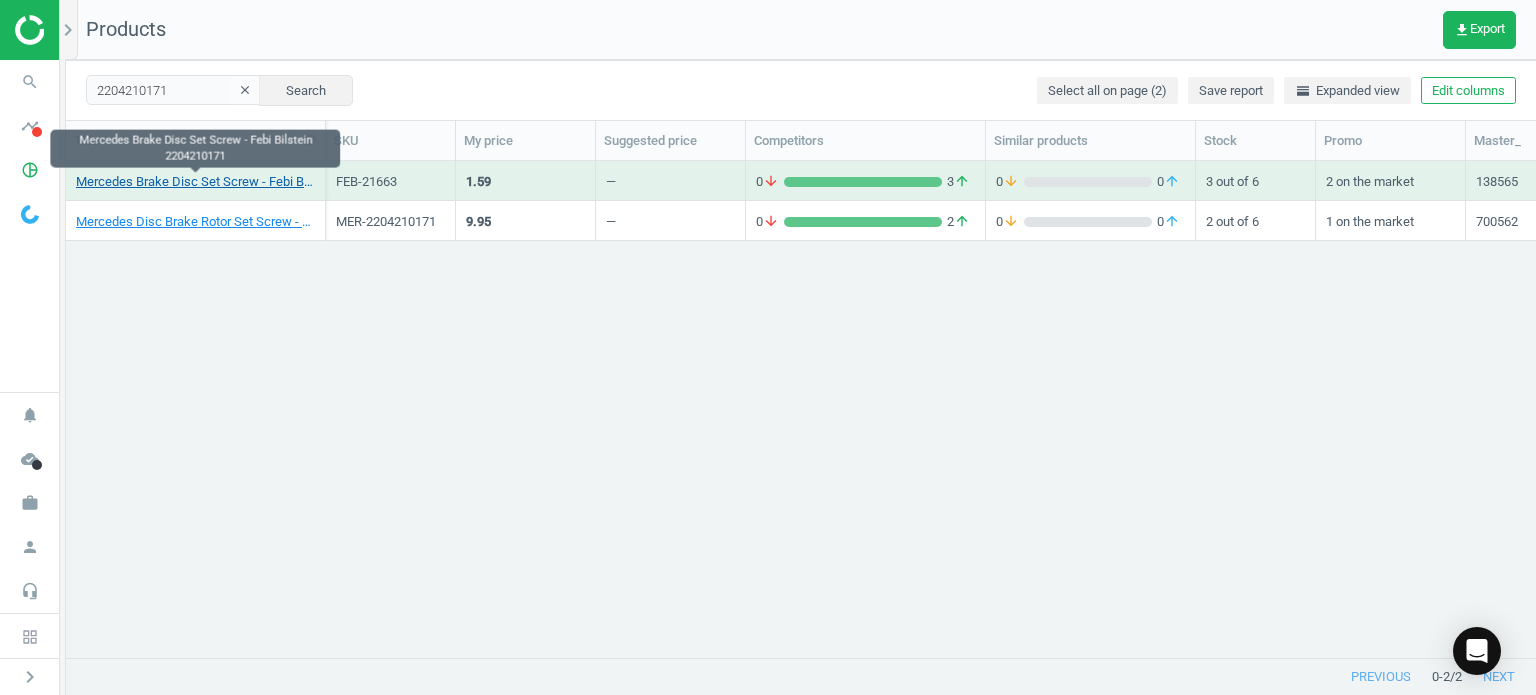 click on "Mercedes Brake Disc Set Screw - Febi Bilstein 2204210171" at bounding box center (195, 182) 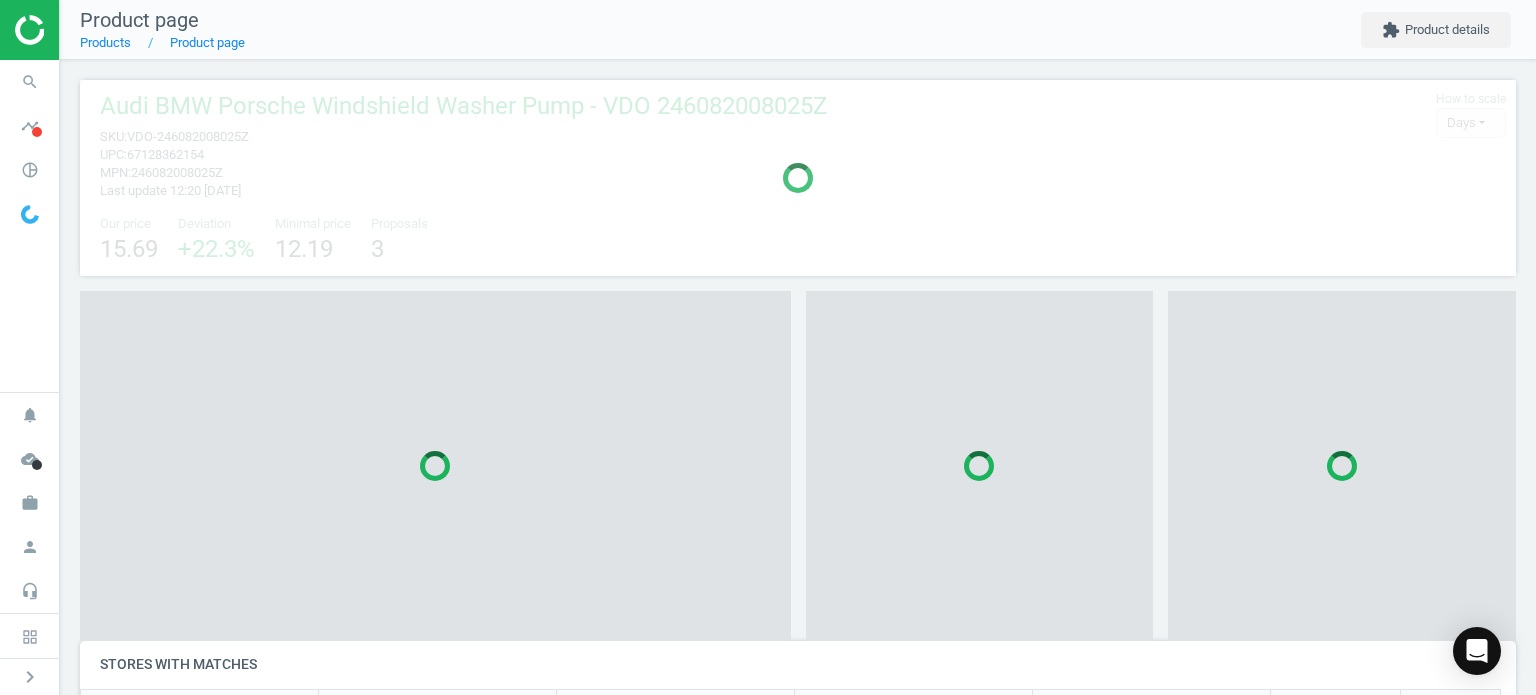scroll, scrollTop: 9, scrollLeft: 10, axis: both 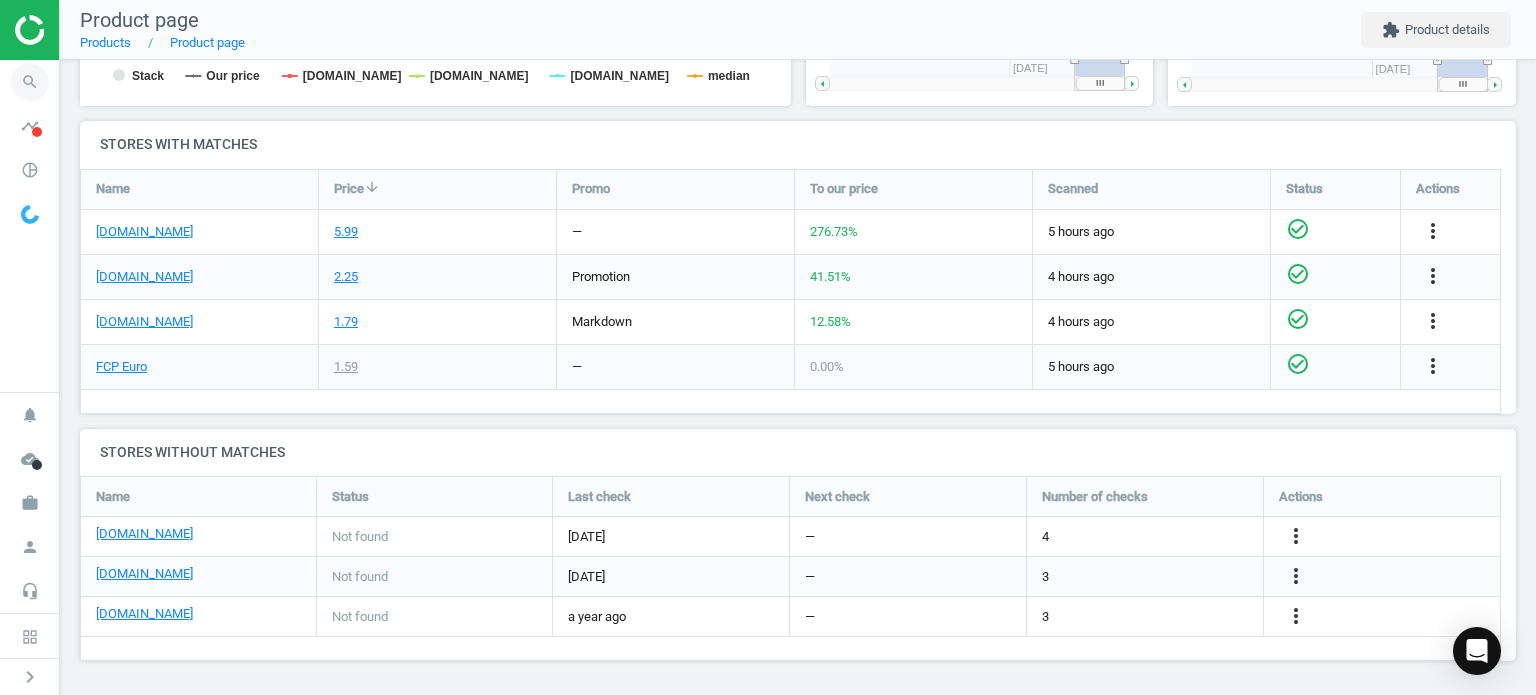 click on "search" at bounding box center (30, 82) 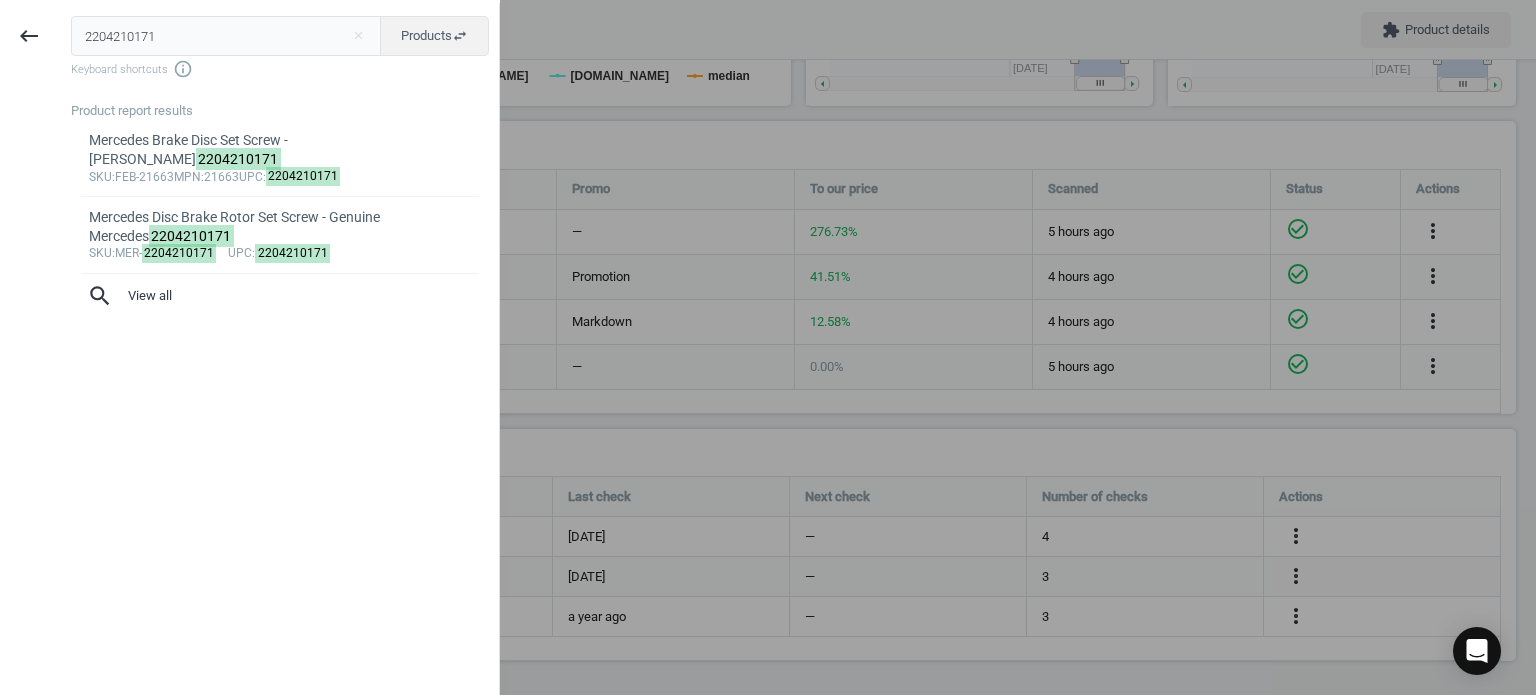 drag, startPoint x: 238, startPoint y: 41, endPoint x: -44, endPoint y: 51, distance: 282.17725 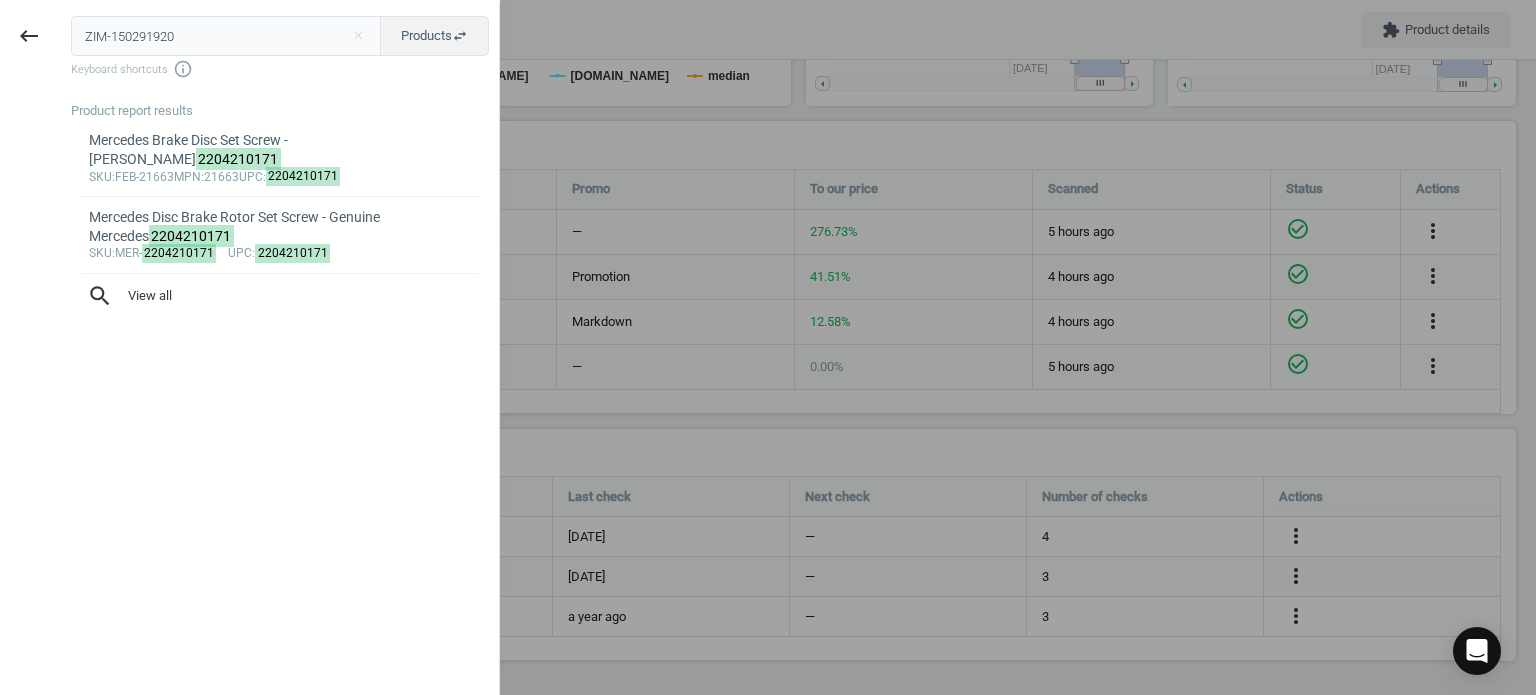 type on "ZIM-150291920" 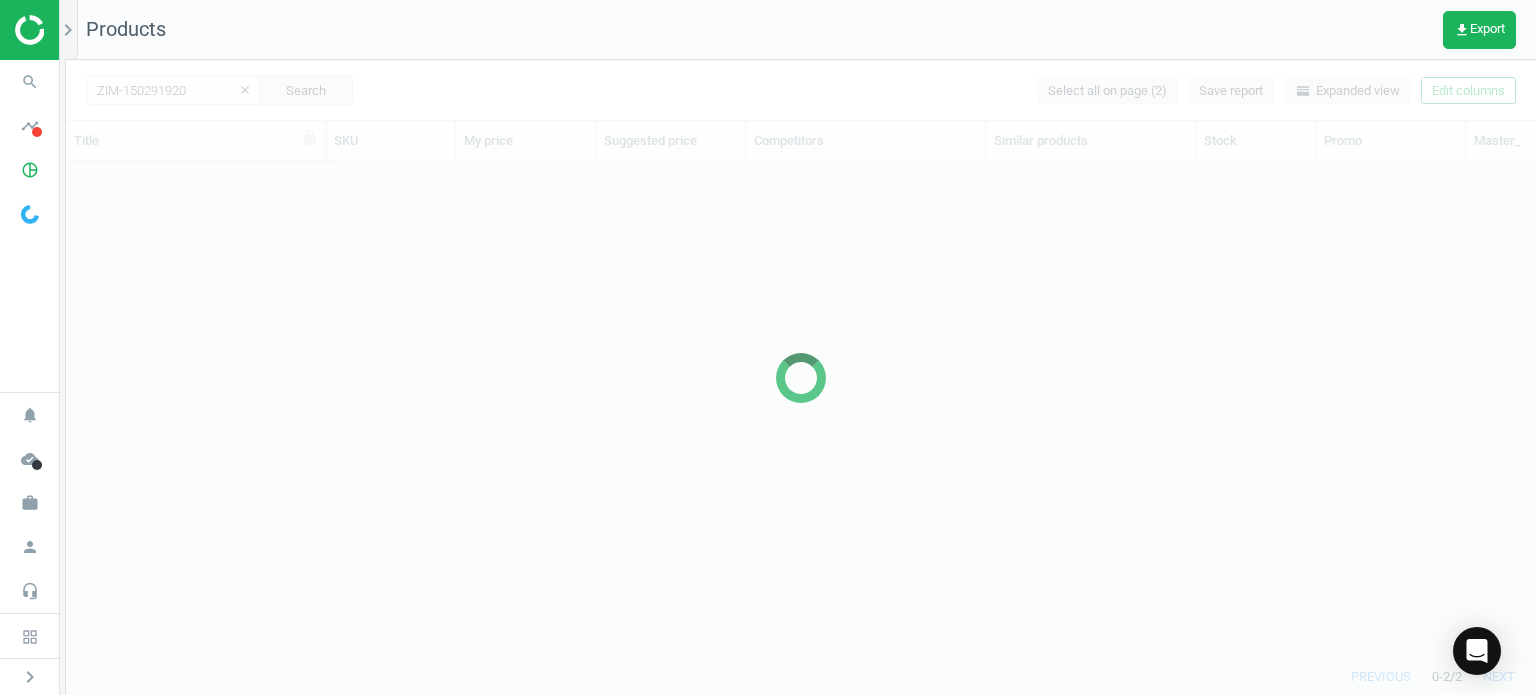 scroll, scrollTop: 16, scrollLeft: 16, axis: both 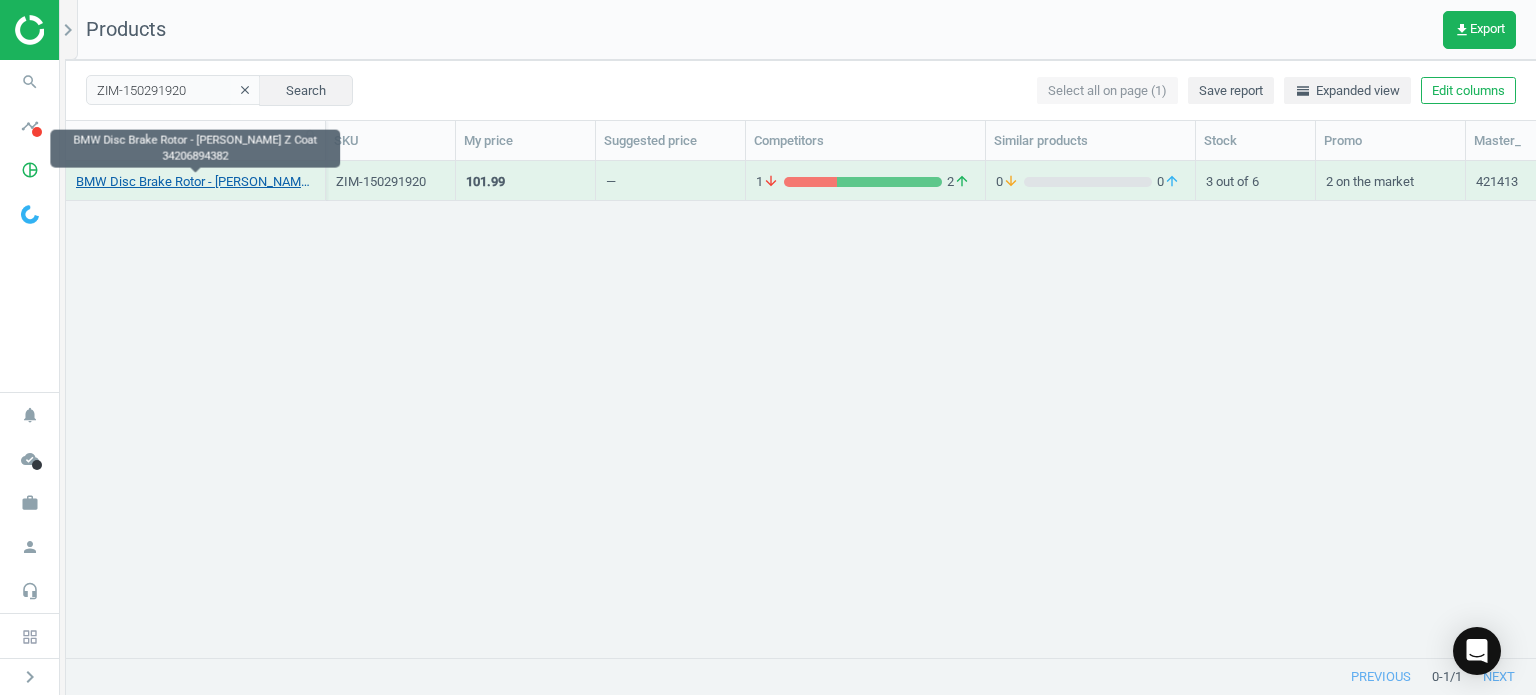 click on "BMW Disc Brake Rotor - [PERSON_NAME] Z Coat 34206894382" at bounding box center (195, 182) 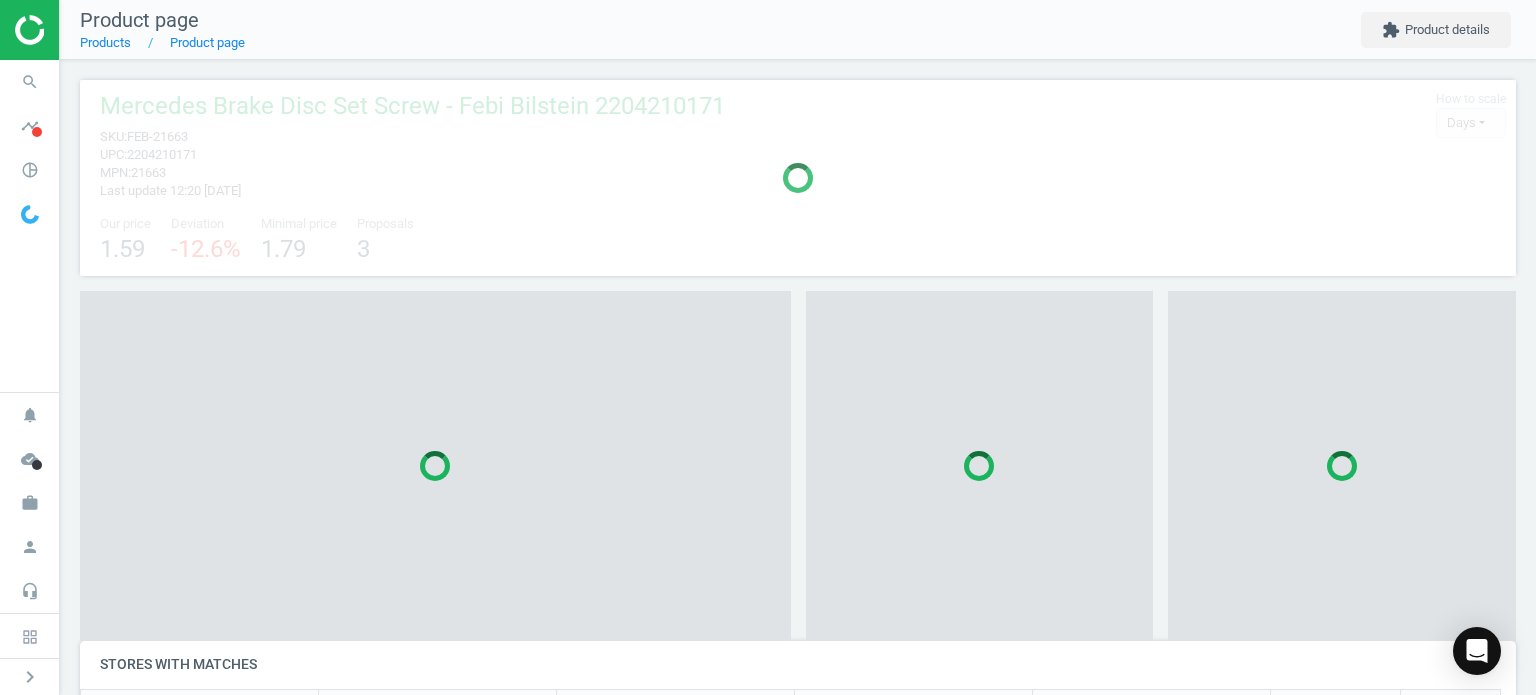 scroll, scrollTop: 10, scrollLeft: 10, axis: both 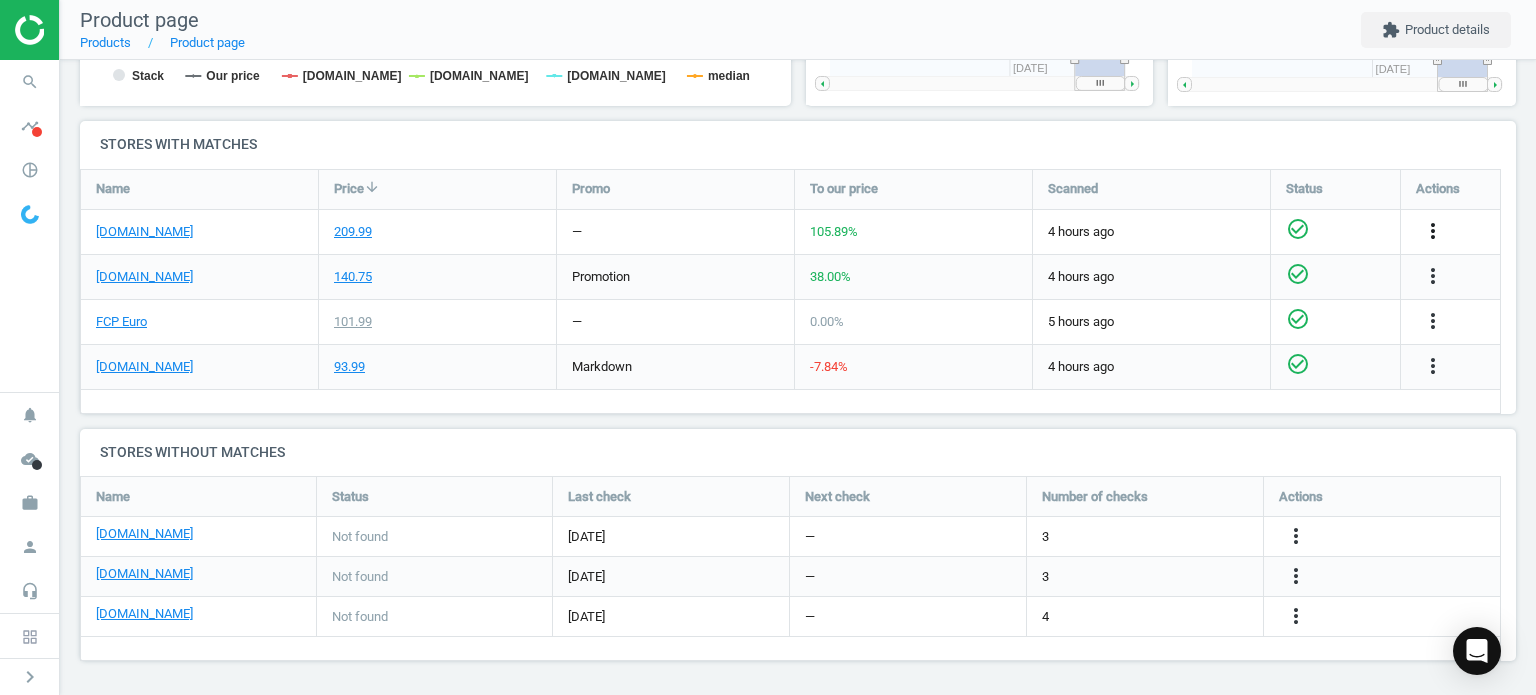 click on "more_vert" at bounding box center [1433, 231] 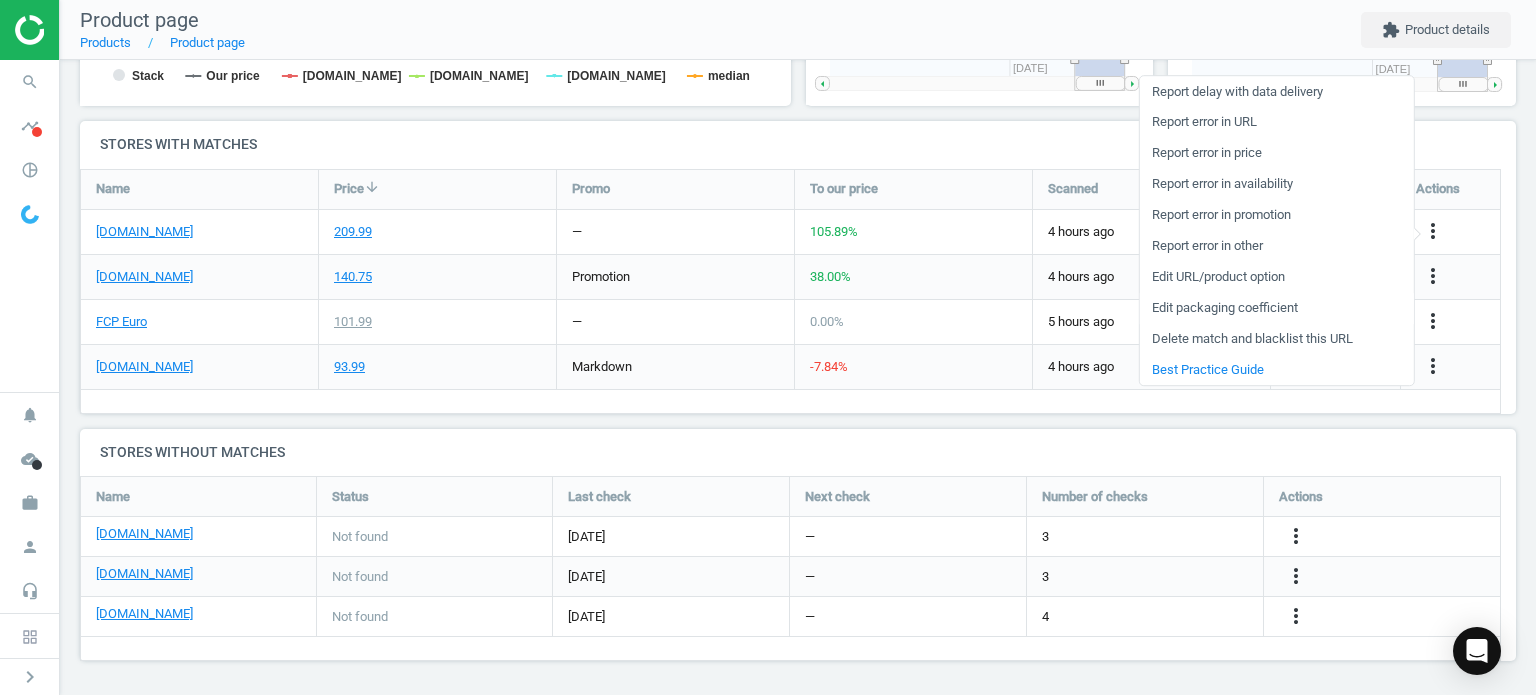 click on "Edit packaging coefficient" at bounding box center [1276, 308] 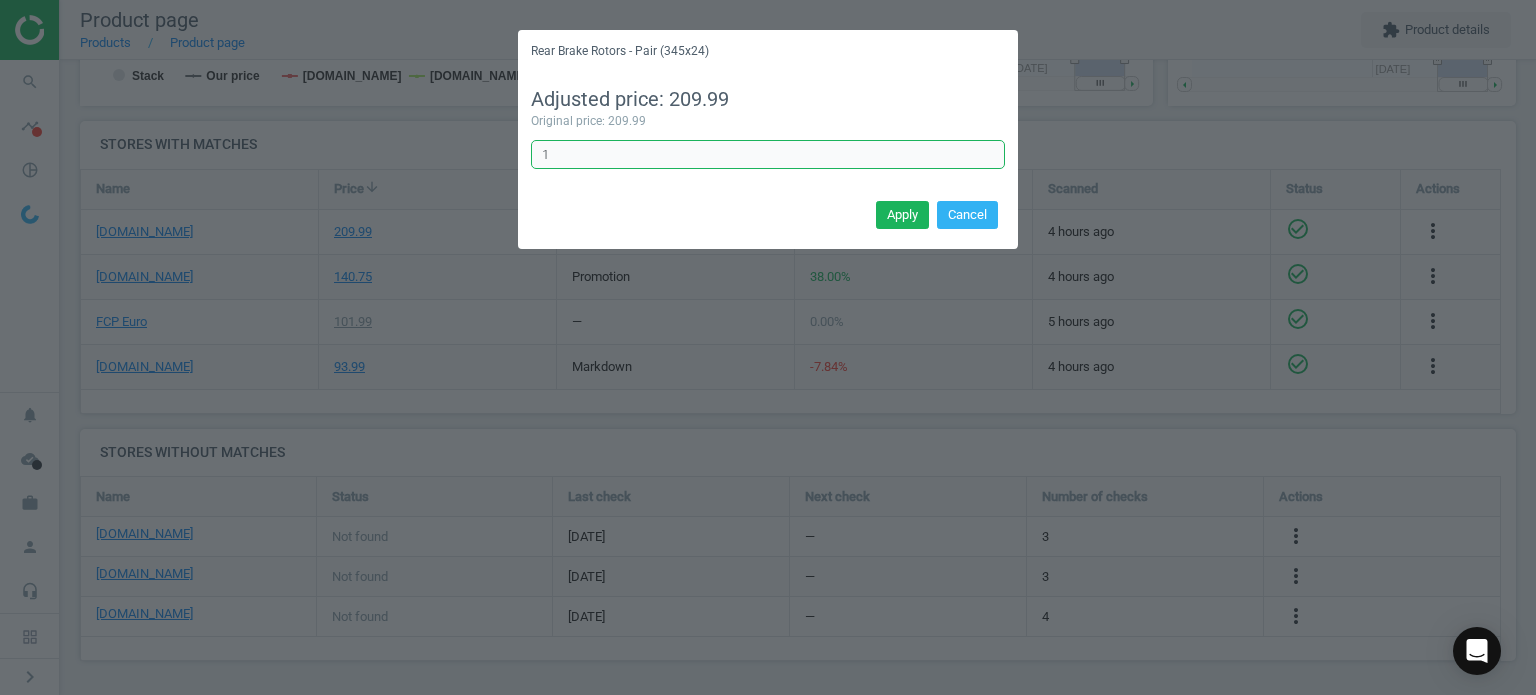 click on "1" at bounding box center (768, 155) 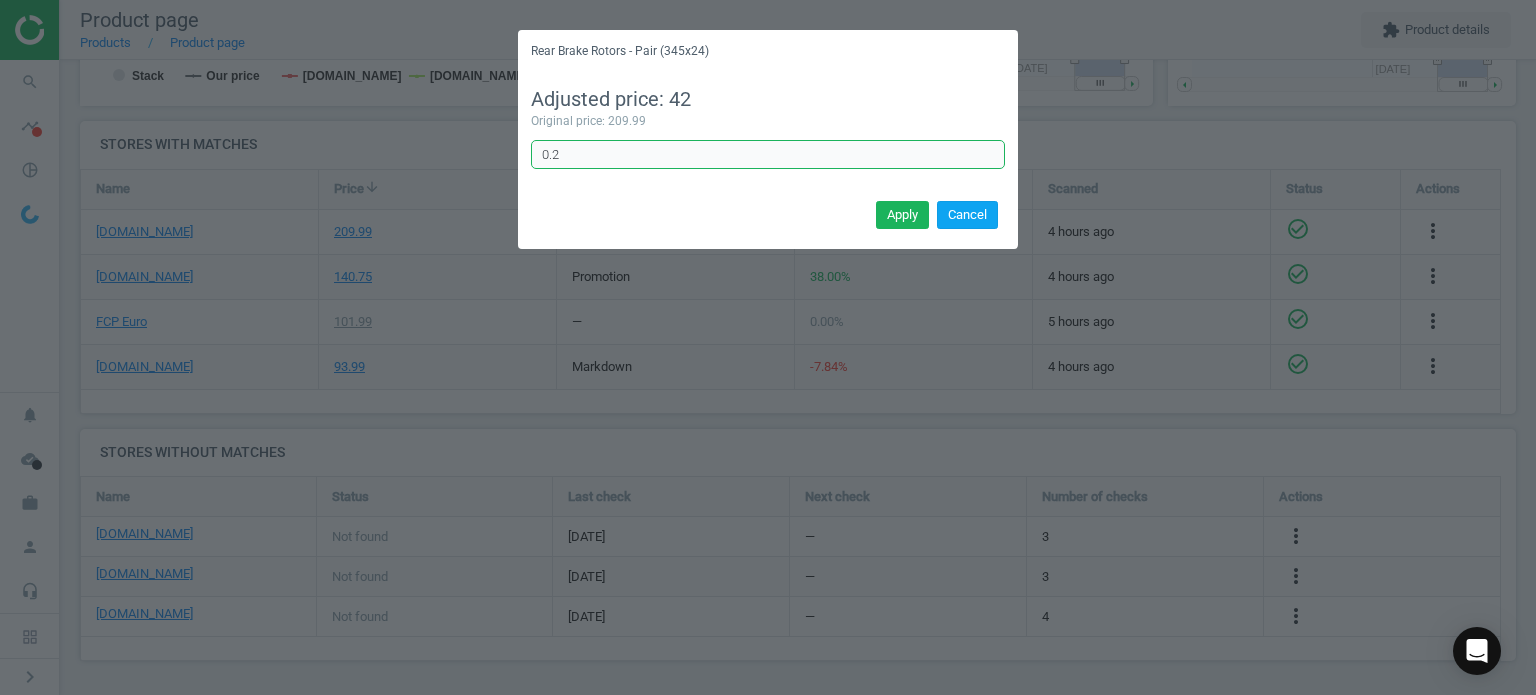 type on "0.2" 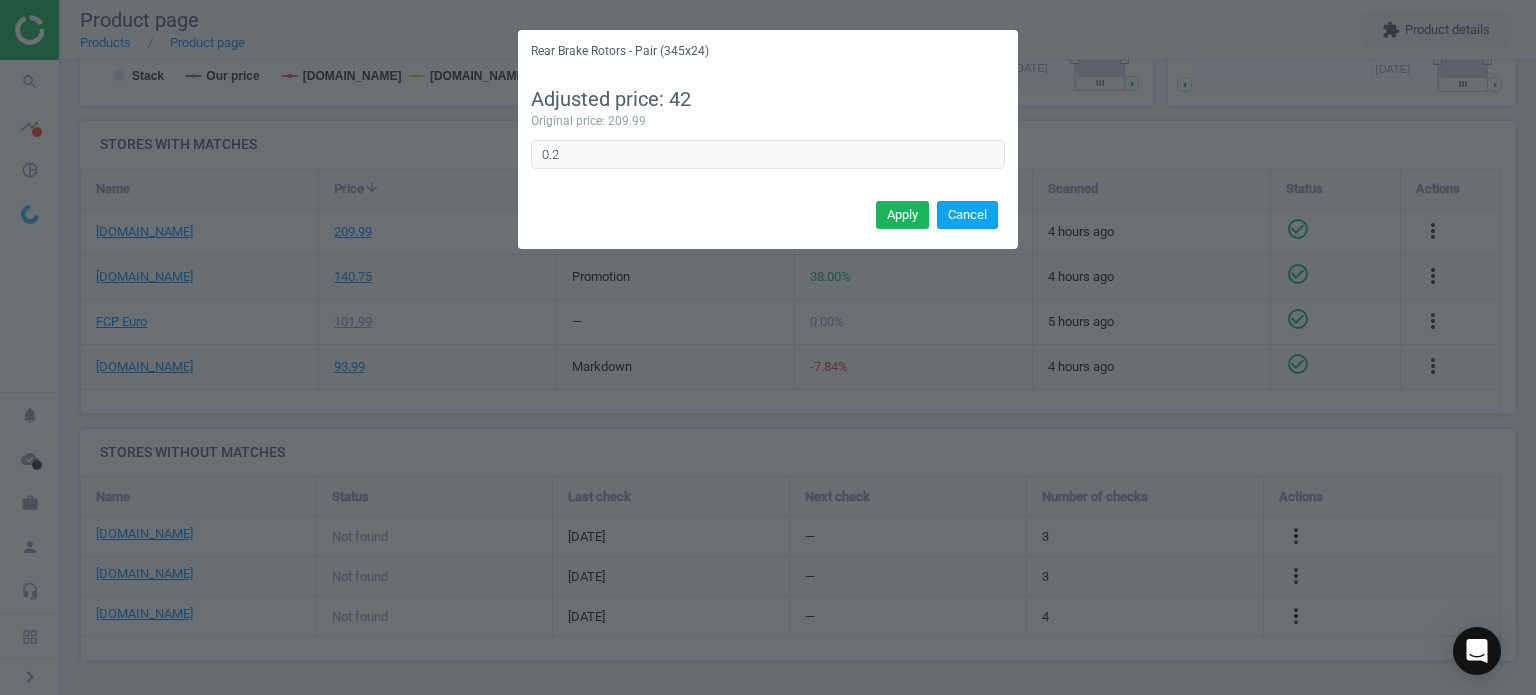 click on "Cancel" at bounding box center (967, 215) 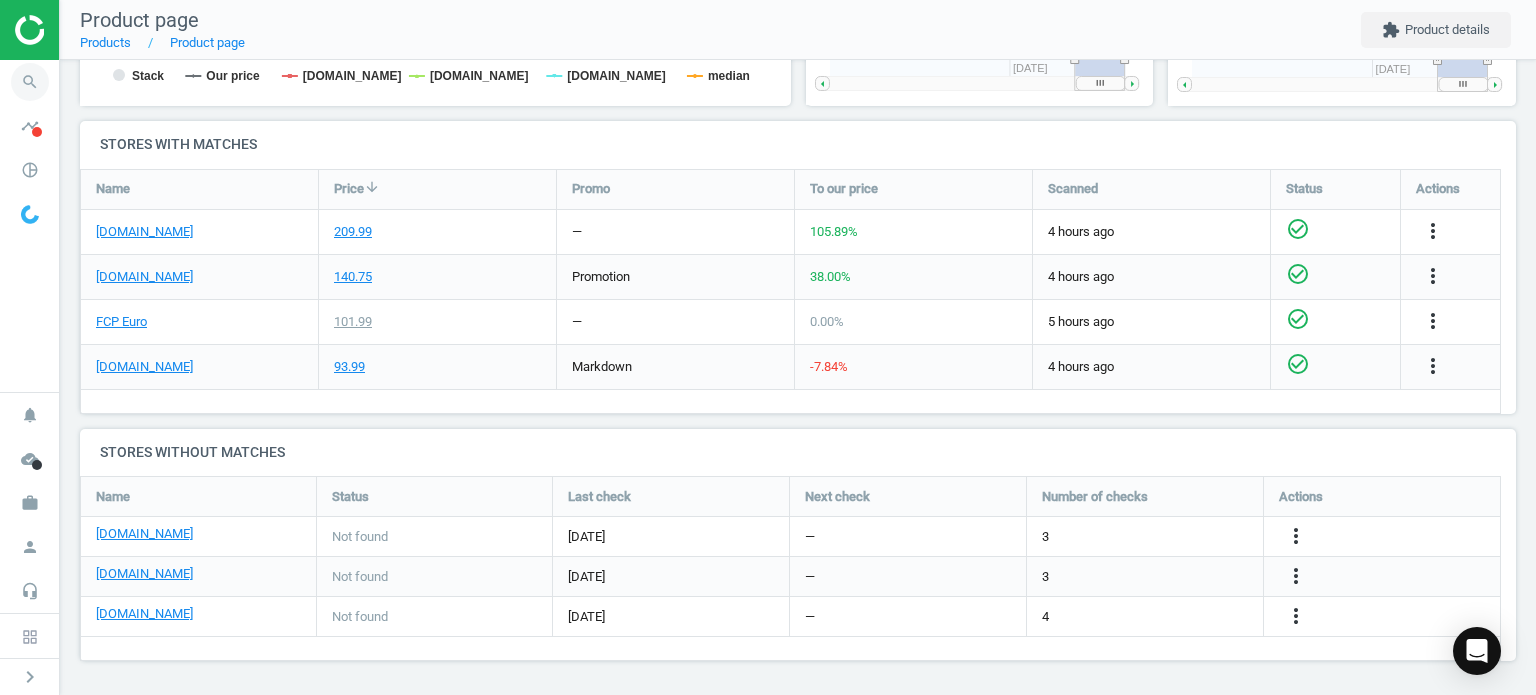 click on "search" at bounding box center (30, 82) 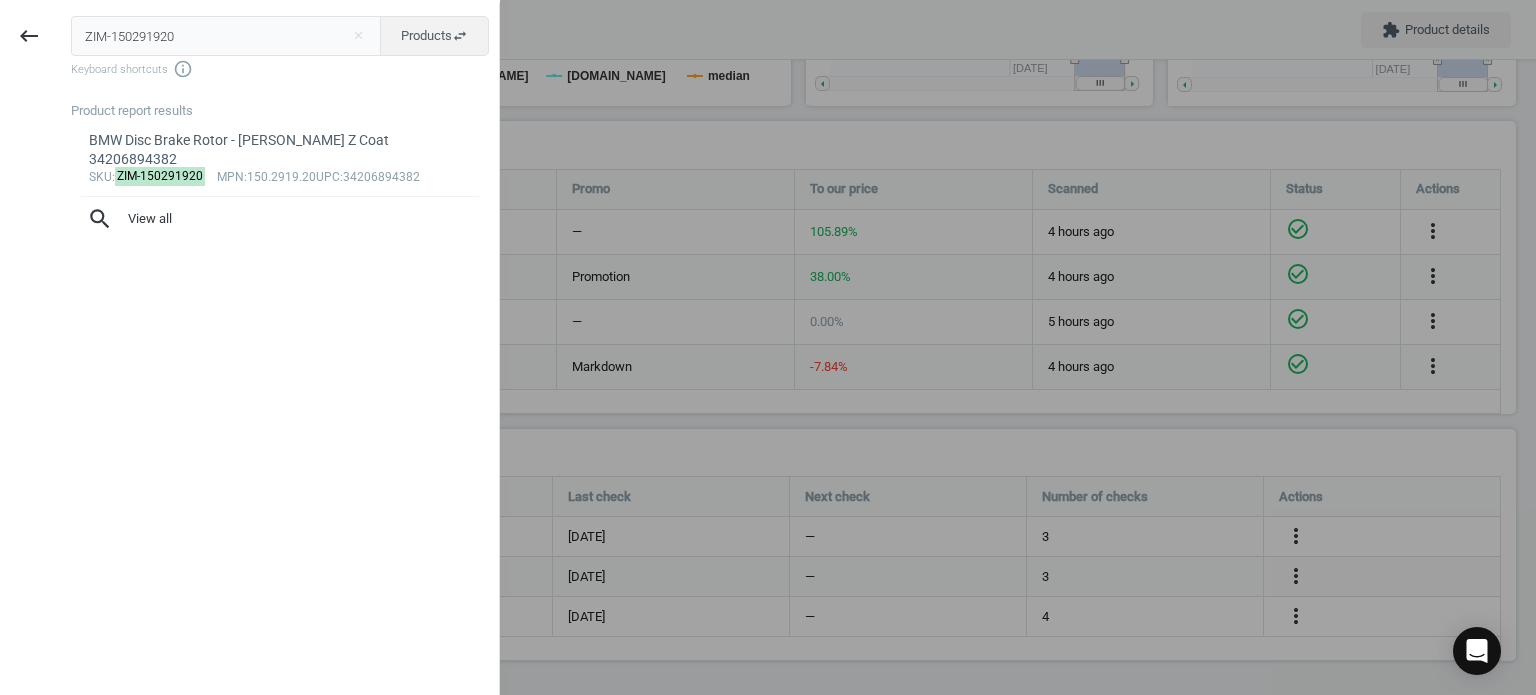 drag, startPoint x: 220, startPoint y: 47, endPoint x: -25, endPoint y: 18, distance: 246.71036 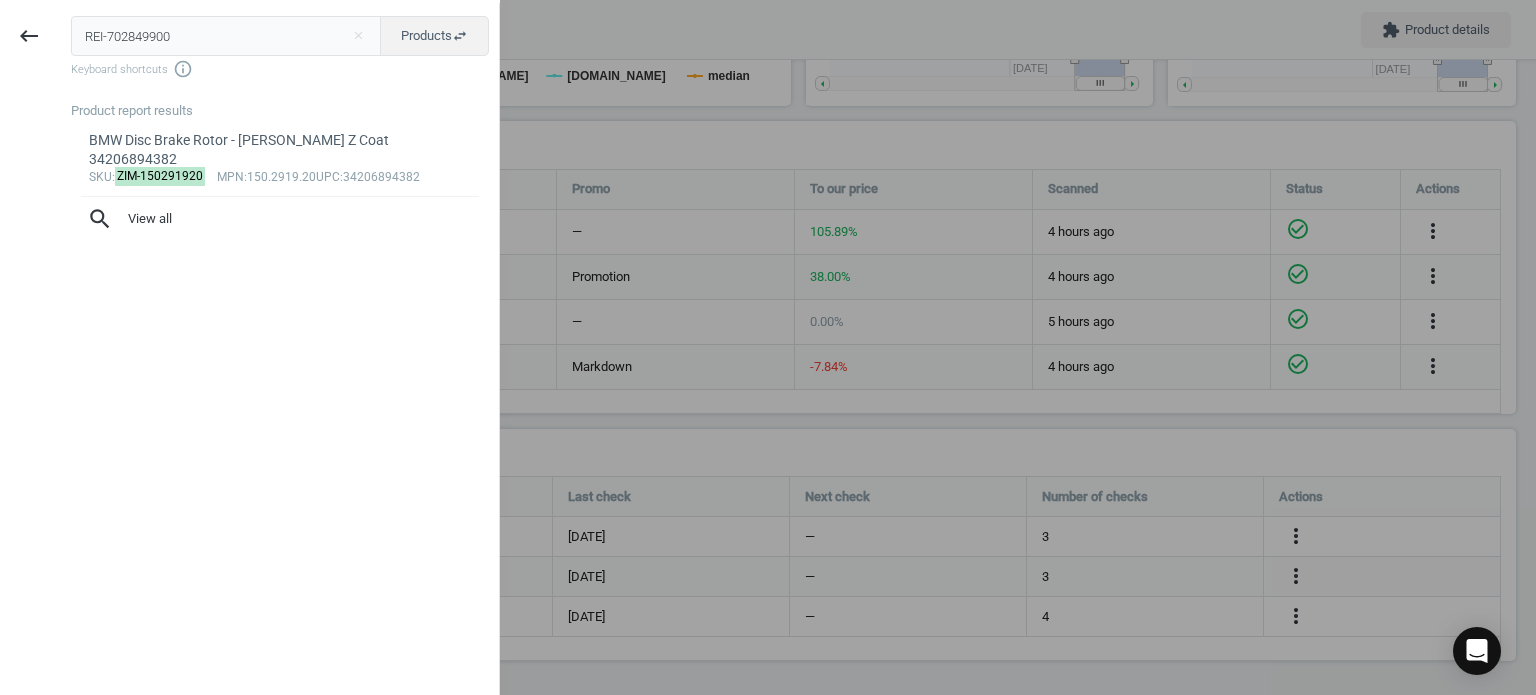 type on "REI-702849900" 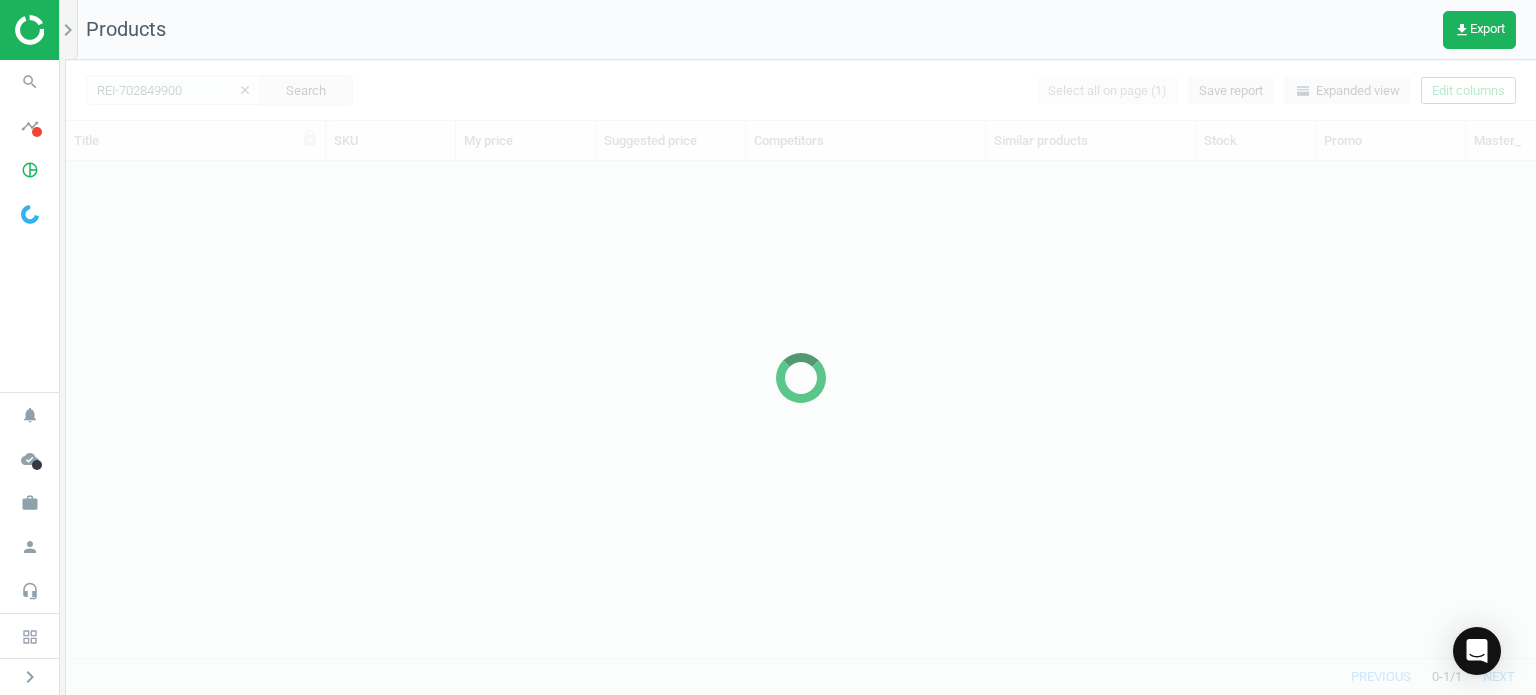 scroll, scrollTop: 16, scrollLeft: 16, axis: both 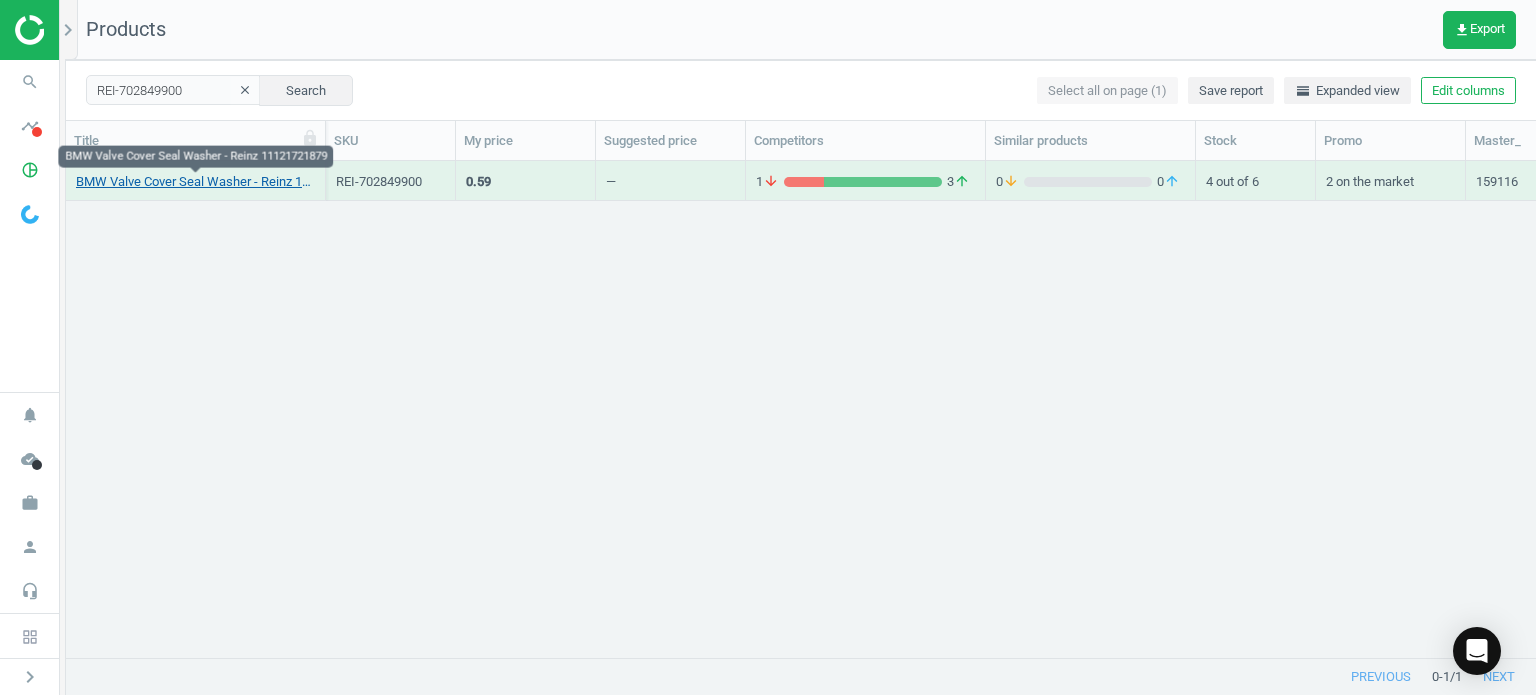 click on "BMW Valve Cover Seal Washer - Reinz 11121721879" at bounding box center (195, 182) 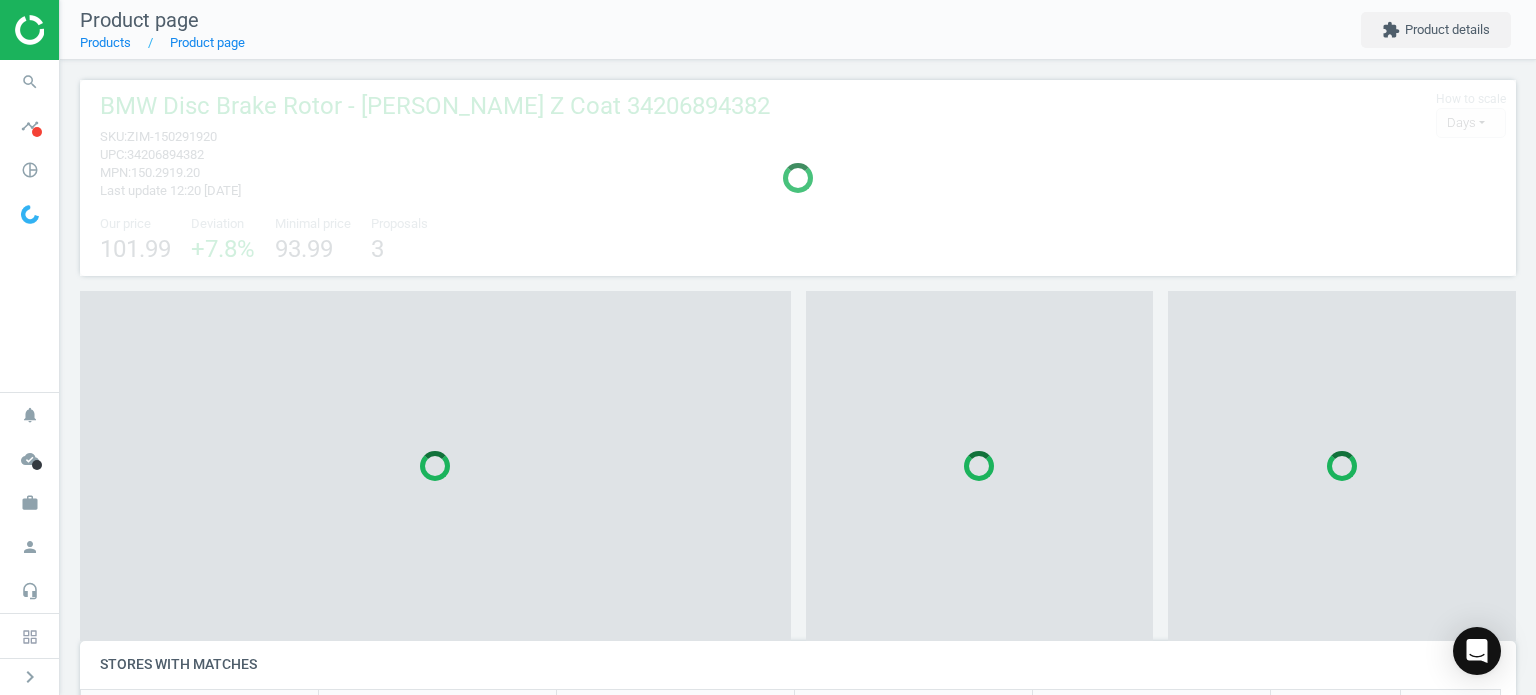 scroll, scrollTop: 10, scrollLeft: 10, axis: both 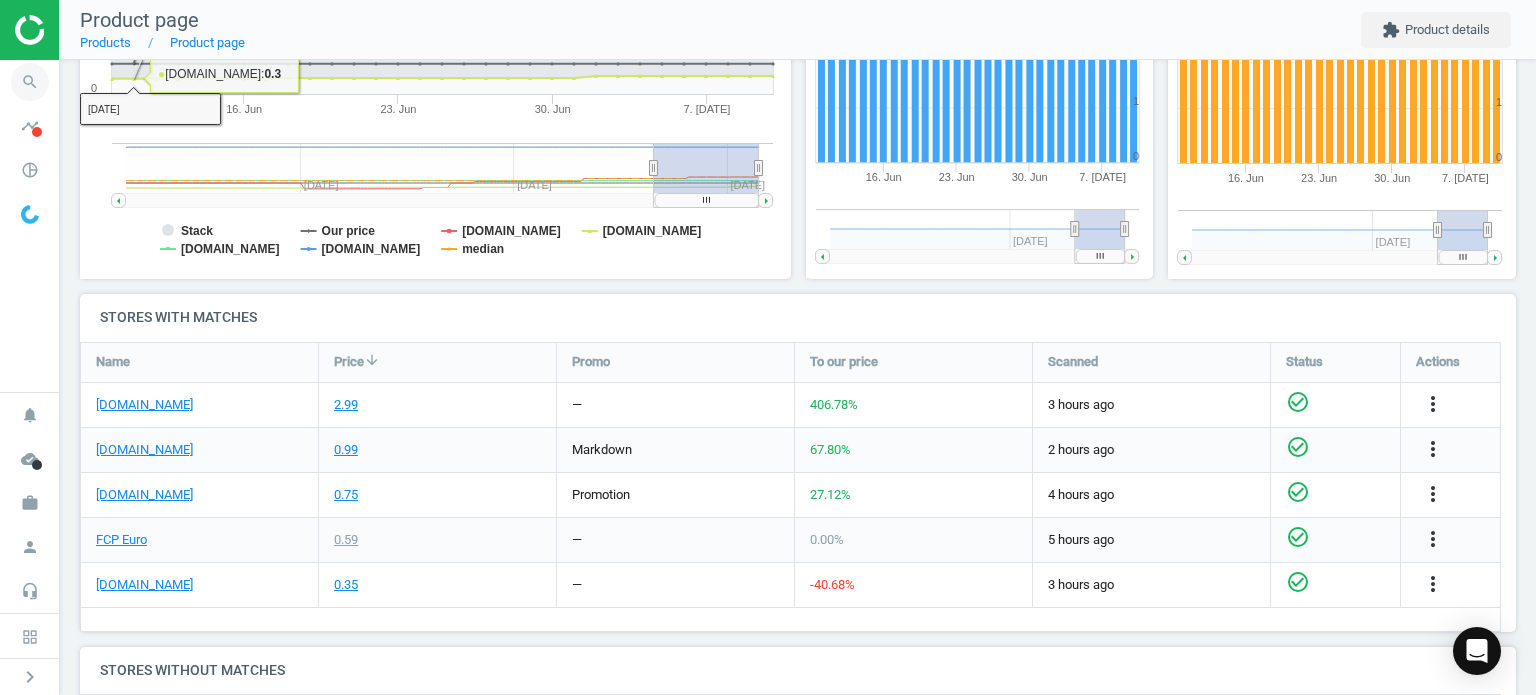 click on "search" at bounding box center [30, 82] 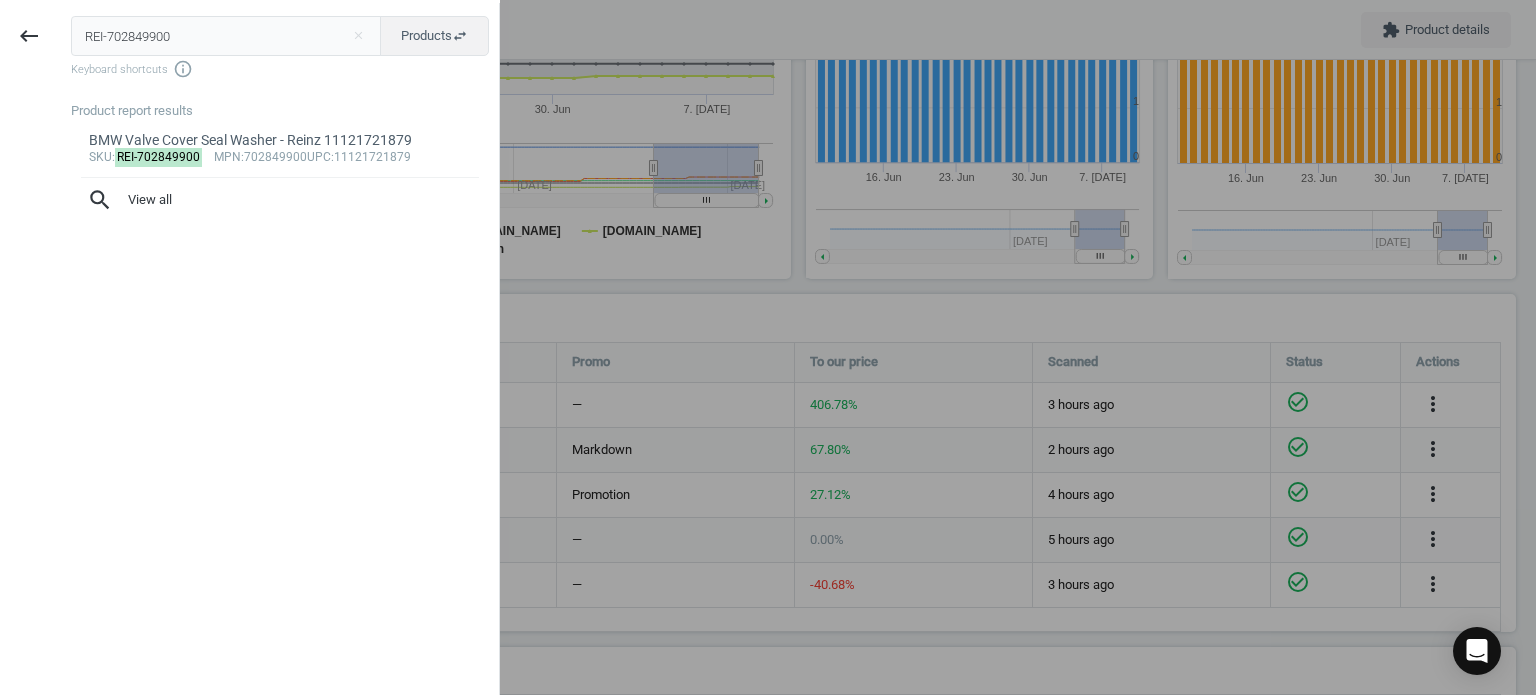 drag, startPoint x: 208, startPoint y: 35, endPoint x: -135, endPoint y: -5, distance: 345.3245 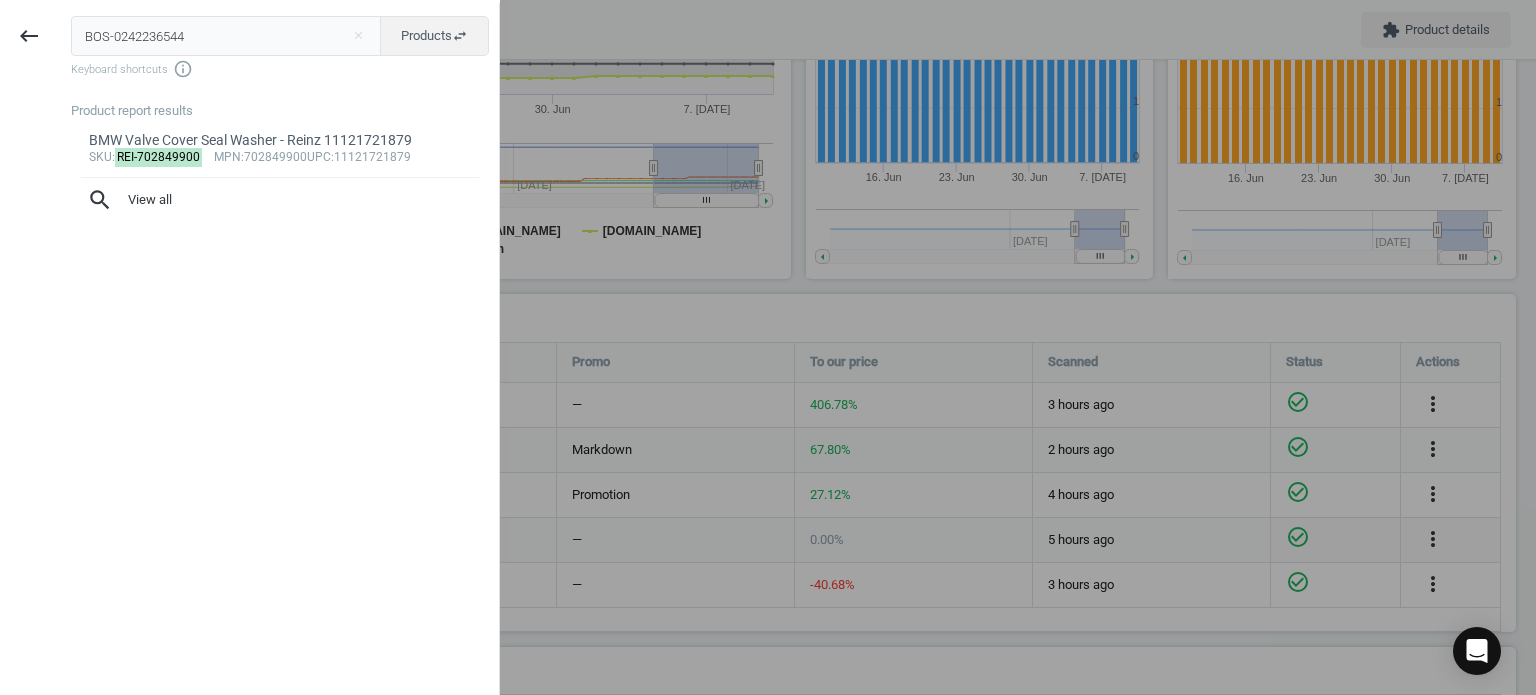 type on "BOS-0242236544" 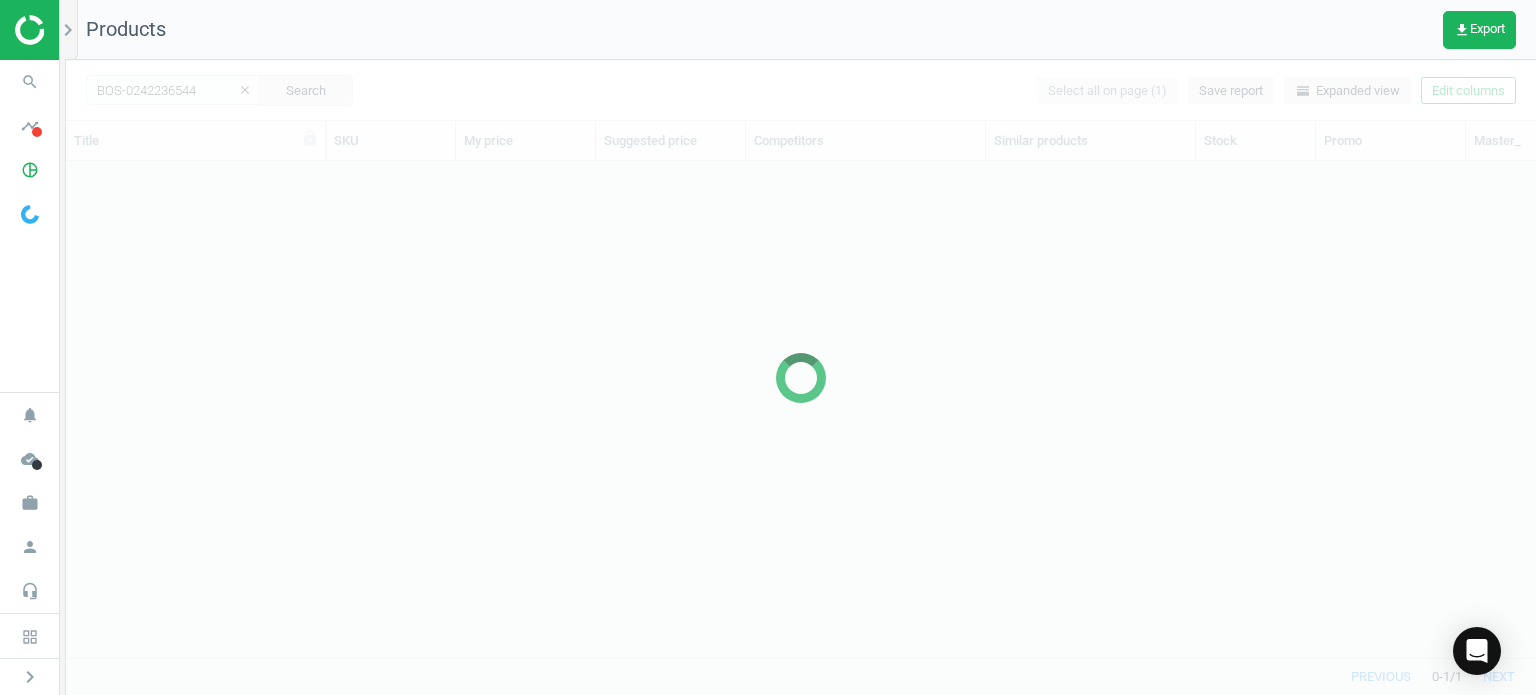 scroll, scrollTop: 16, scrollLeft: 16, axis: both 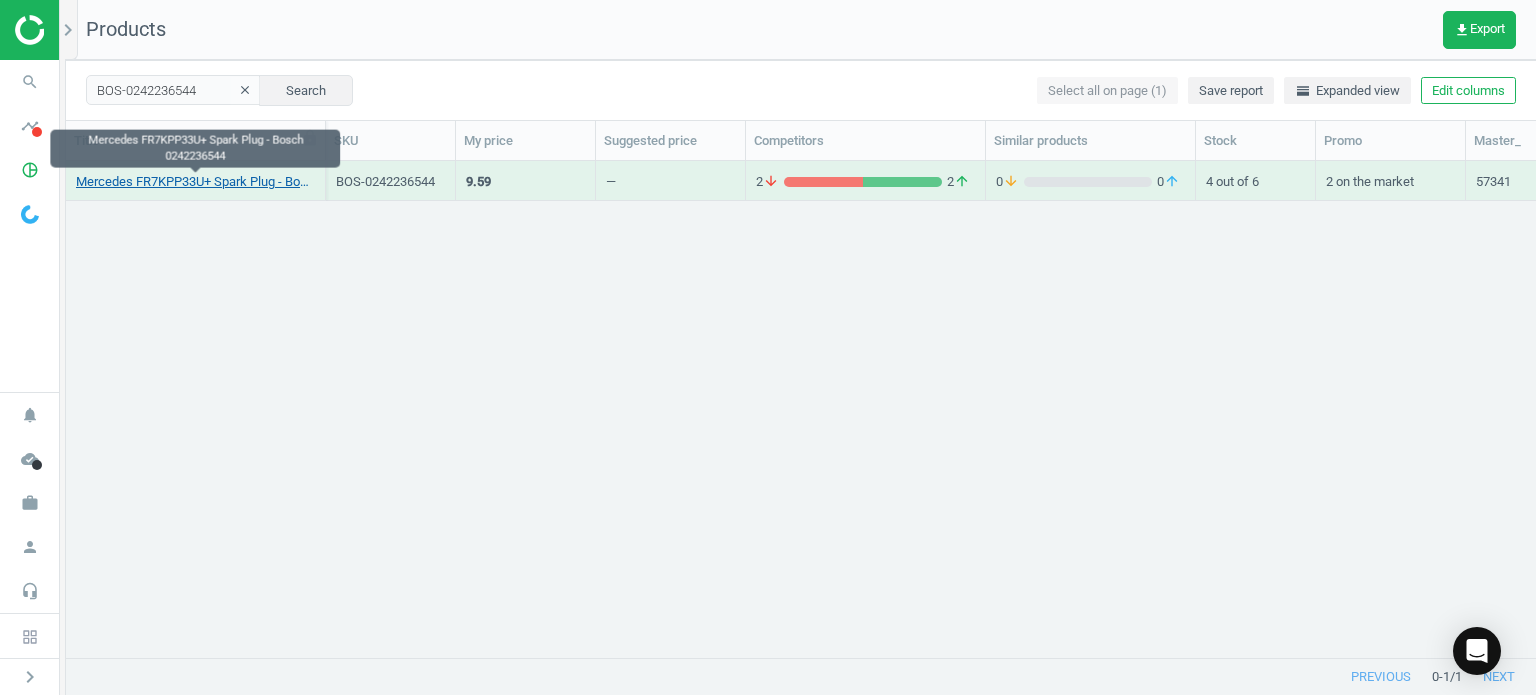 click on "Mercedes FR7KPP33U+ Spark Plug - Bosch 0242236544" at bounding box center [195, 182] 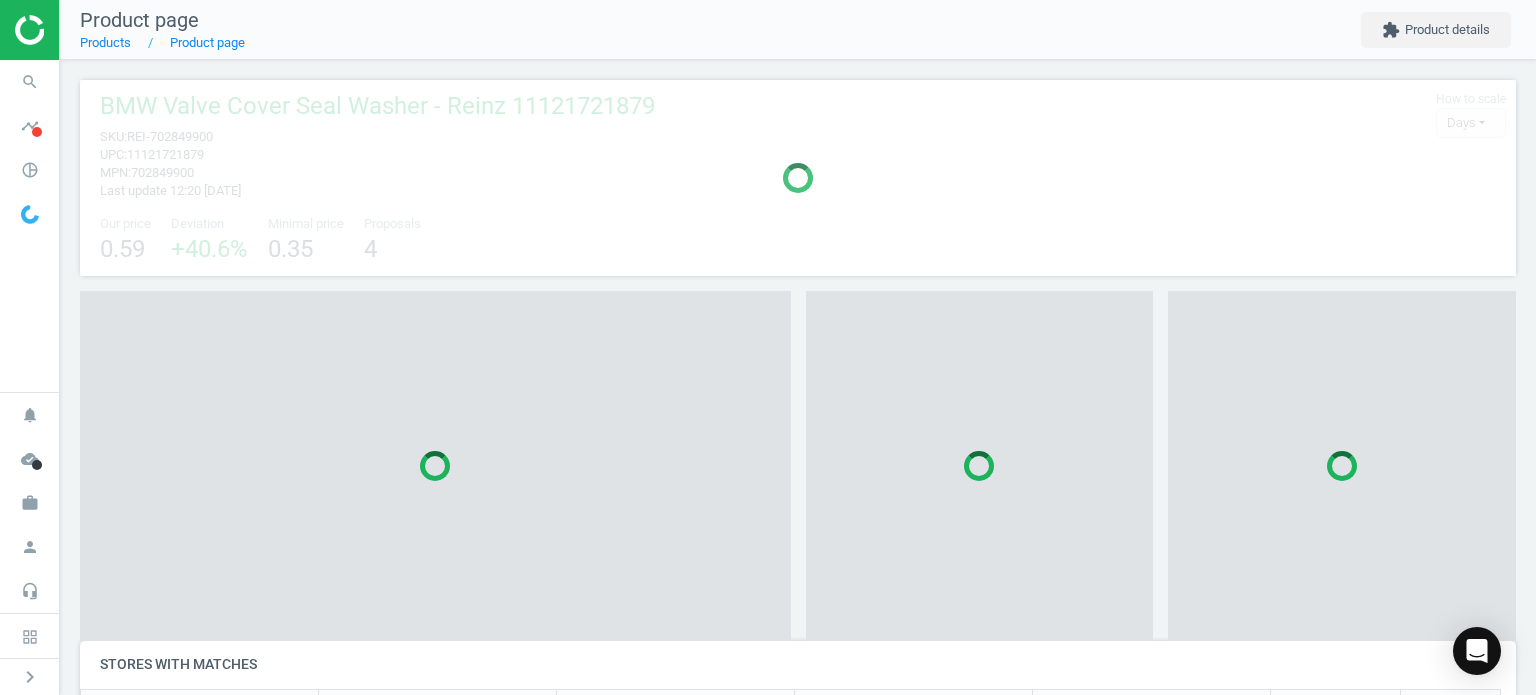 scroll, scrollTop: 10, scrollLeft: 10, axis: both 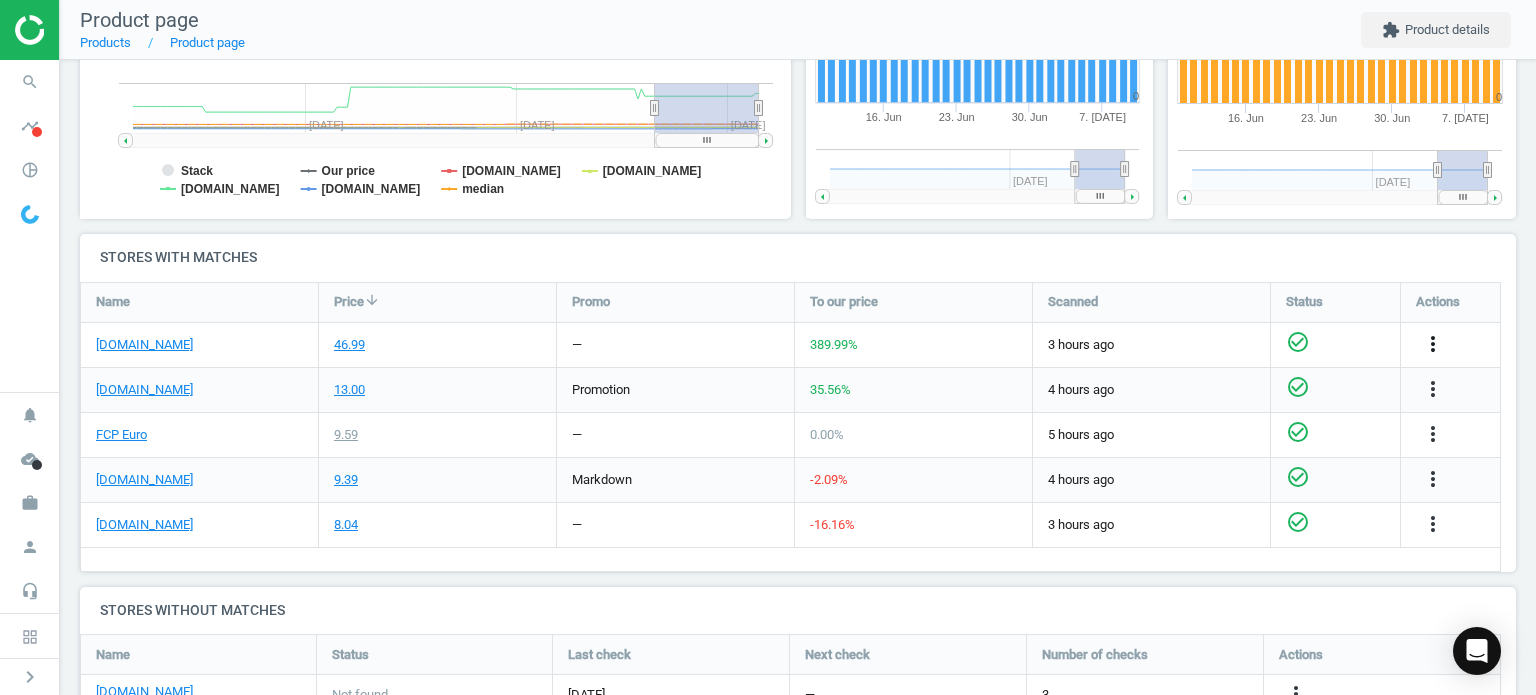 click on "more_vert" at bounding box center (1433, 344) 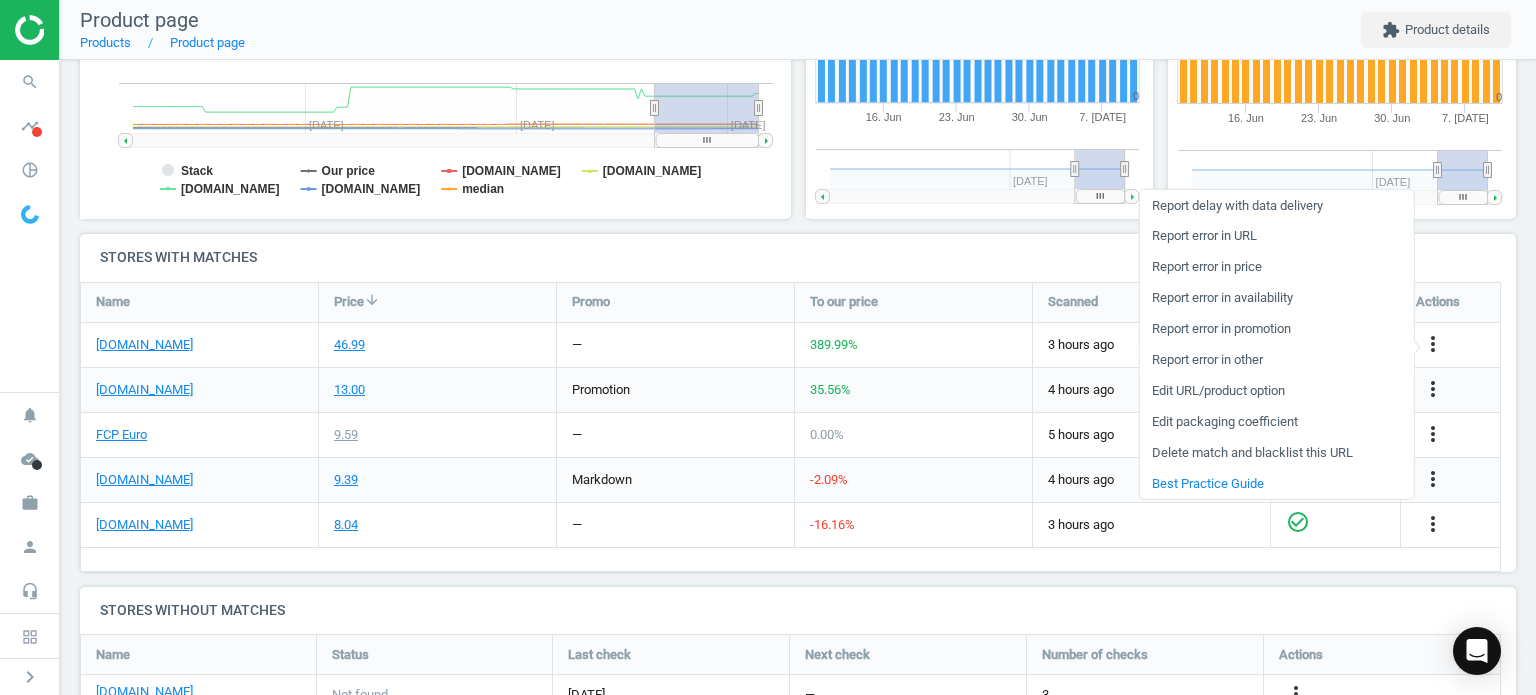 click on "Report error in other" at bounding box center [1276, 359] 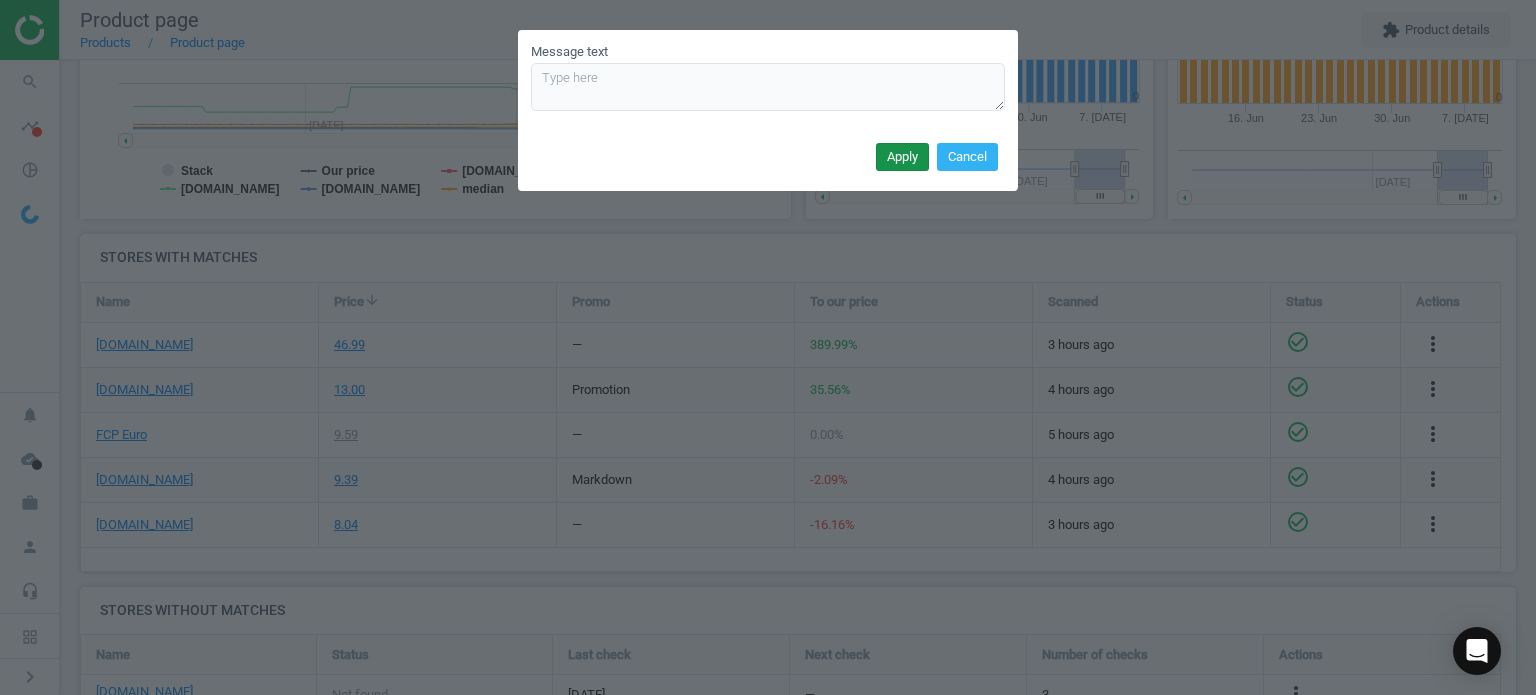 click on "Apply" at bounding box center [902, 157] 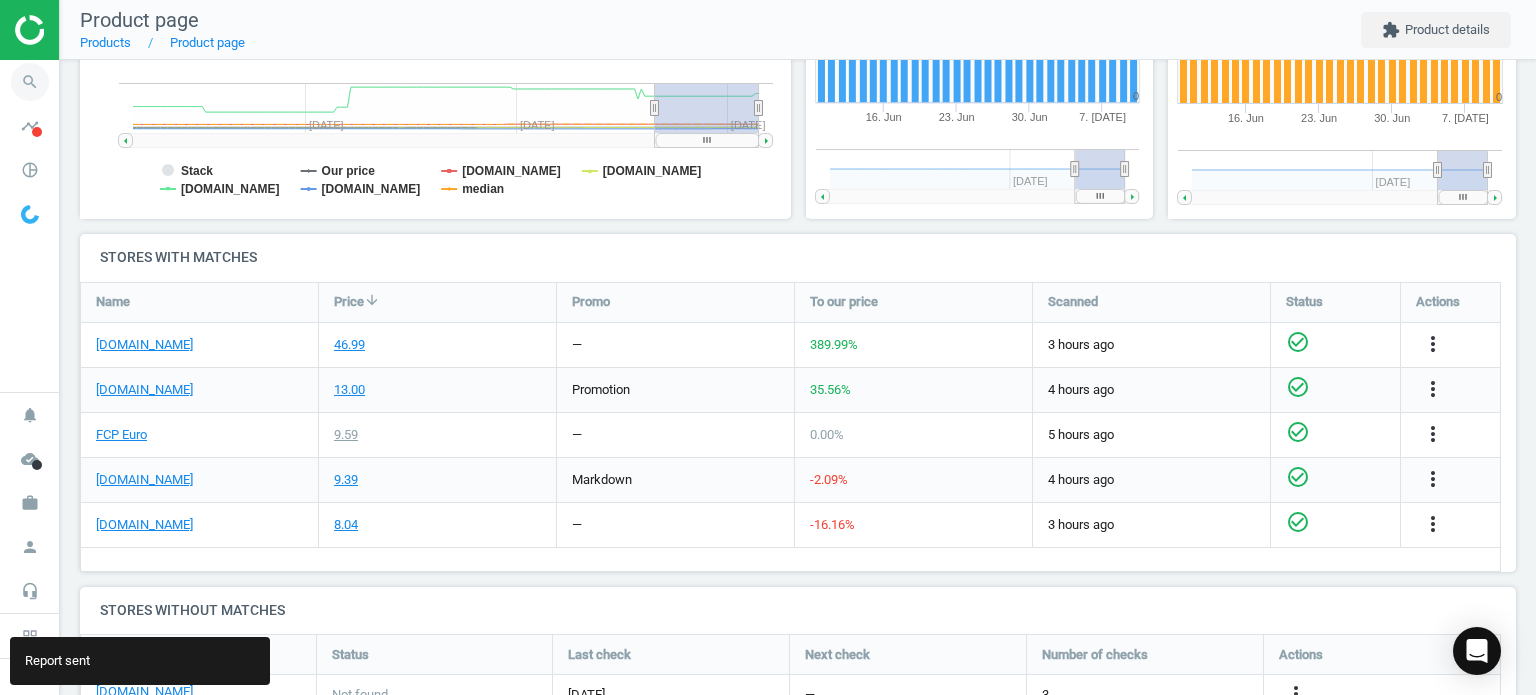 click on "search" at bounding box center (30, 82) 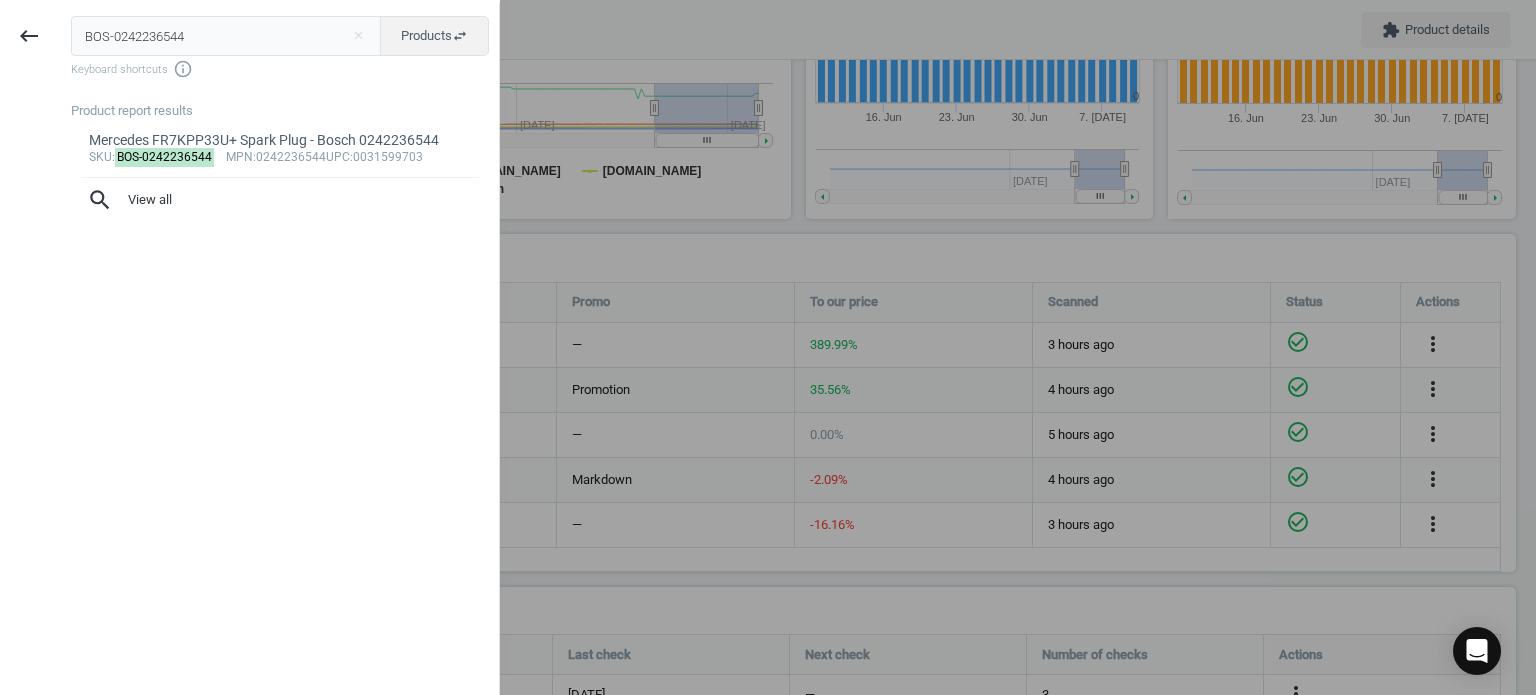 drag, startPoint x: 220, startPoint y: 39, endPoint x: -105, endPoint y: 0, distance: 327.33163 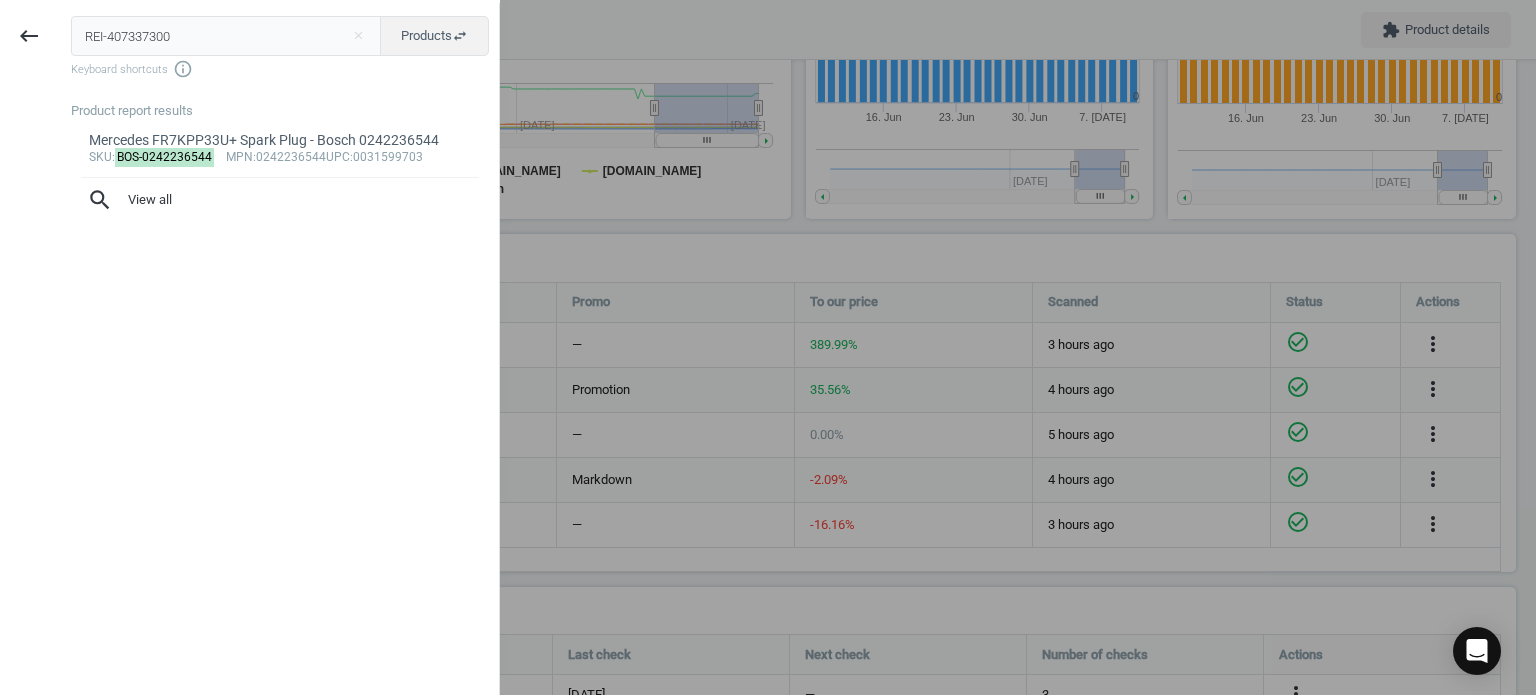 type on "REI-407337300" 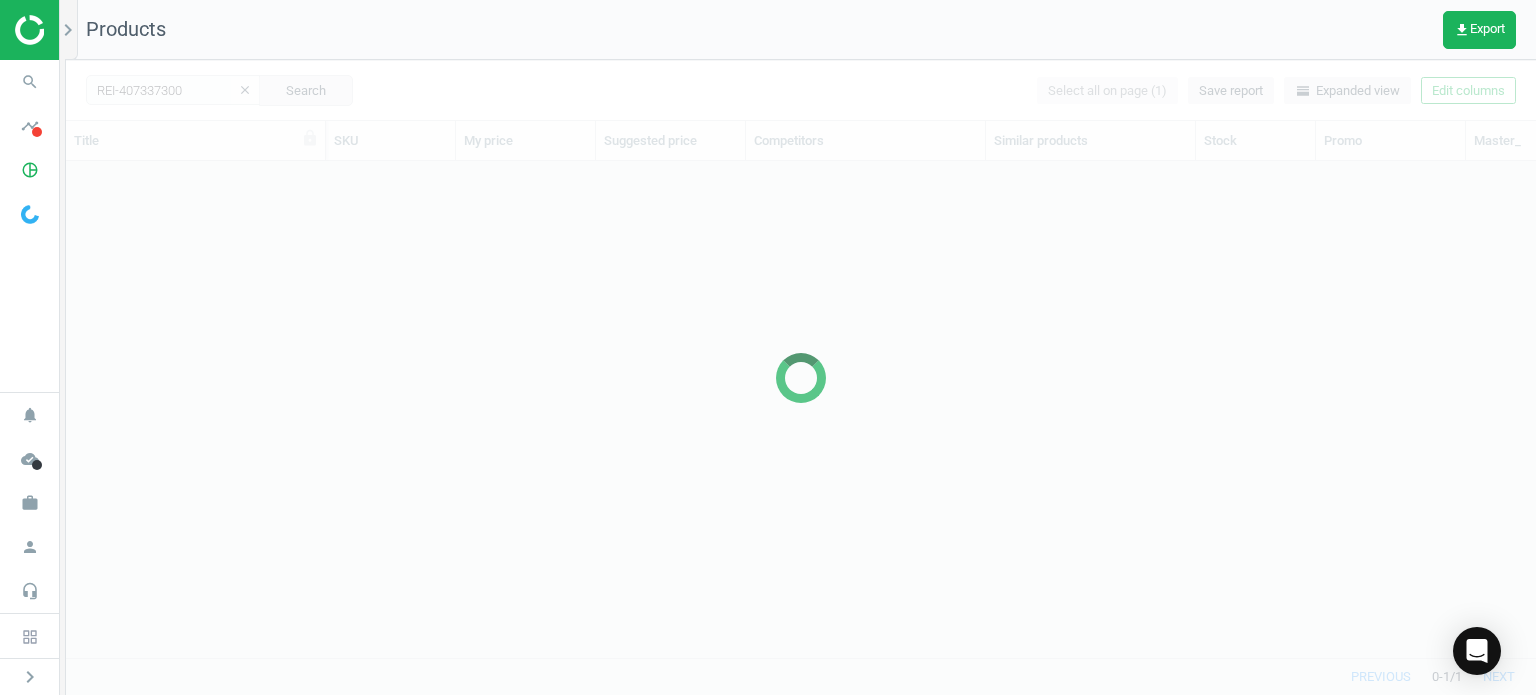 scroll, scrollTop: 16, scrollLeft: 16, axis: both 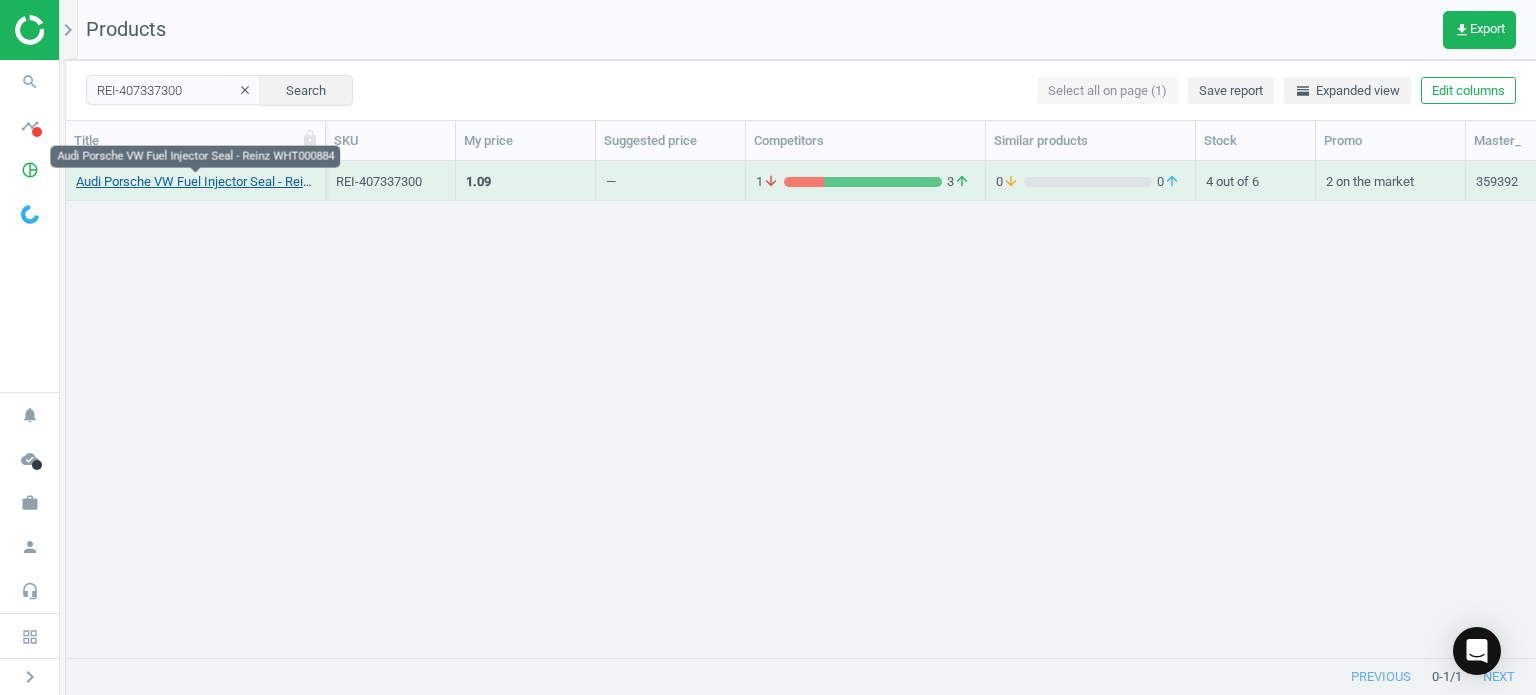 click on "Audi Porsche VW Fuel Injector Seal - Reinz WHT000884" at bounding box center [195, 182] 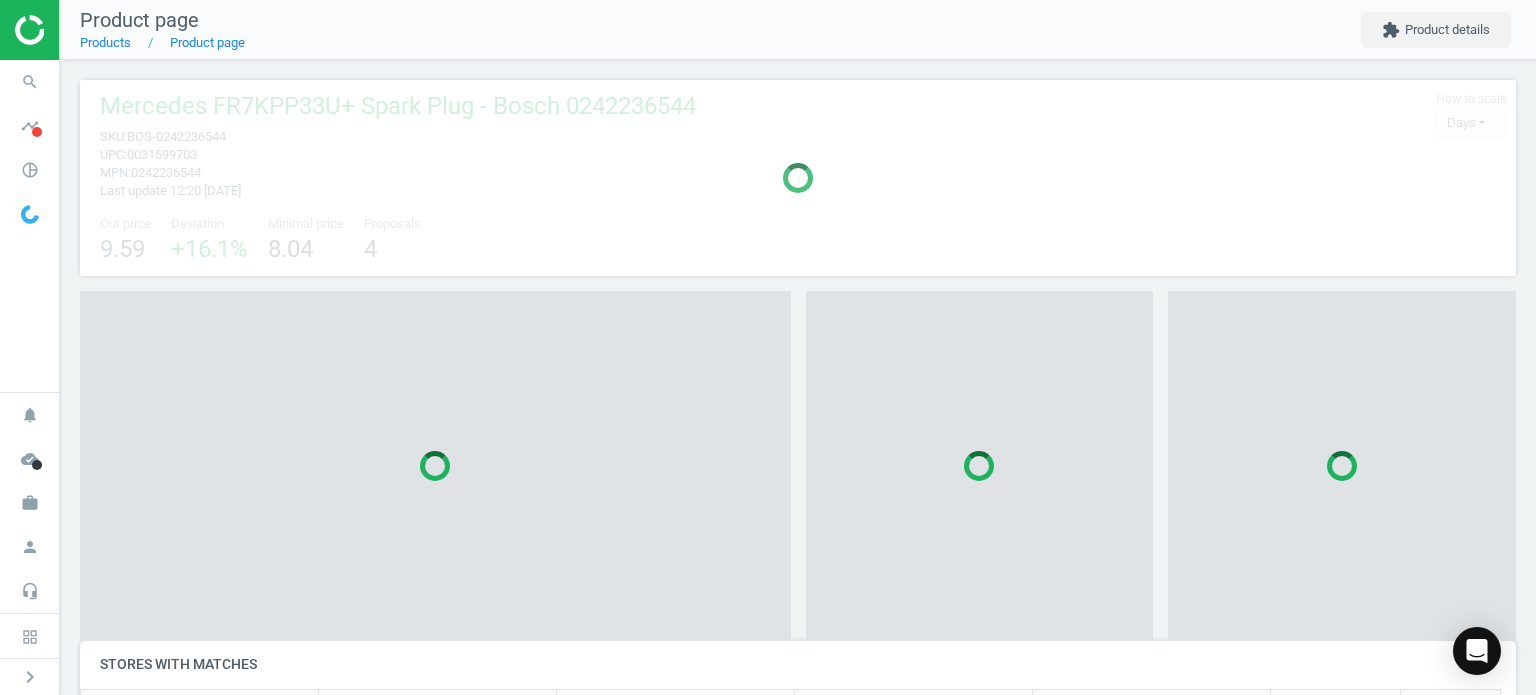 scroll, scrollTop: 10, scrollLeft: 10, axis: both 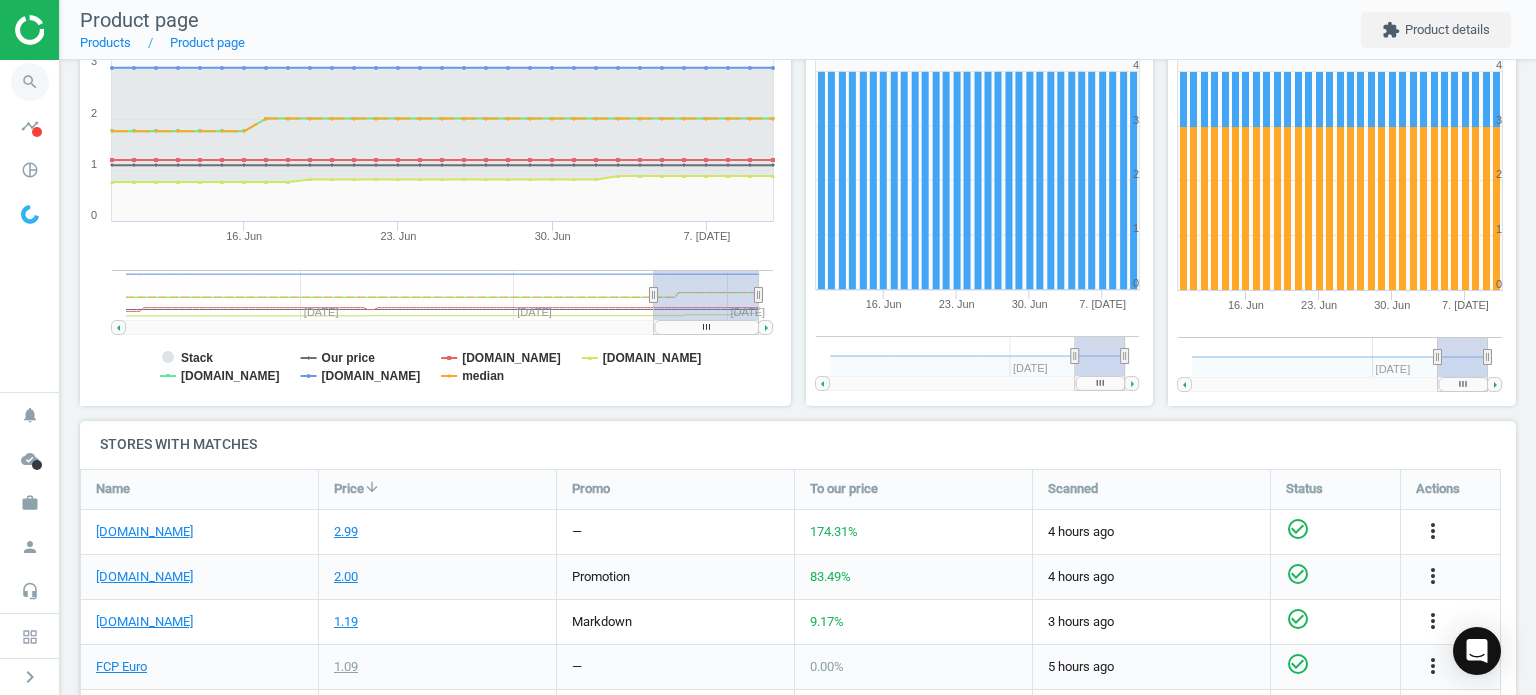 click on "search" at bounding box center [30, 82] 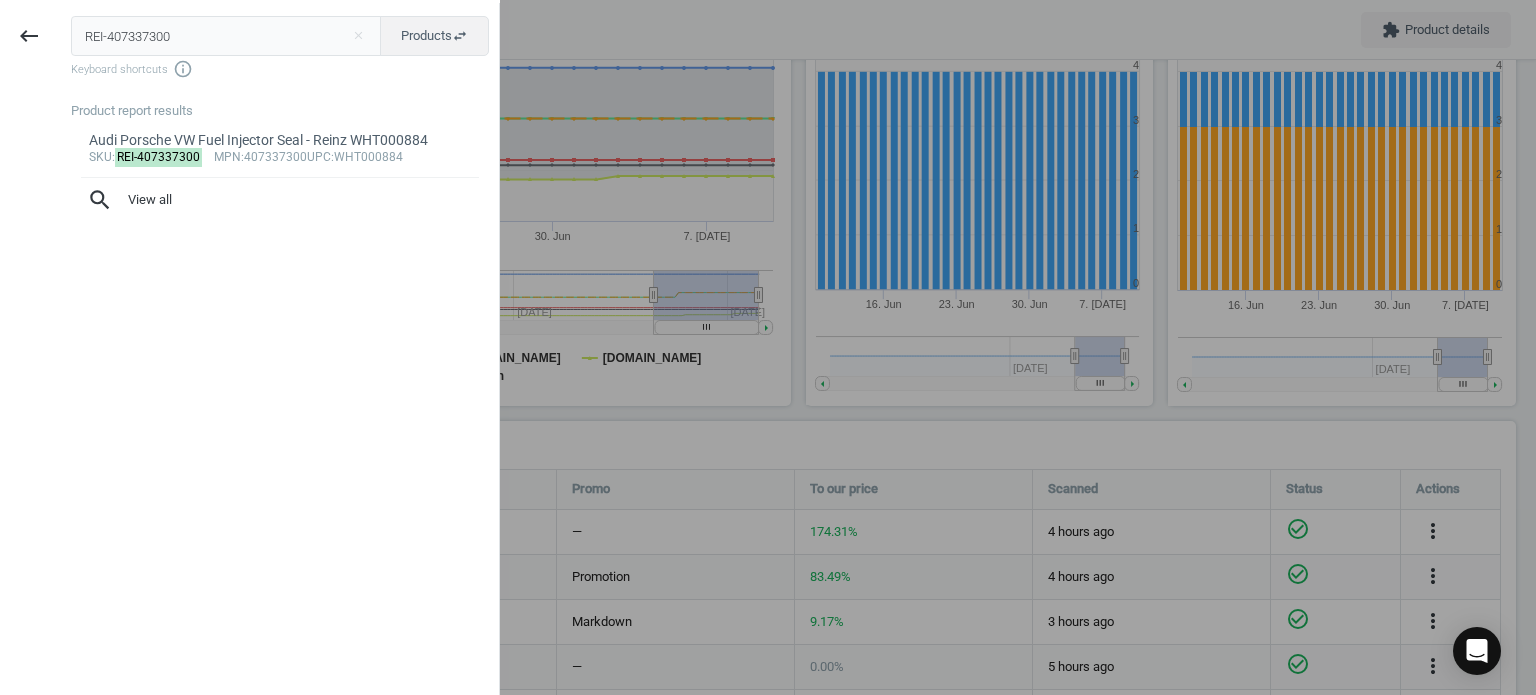 drag, startPoint x: 208, startPoint y: 32, endPoint x: -220, endPoint y: -12, distance: 430.25574 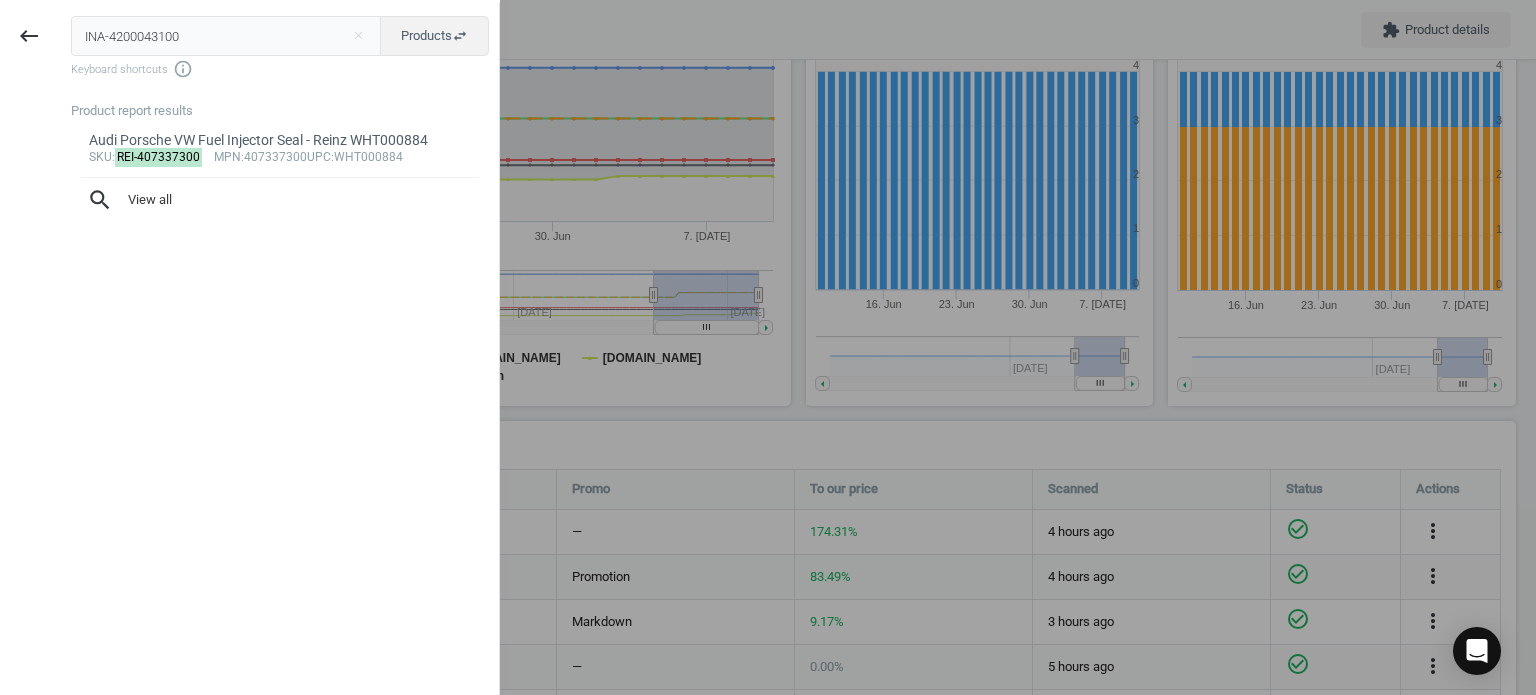 type on "INA-4200043100" 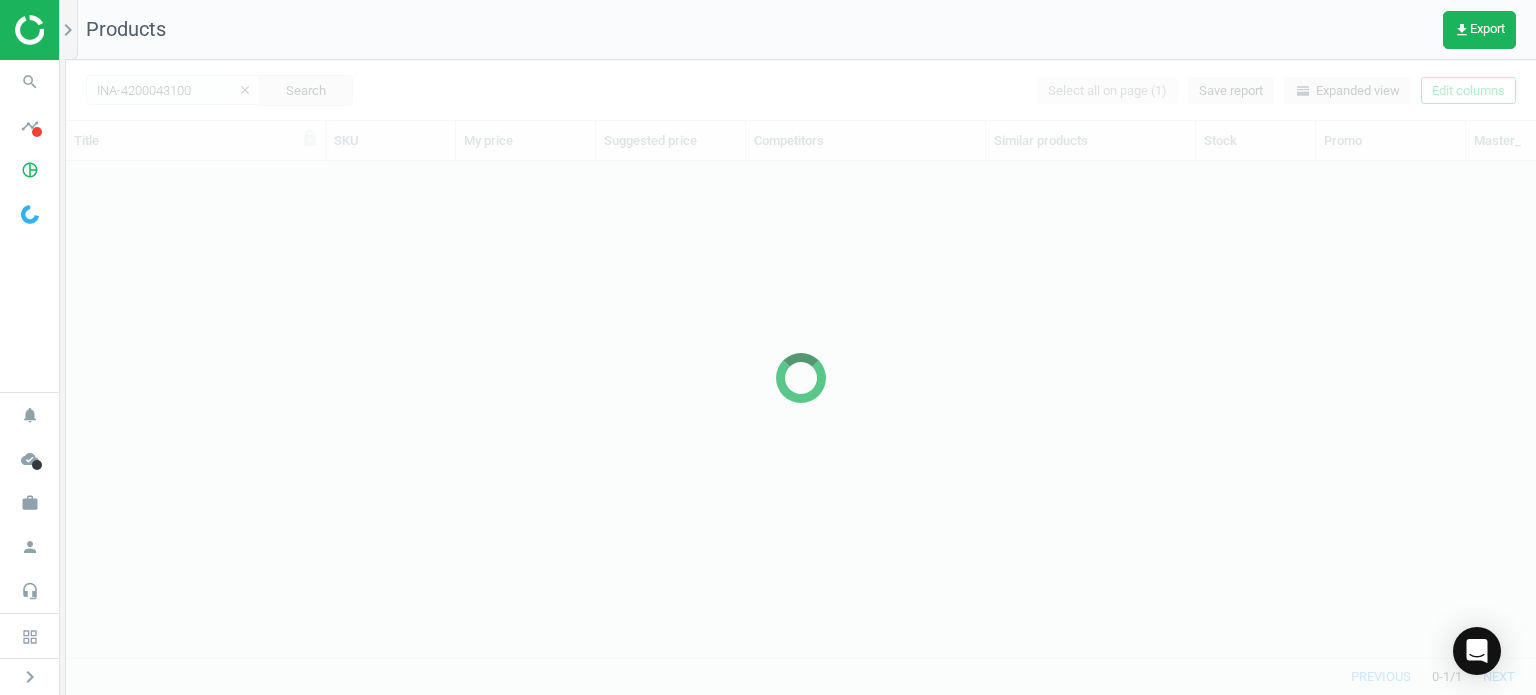 scroll, scrollTop: 16, scrollLeft: 16, axis: both 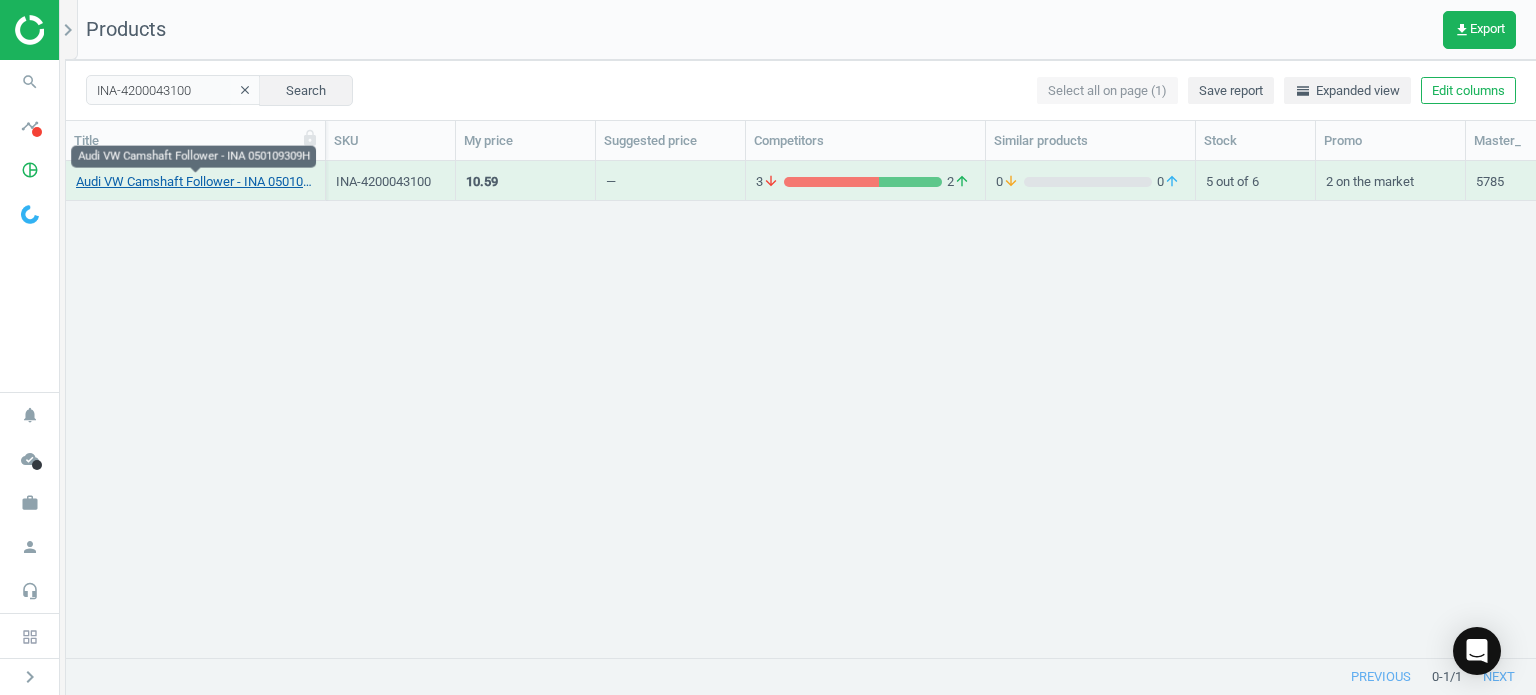 click on "Audi VW Camshaft Follower - INA 050109309H" at bounding box center (195, 182) 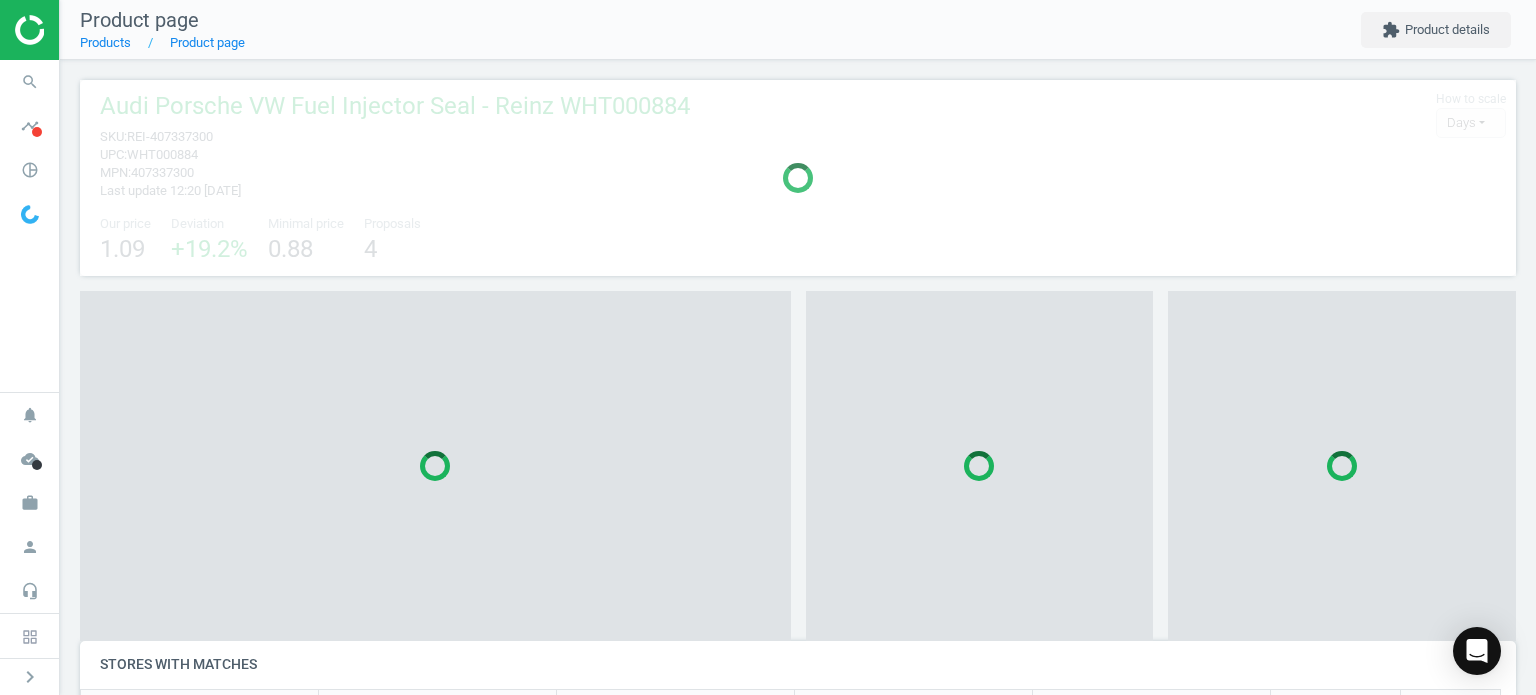 scroll, scrollTop: 10, scrollLeft: 10, axis: both 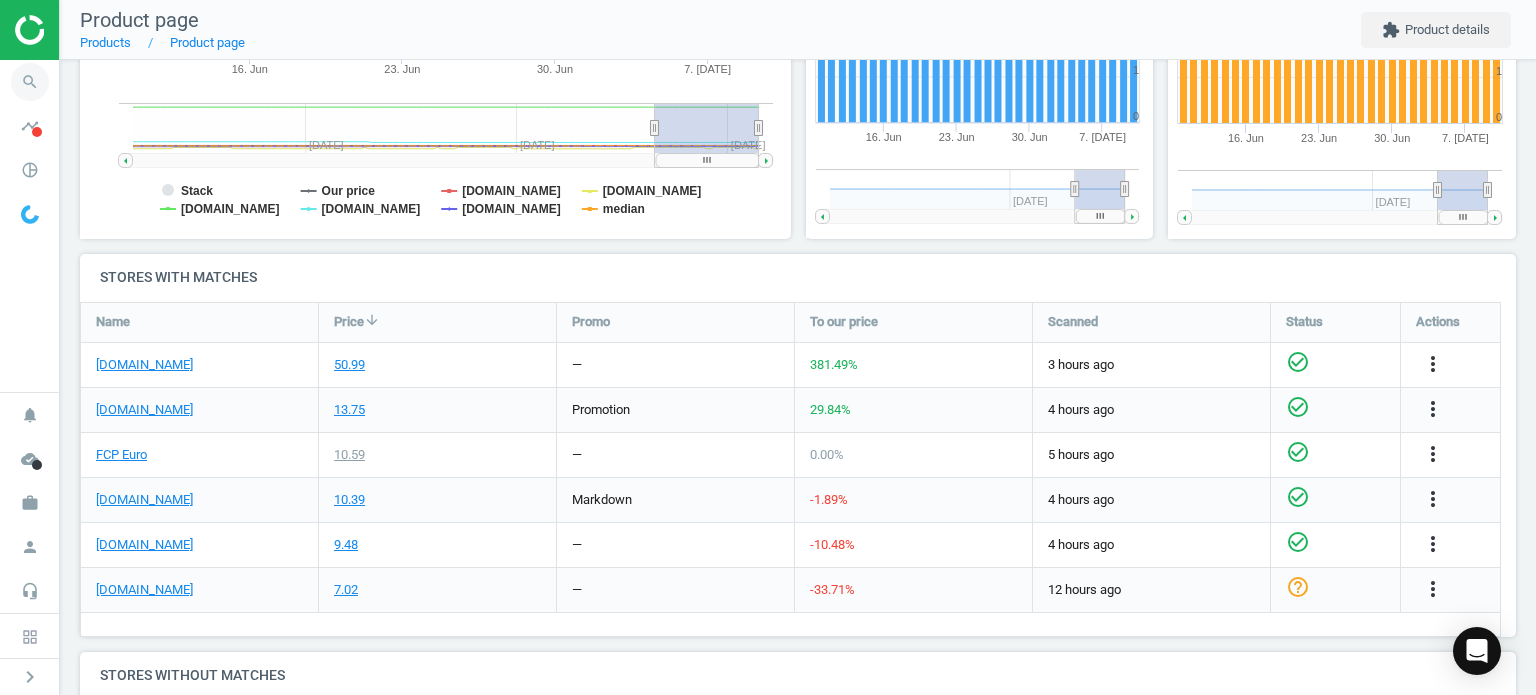 click on "search" at bounding box center (30, 82) 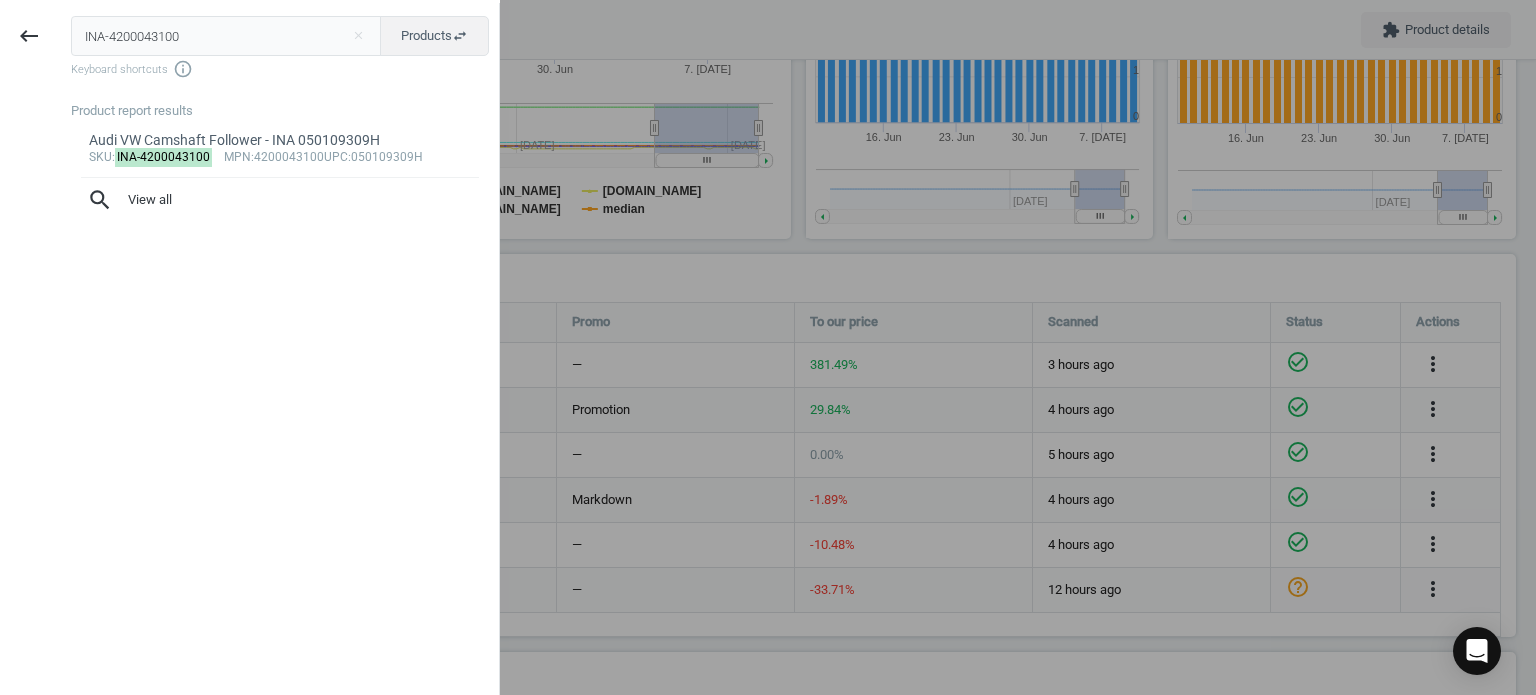 drag, startPoint x: 228, startPoint y: 47, endPoint x: -208, endPoint y: 22, distance: 436.71616 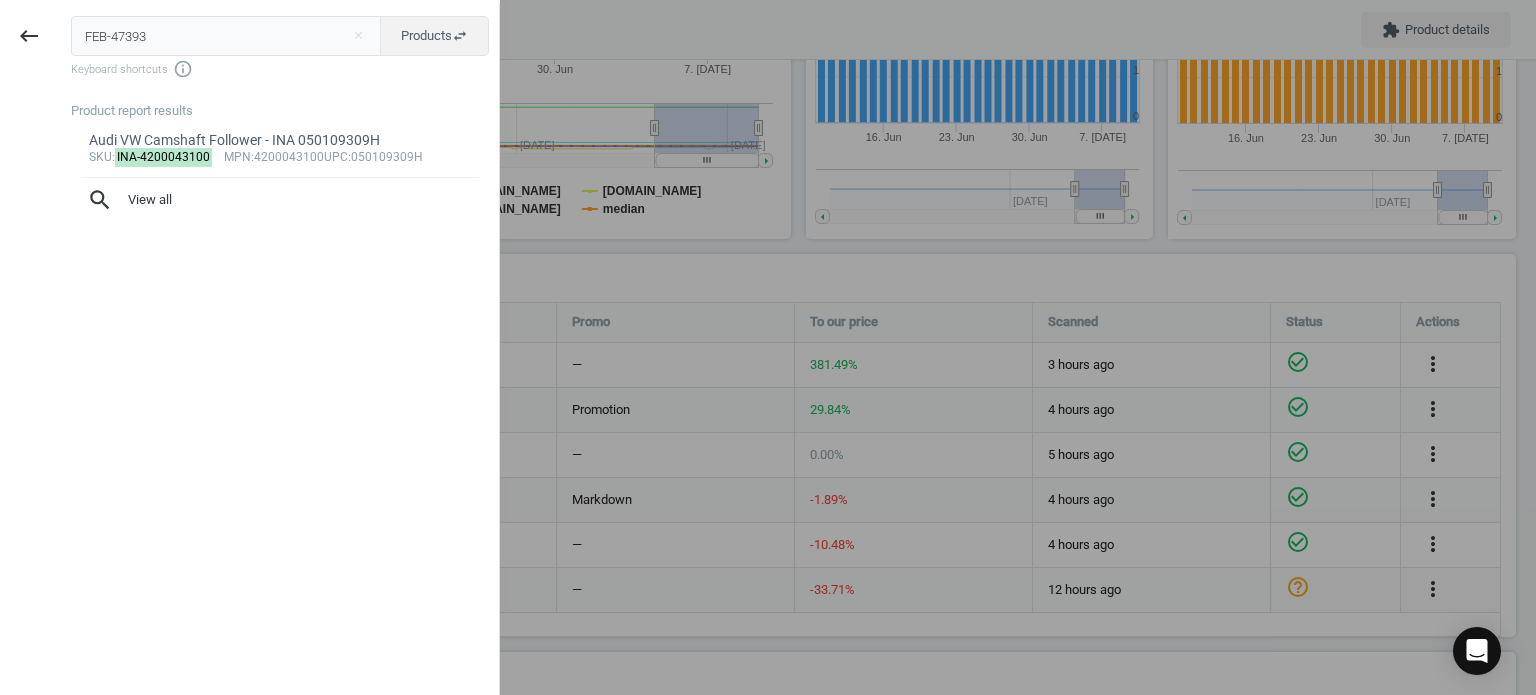 type on "FEB-47393" 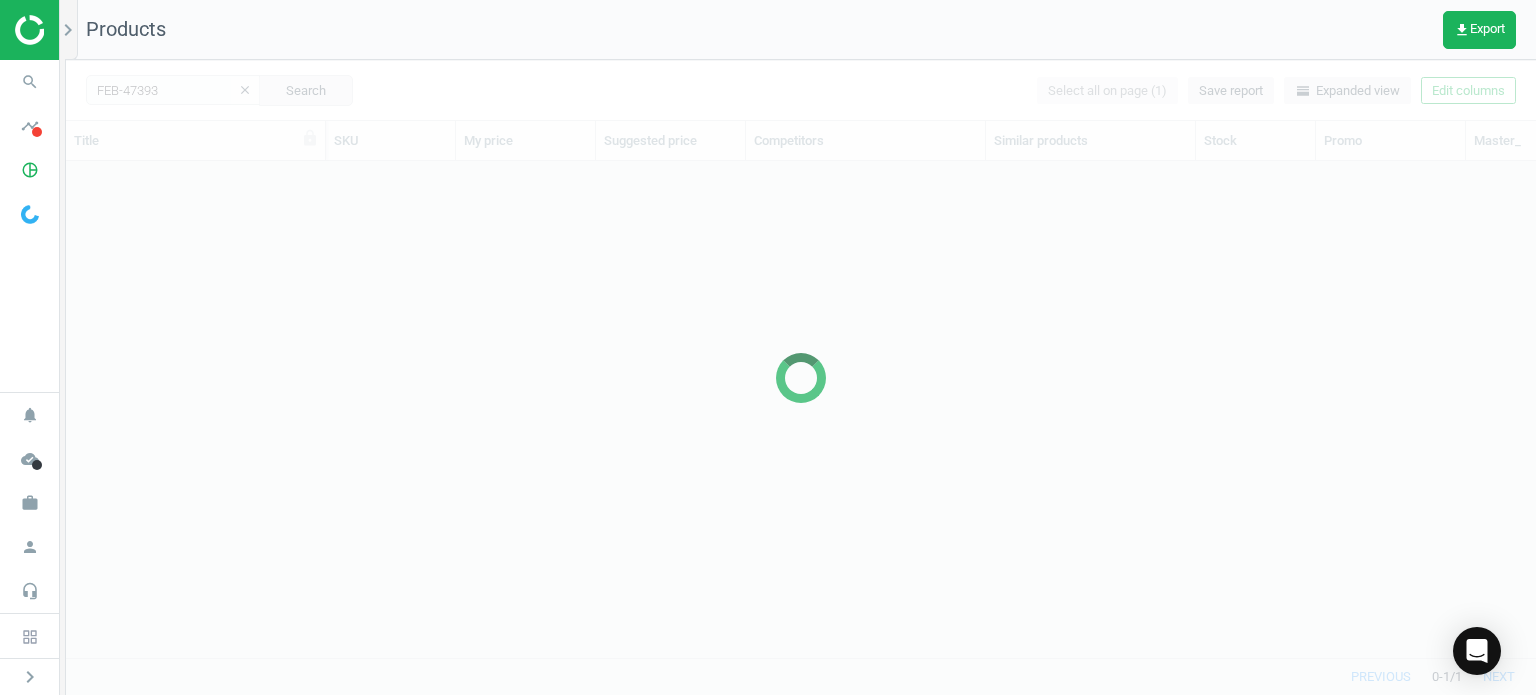 scroll, scrollTop: 16, scrollLeft: 16, axis: both 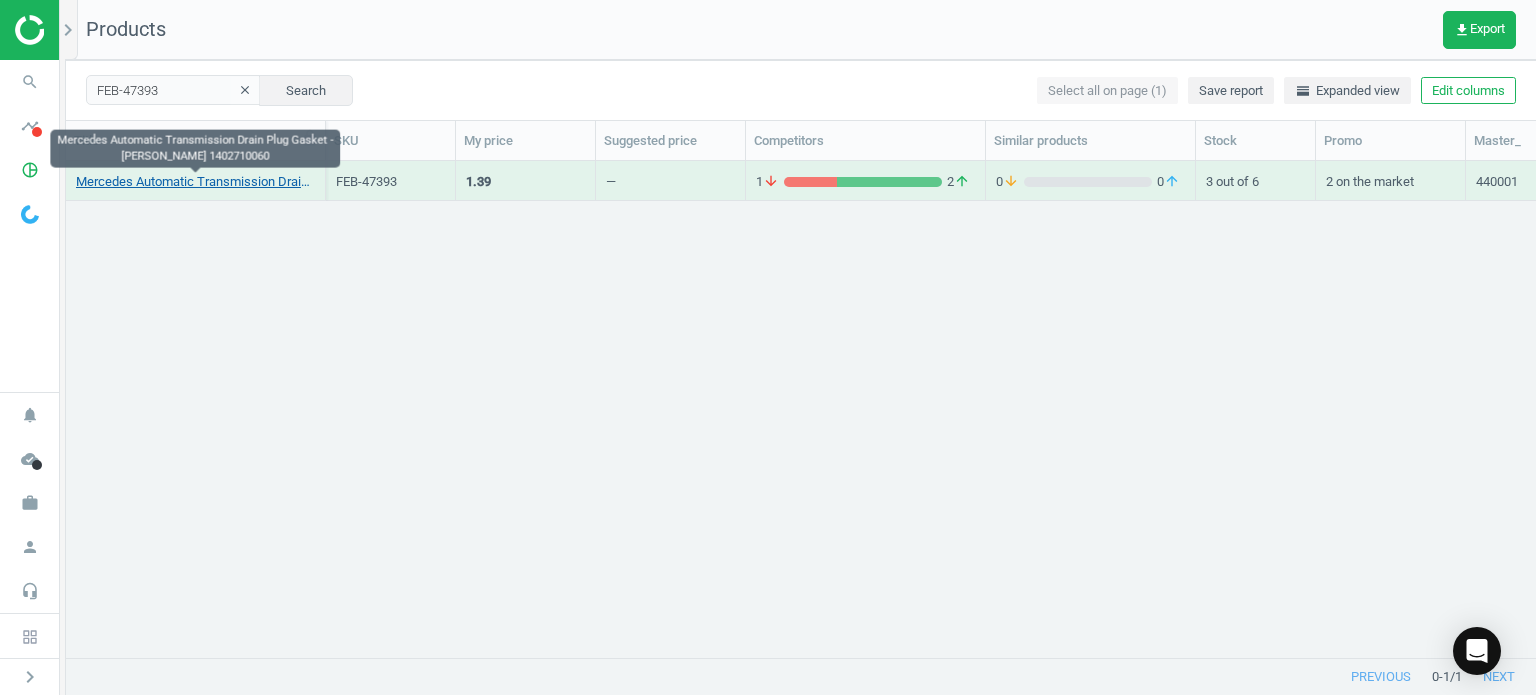 click on "Mercedes Automatic Transmission Drain Plug Gasket - [PERSON_NAME] 1402710060" at bounding box center (195, 182) 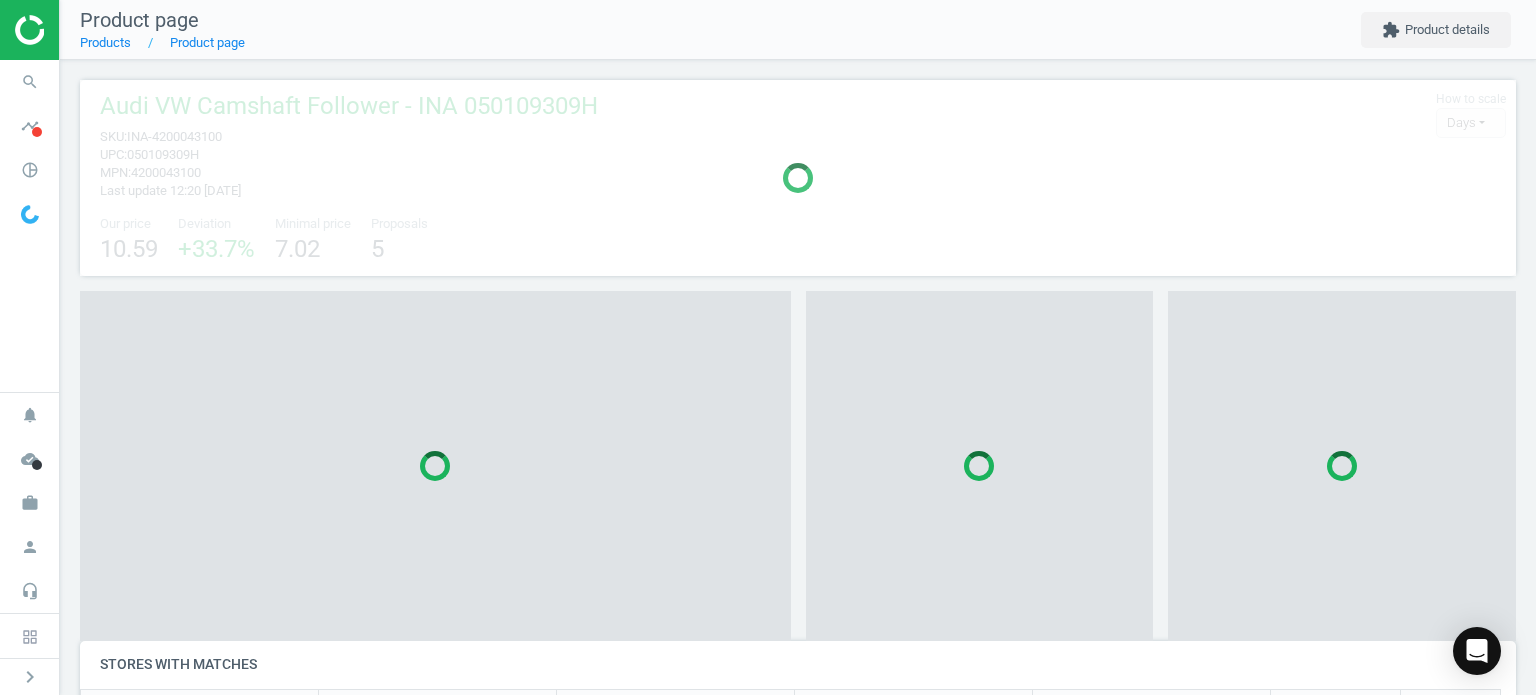 scroll, scrollTop: 9, scrollLeft: 10, axis: both 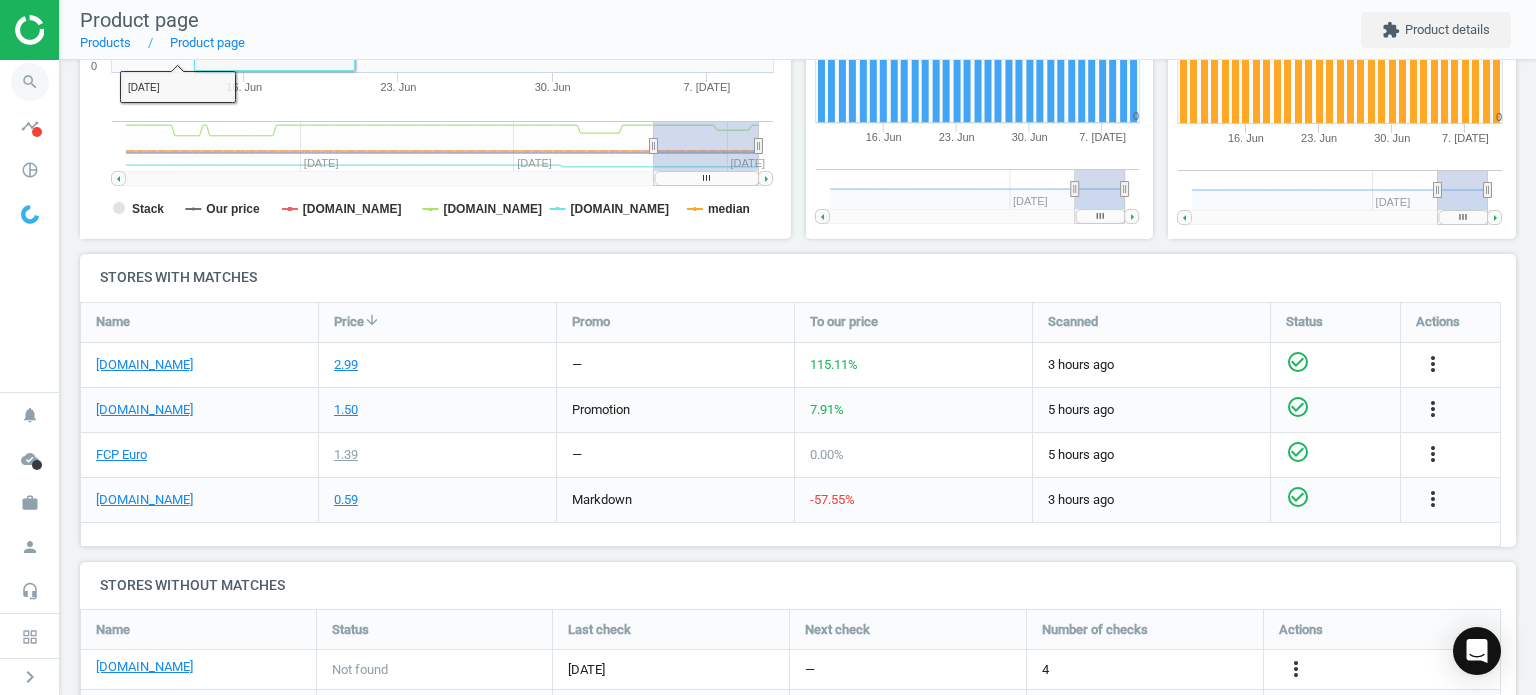 click on "search" at bounding box center (30, 82) 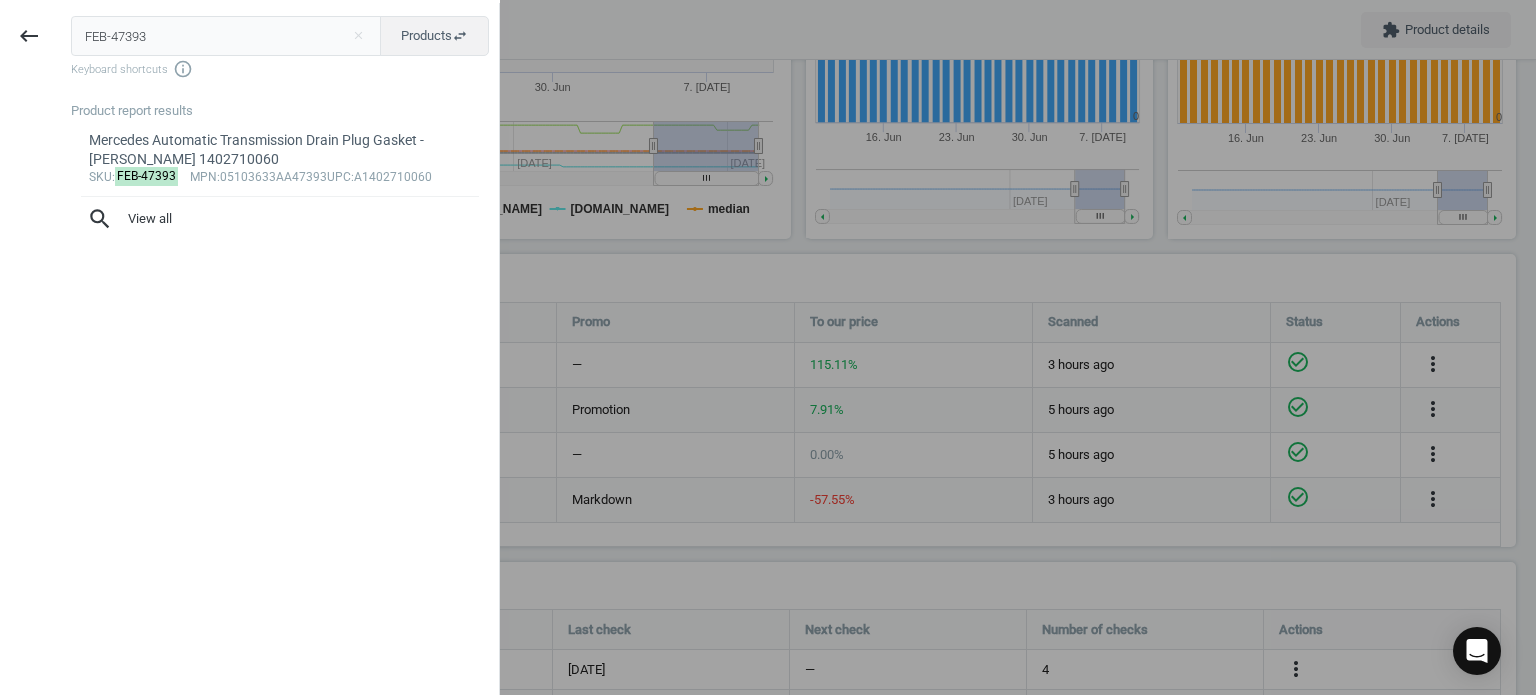 drag, startPoint x: -51, startPoint y: 27, endPoint x: -198, endPoint y: 27, distance: 147 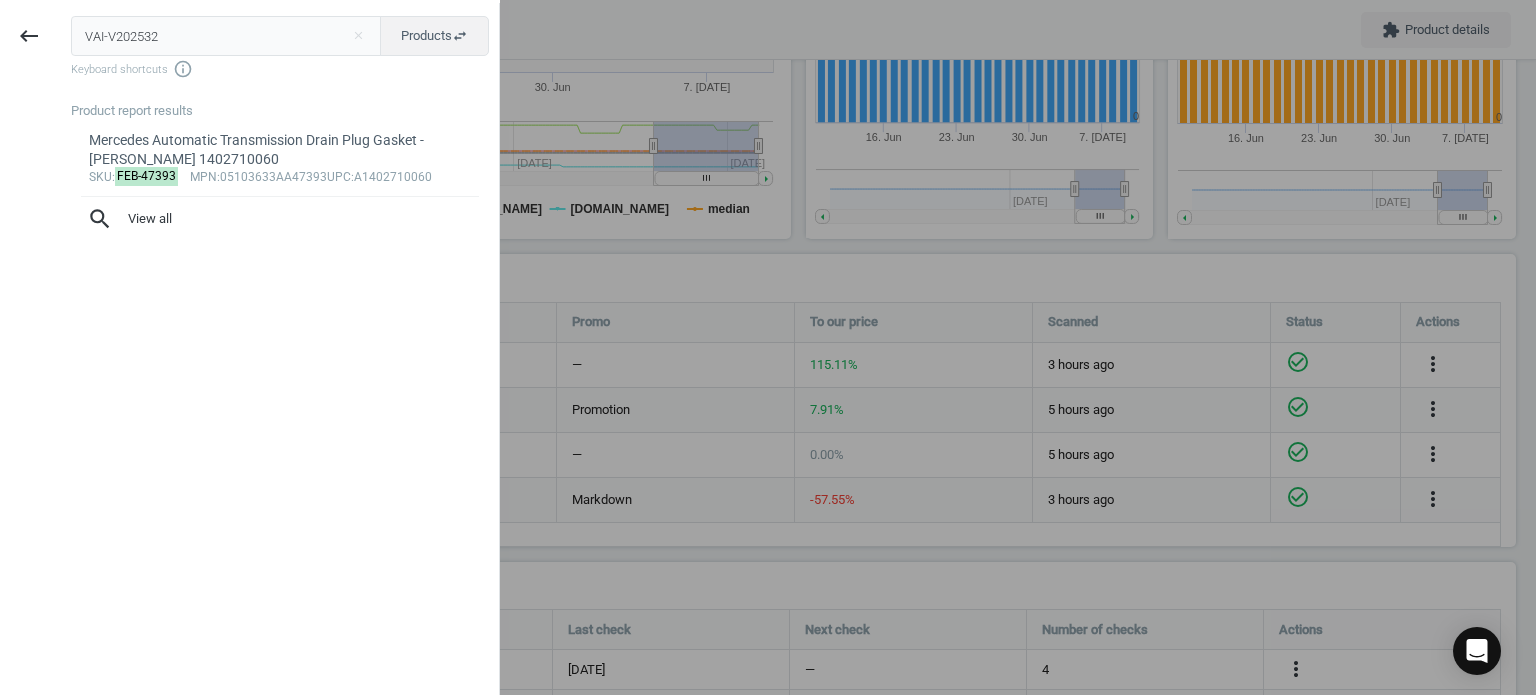 type on "VAI-V202532" 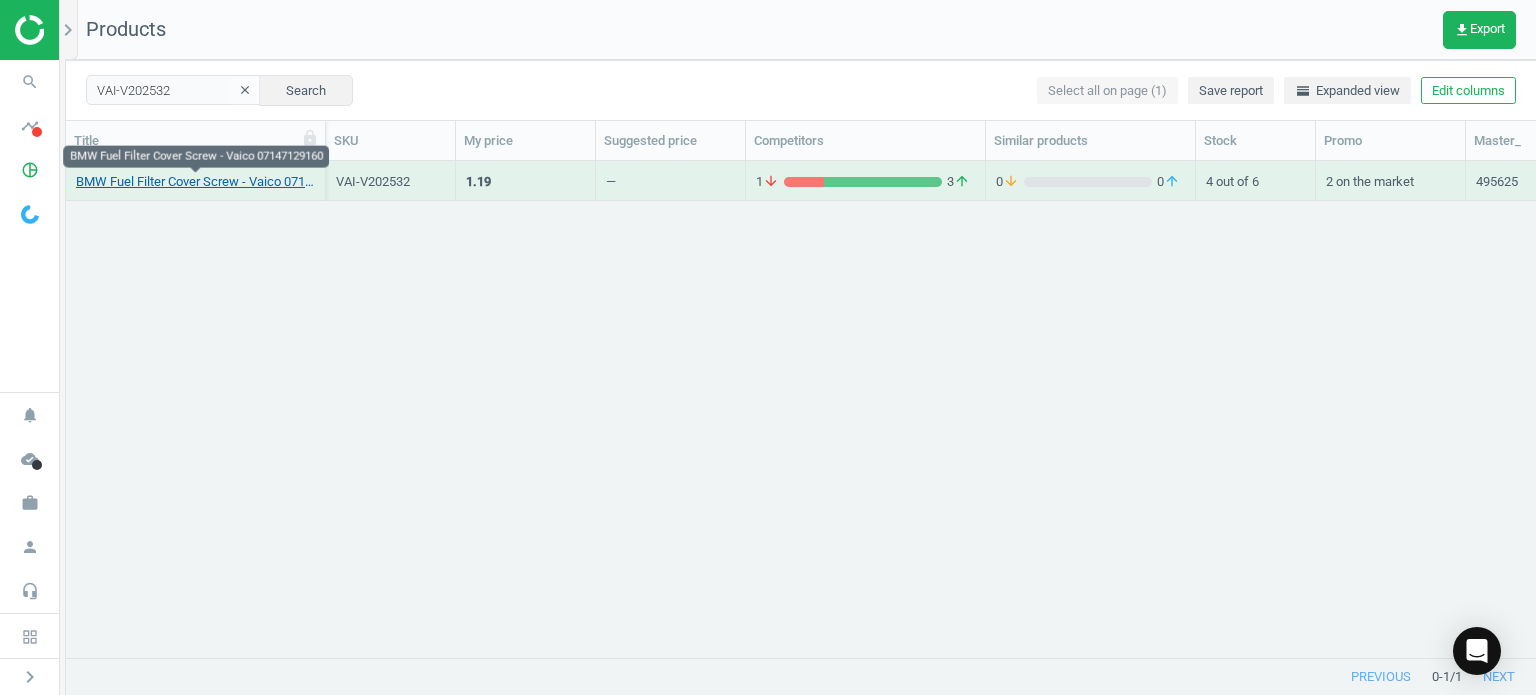 click on "BMW Fuel Filter Cover Screw - Vaico 07147129160" at bounding box center (195, 182) 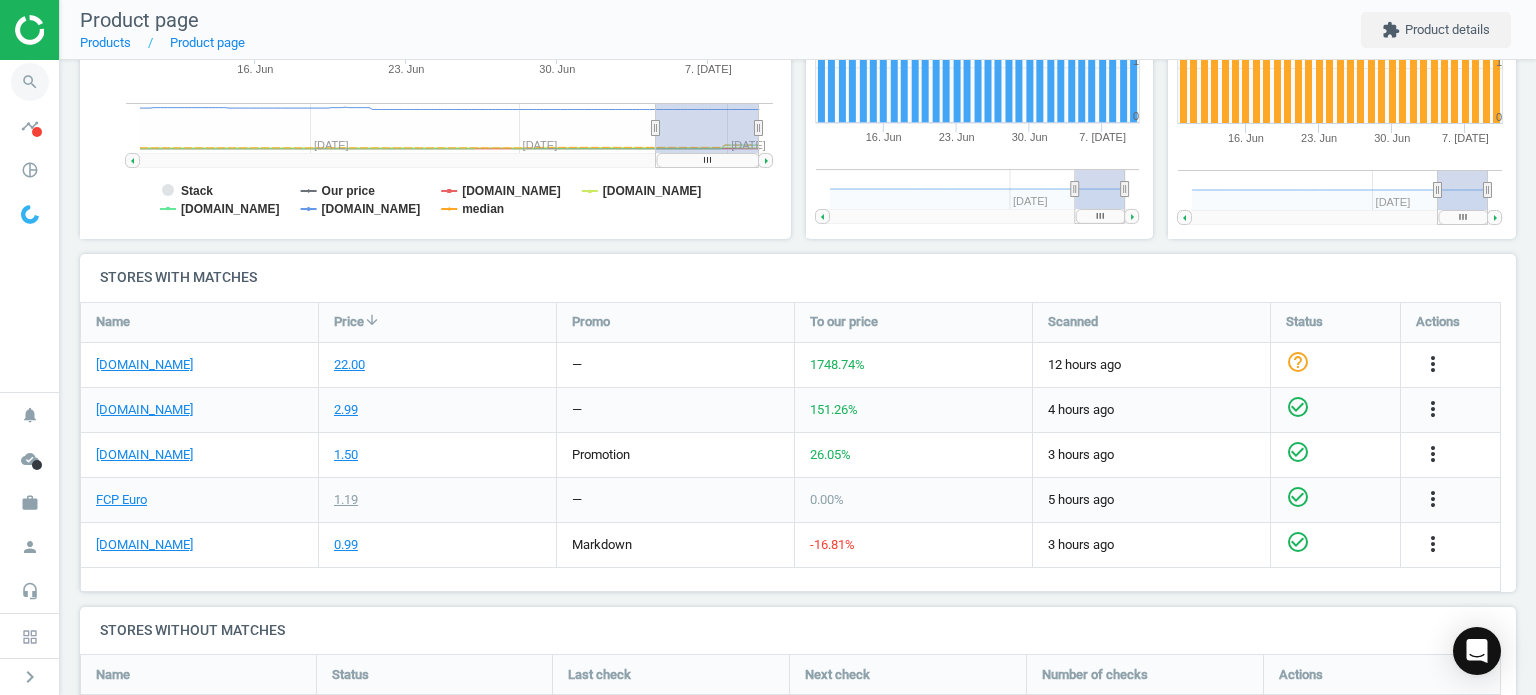 click on "search" at bounding box center (30, 82) 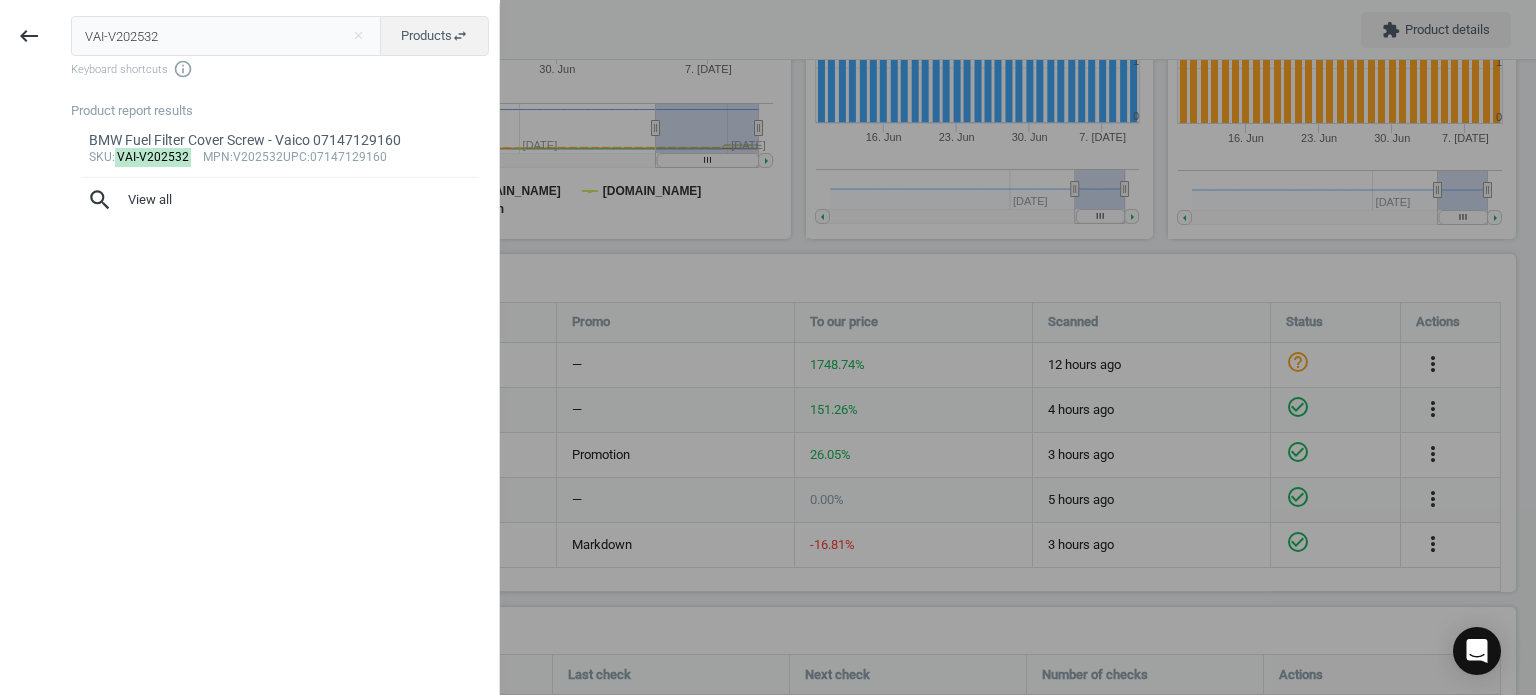 drag, startPoint x: 222, startPoint y: 32, endPoint x: -100, endPoint y: -3, distance: 323.89658 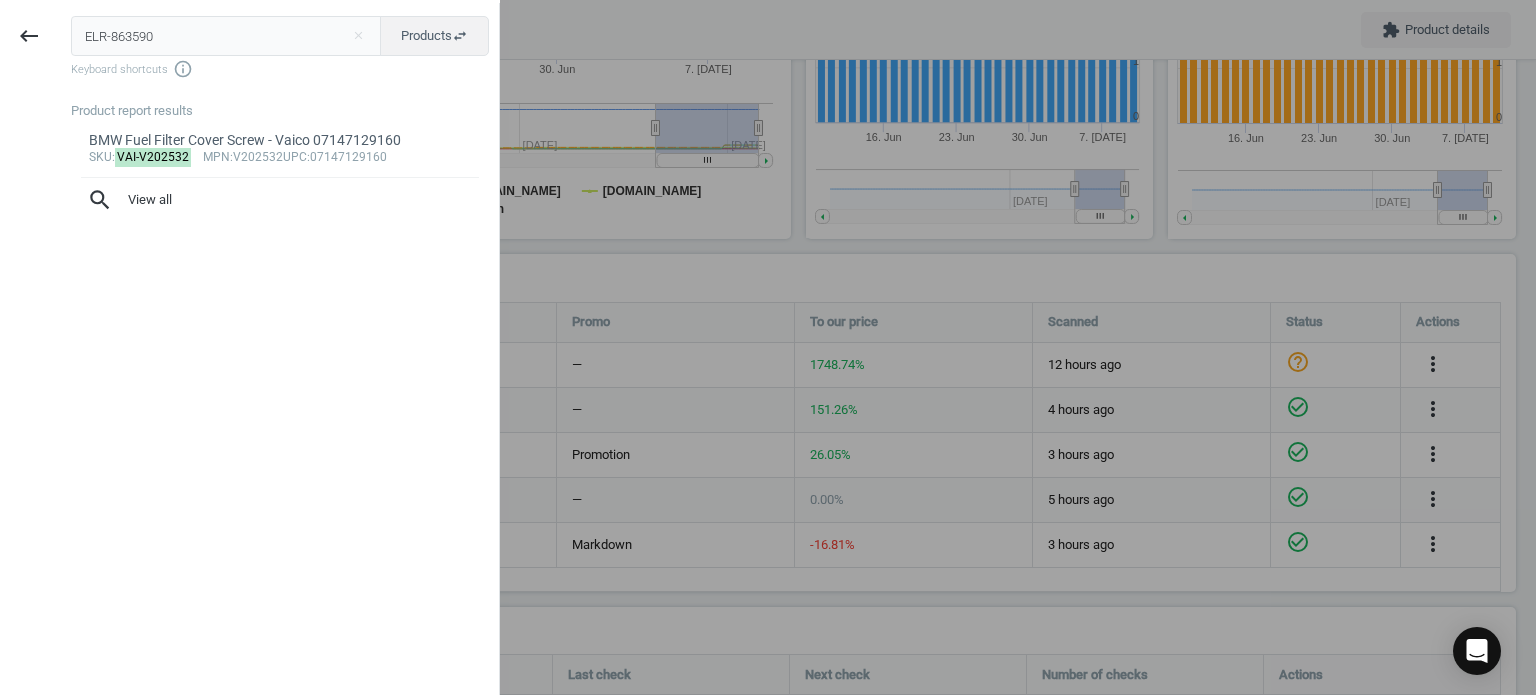 type on "ELR-863590" 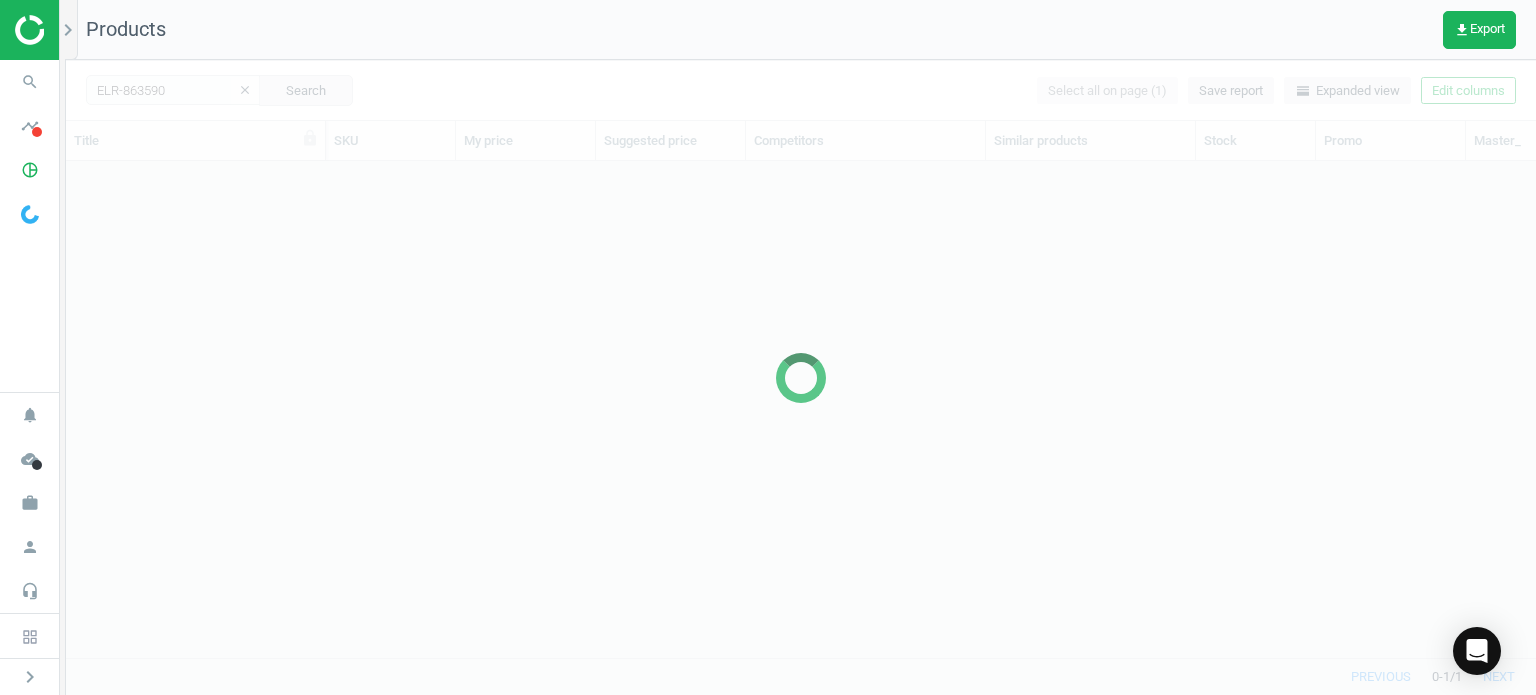 scroll, scrollTop: 16, scrollLeft: 16, axis: both 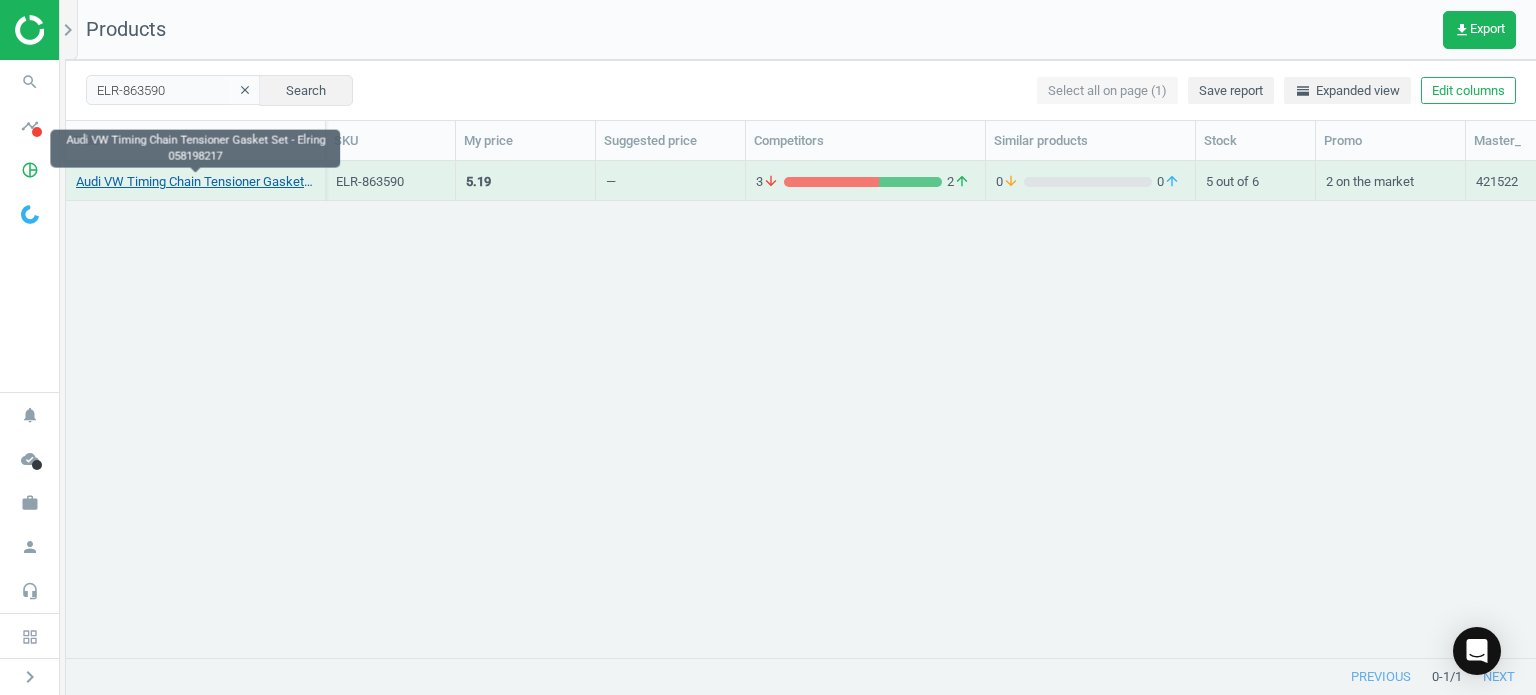 click on "Audi VW Timing Chain Tensioner Gasket Set - Elring 058198217" at bounding box center [195, 182] 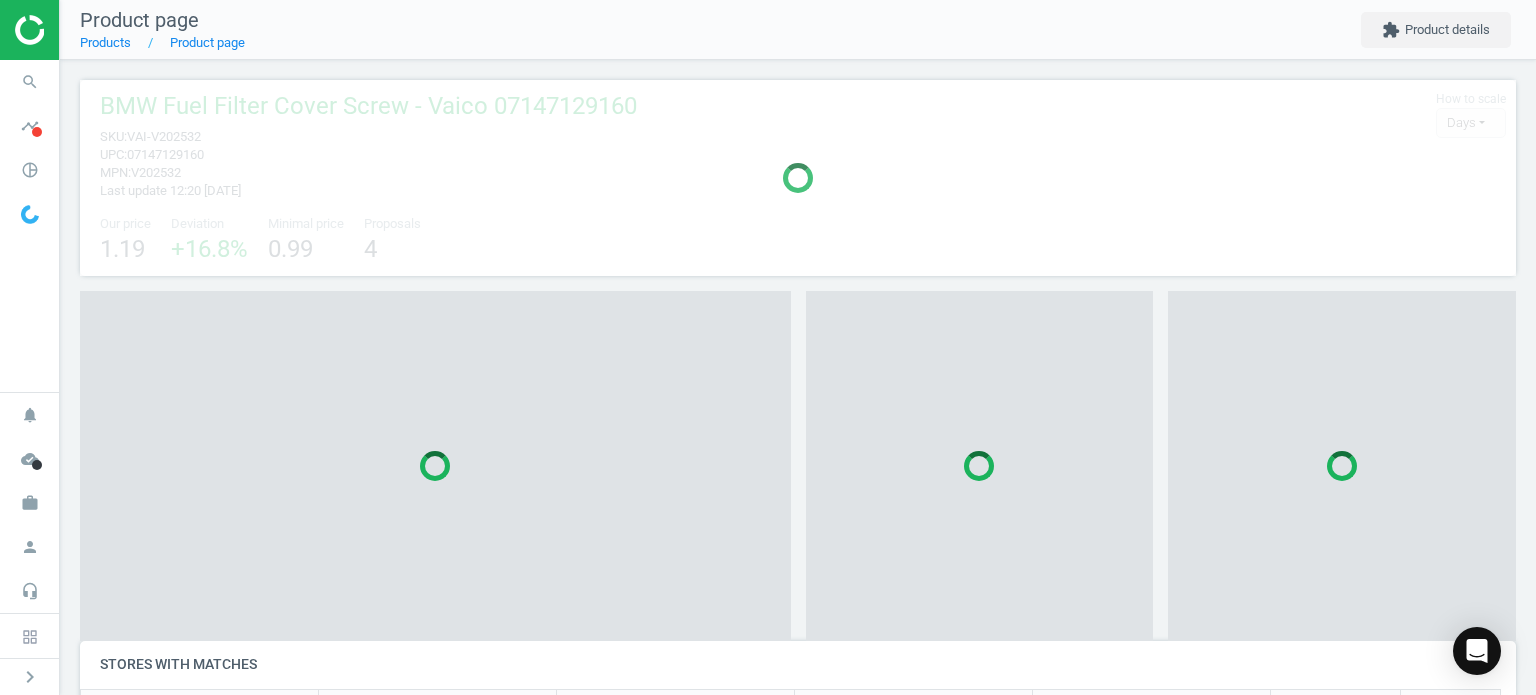 scroll, scrollTop: 10, scrollLeft: 10, axis: both 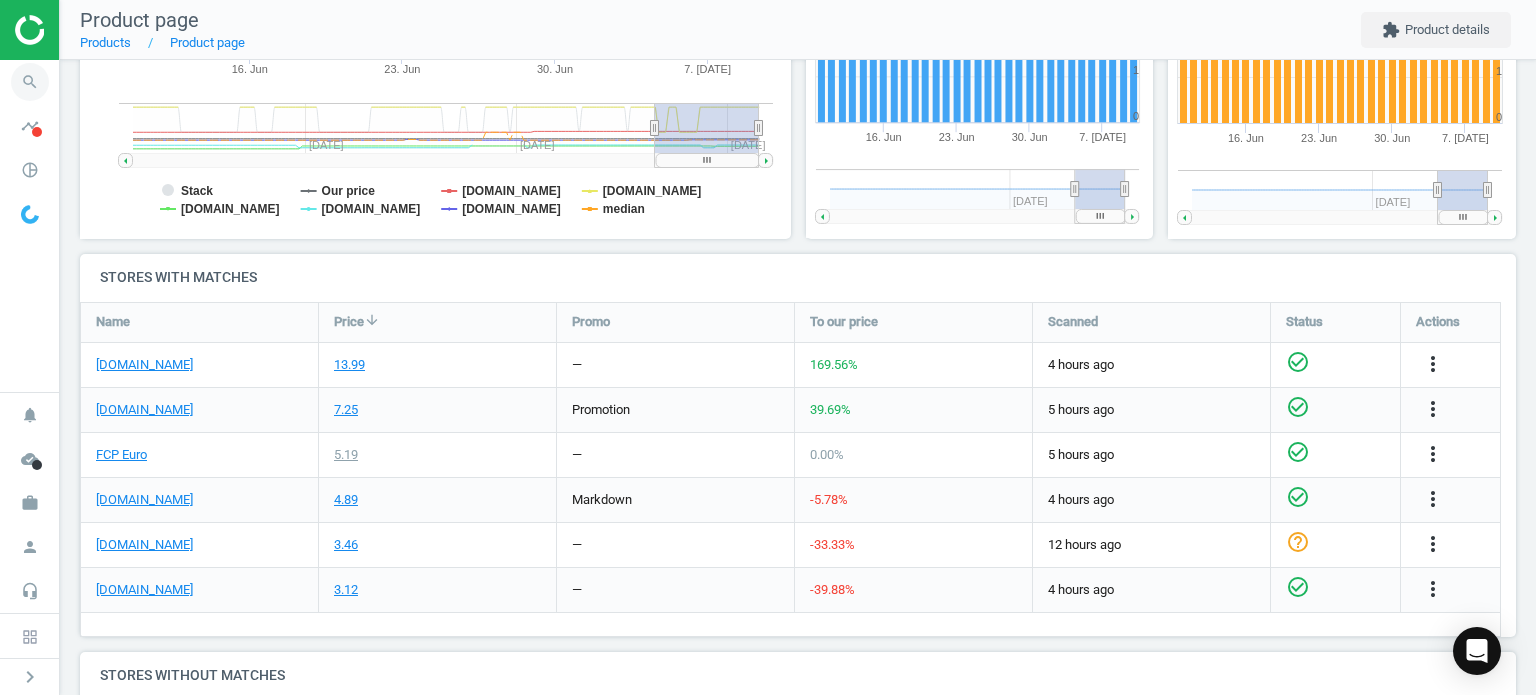 click on "search" at bounding box center [30, 82] 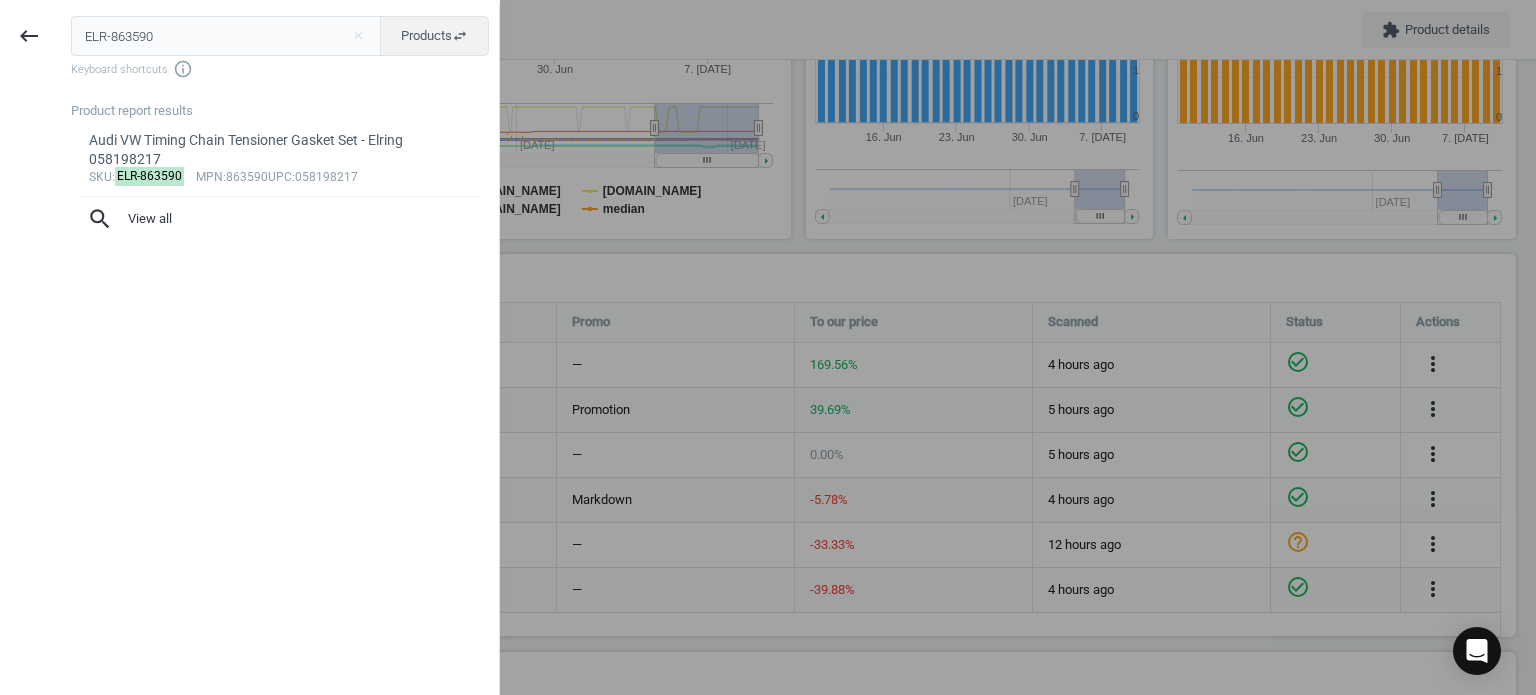 drag, startPoint x: 218, startPoint y: 25, endPoint x: -19, endPoint y: 33, distance: 237.13498 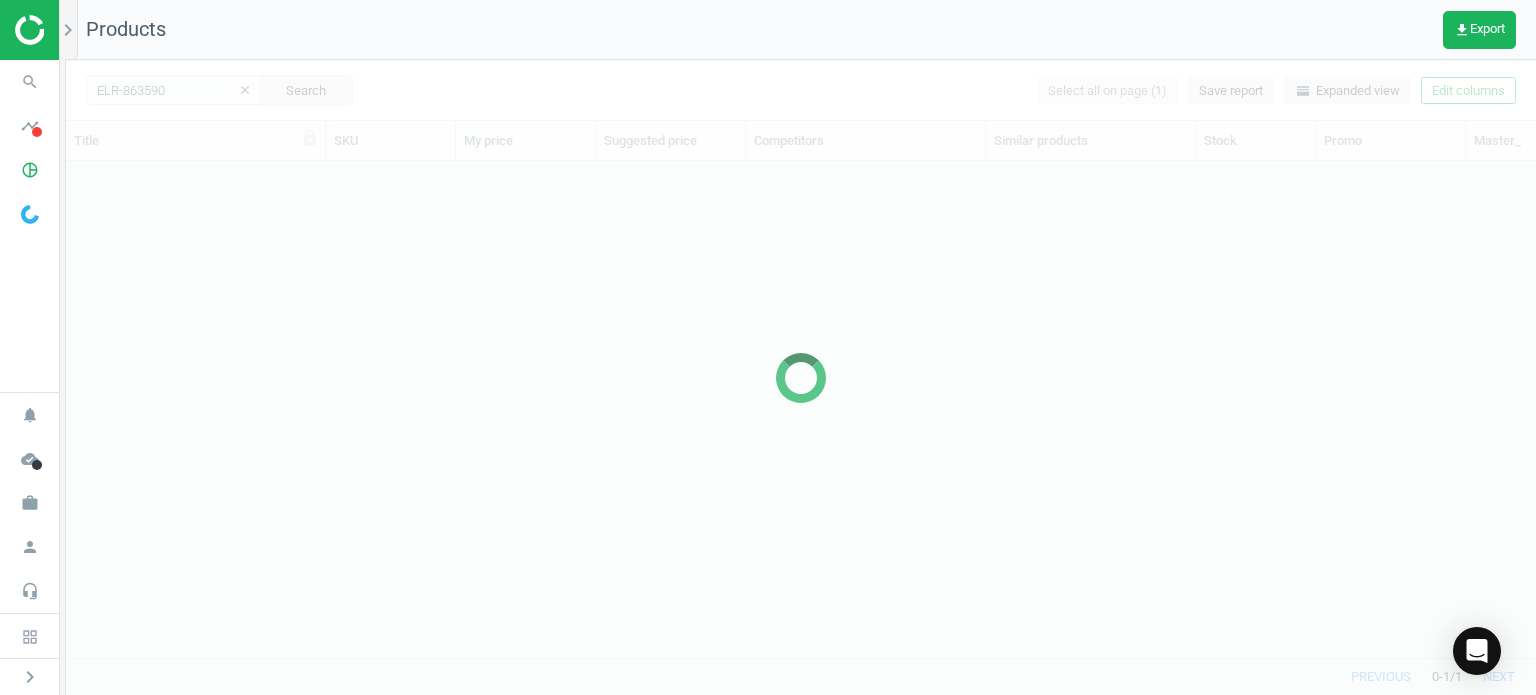 scroll, scrollTop: 16, scrollLeft: 16, axis: both 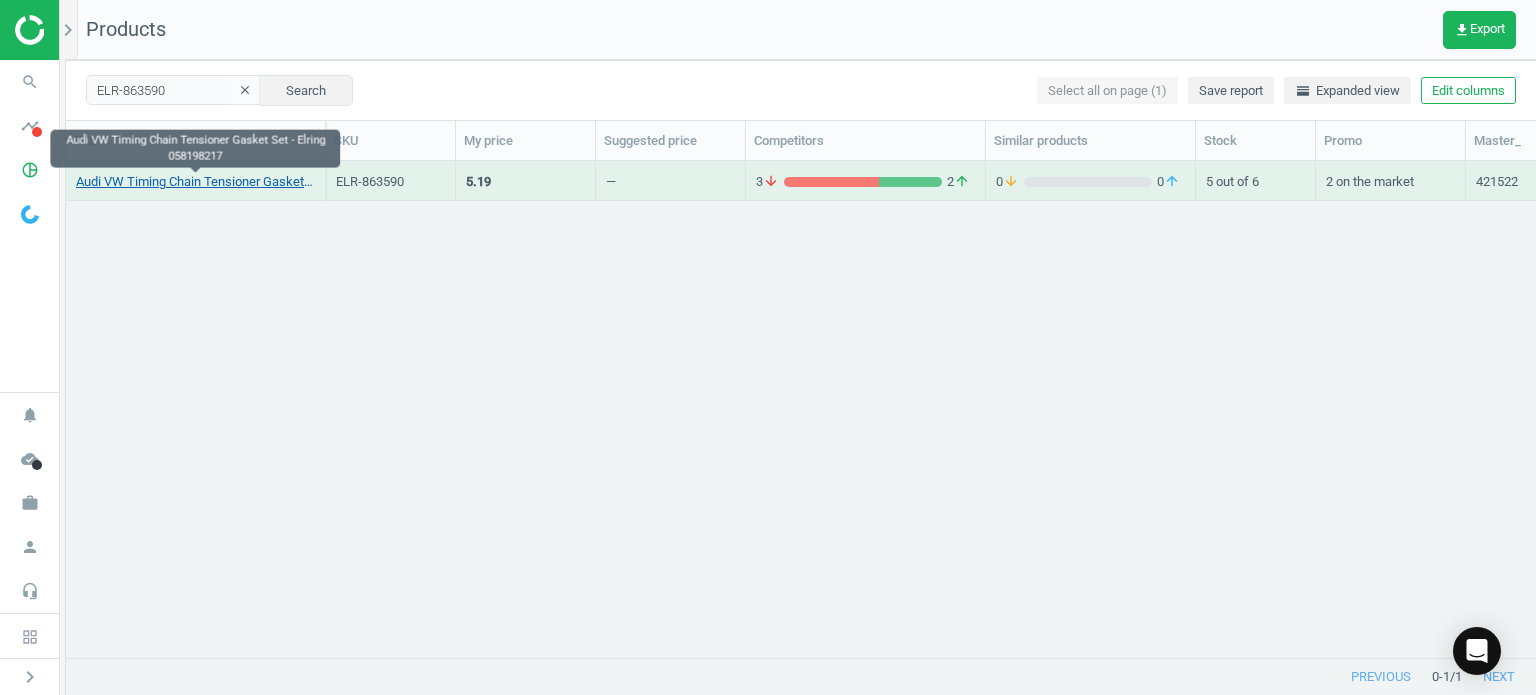 click on "Audi VW Timing Chain Tensioner Gasket Set - Elring 058198217" at bounding box center (195, 182) 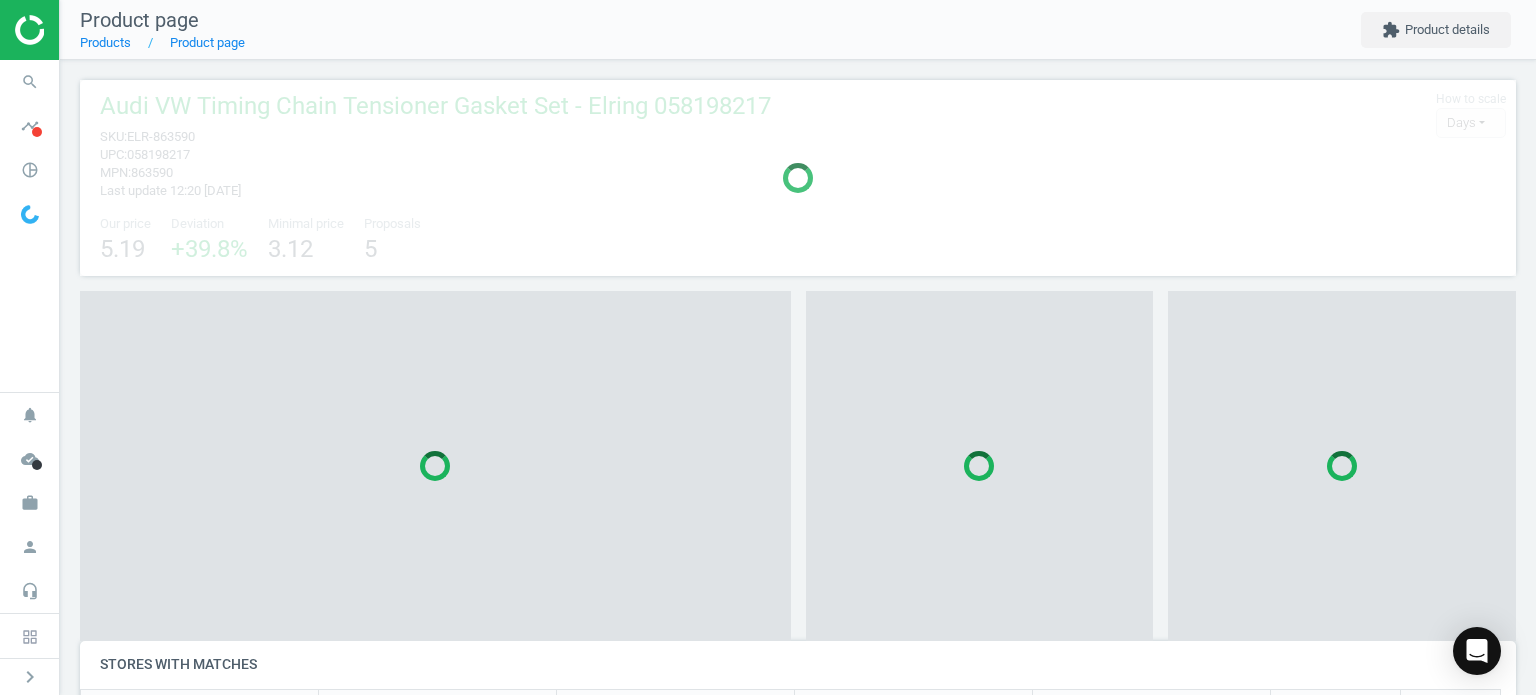 scroll, scrollTop: 9, scrollLeft: 10, axis: both 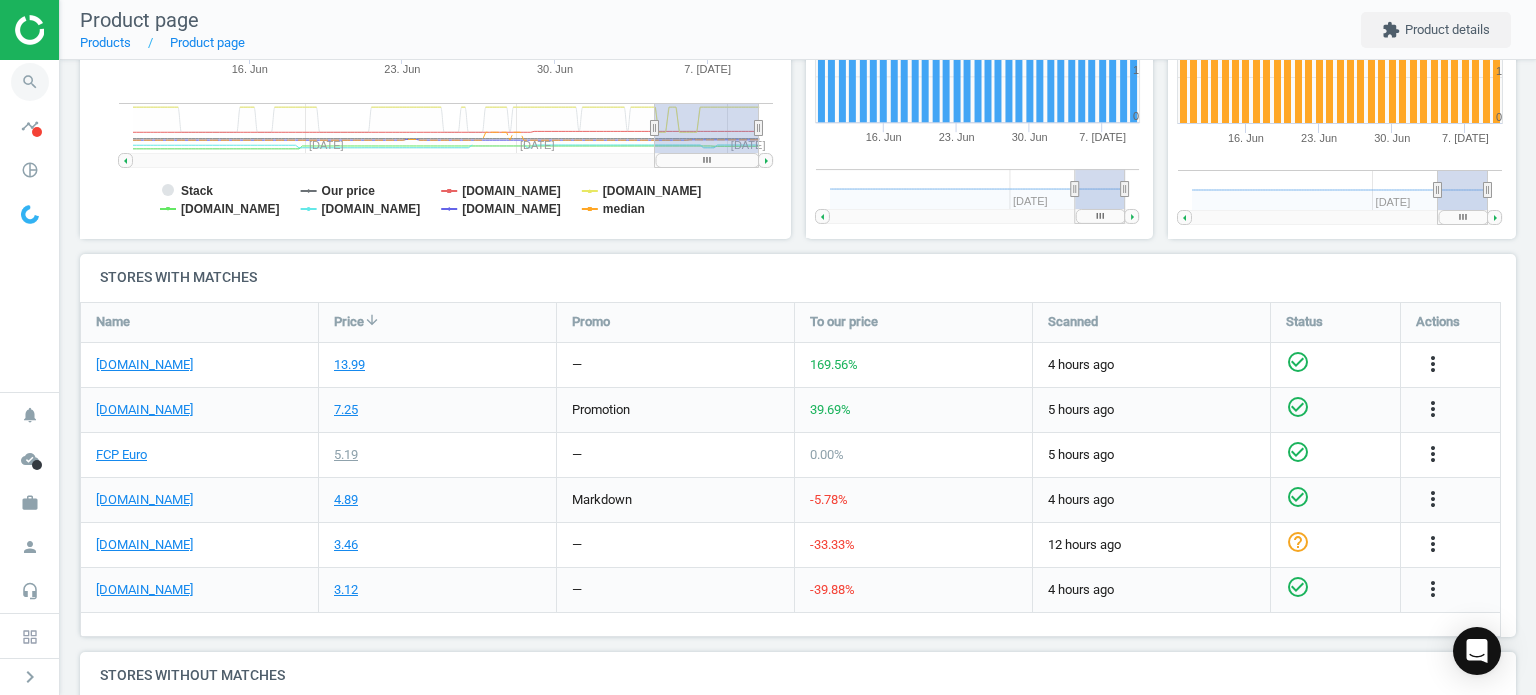 click on "search" at bounding box center (30, 82) 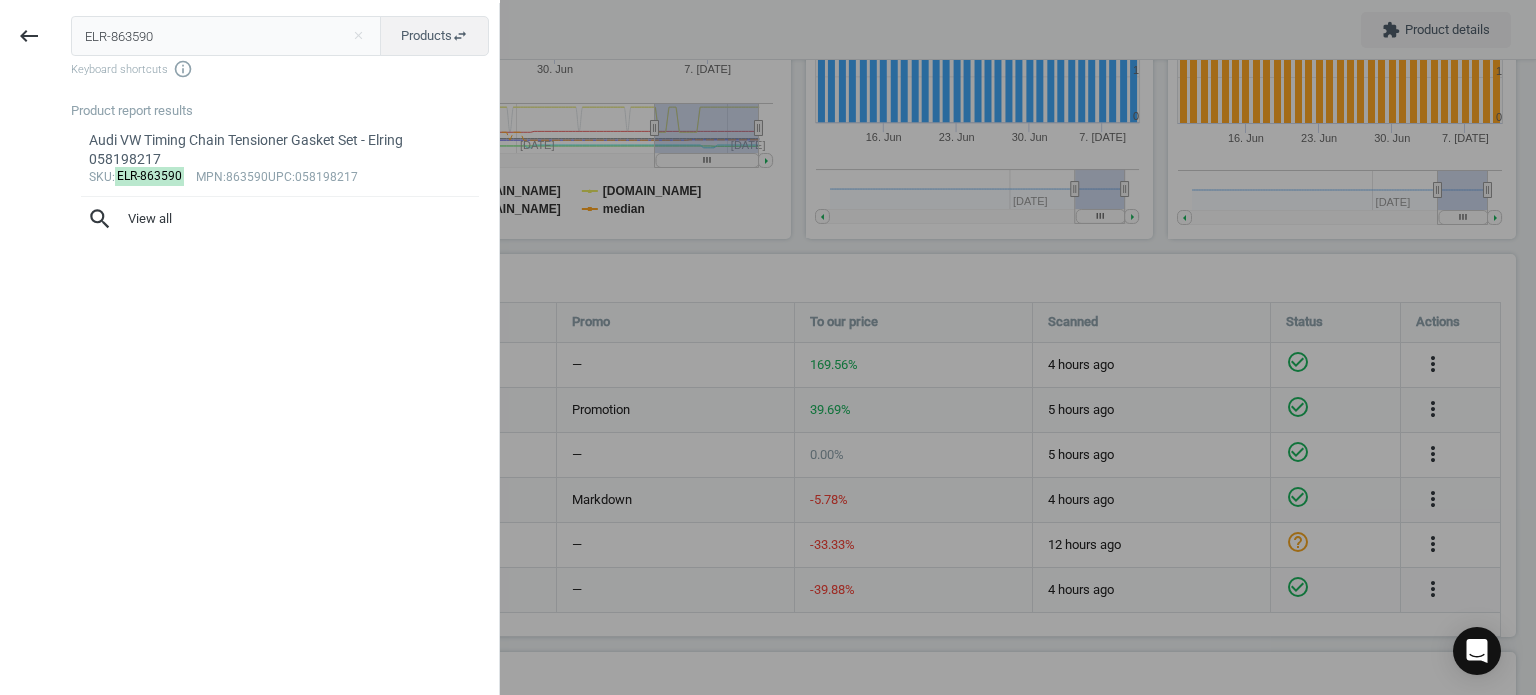 drag, startPoint x: 195, startPoint y: 29, endPoint x: -51, endPoint y: 38, distance: 246.16458 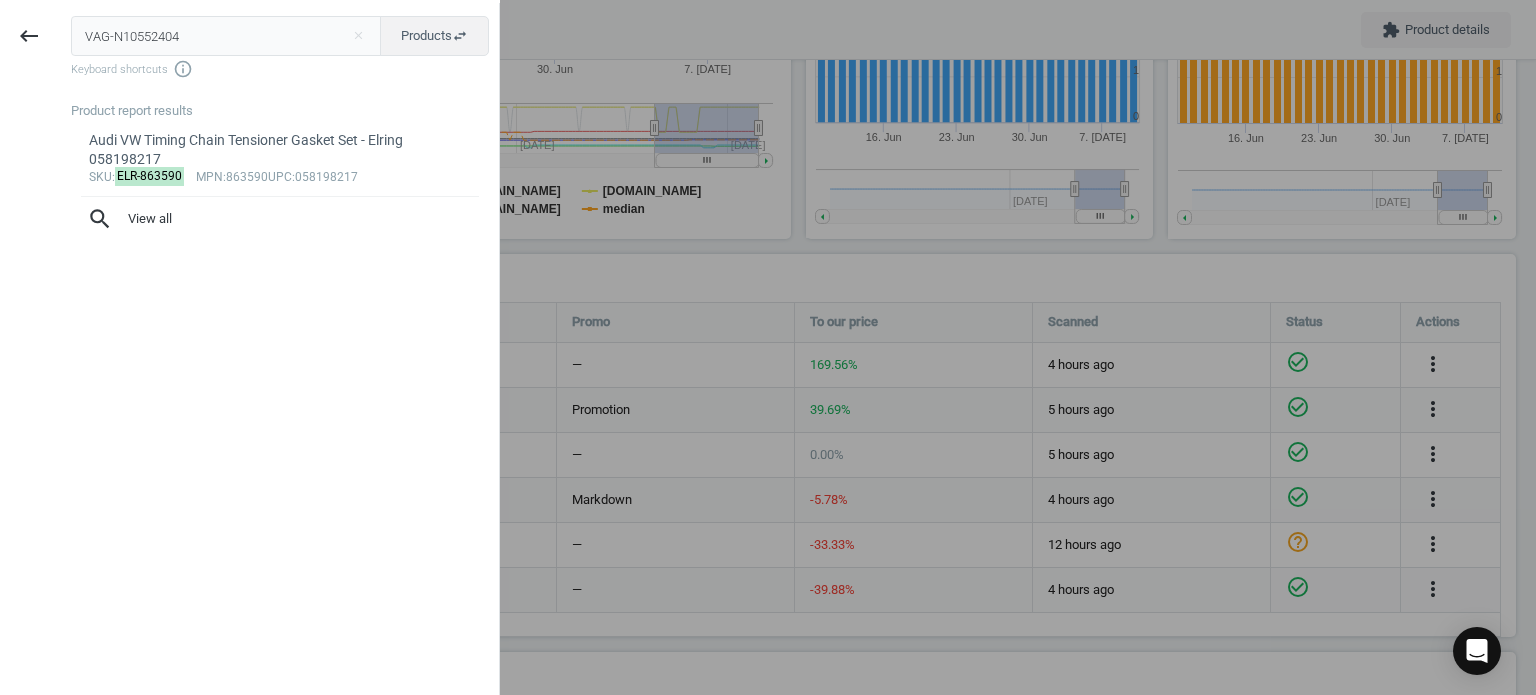 type on "VAG-N10552404" 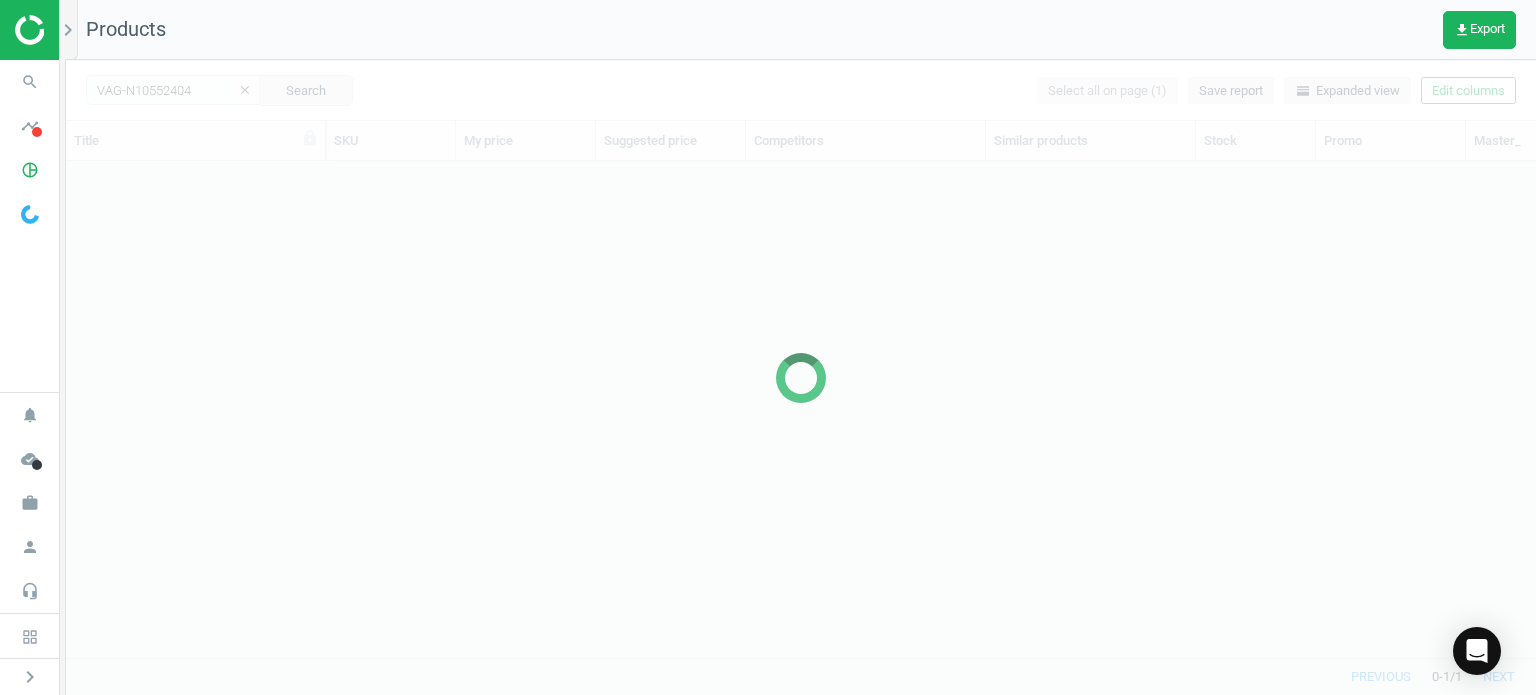 scroll, scrollTop: 16, scrollLeft: 16, axis: both 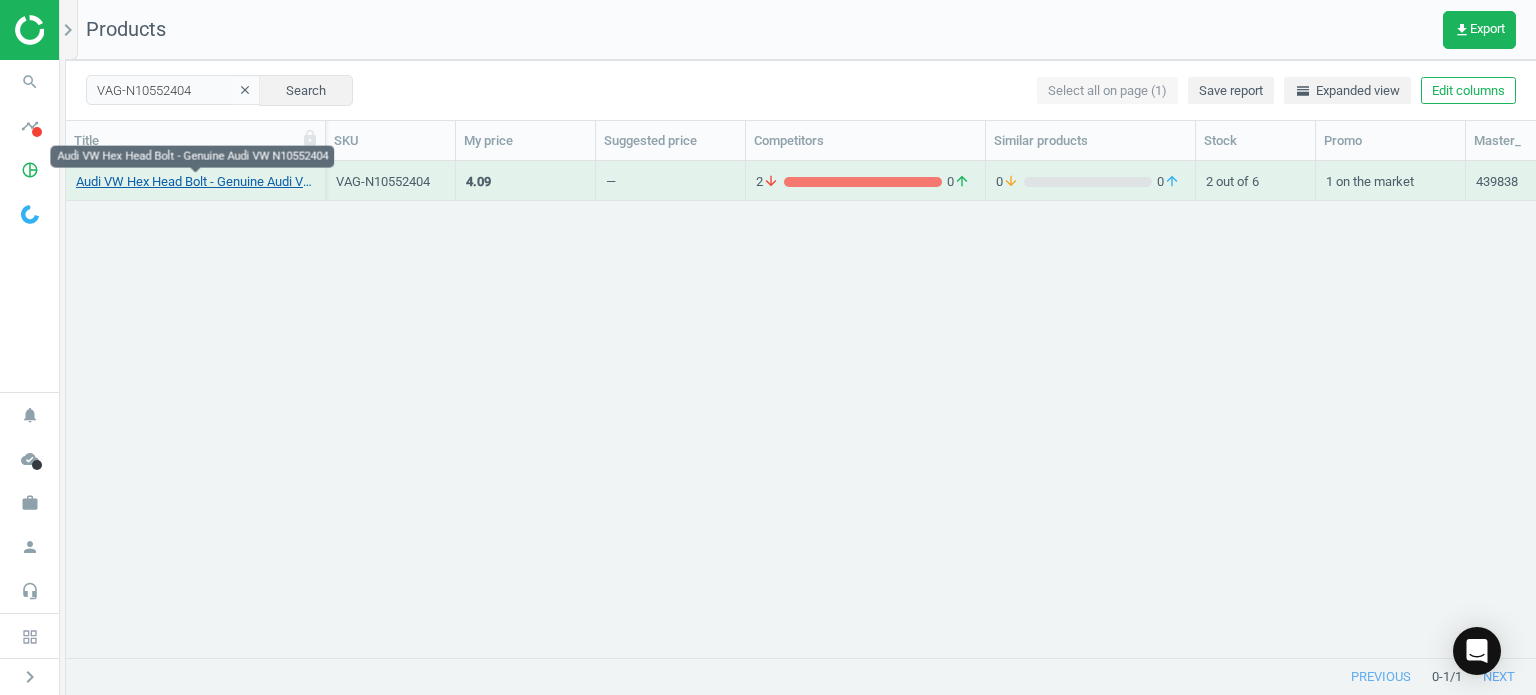 click on "Audi VW Hex Head Bolt - Genuine Audi VW N10552404" at bounding box center [195, 182] 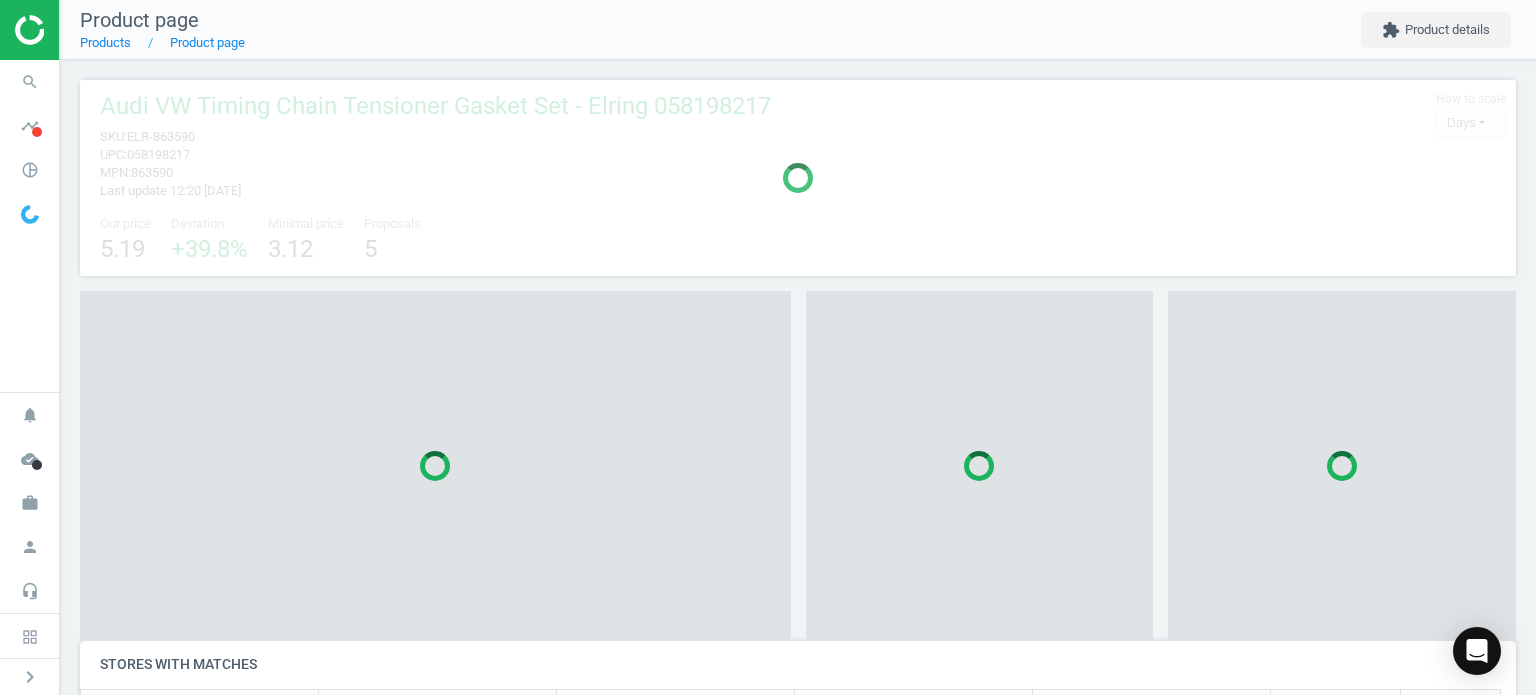 scroll, scrollTop: 9, scrollLeft: 10, axis: both 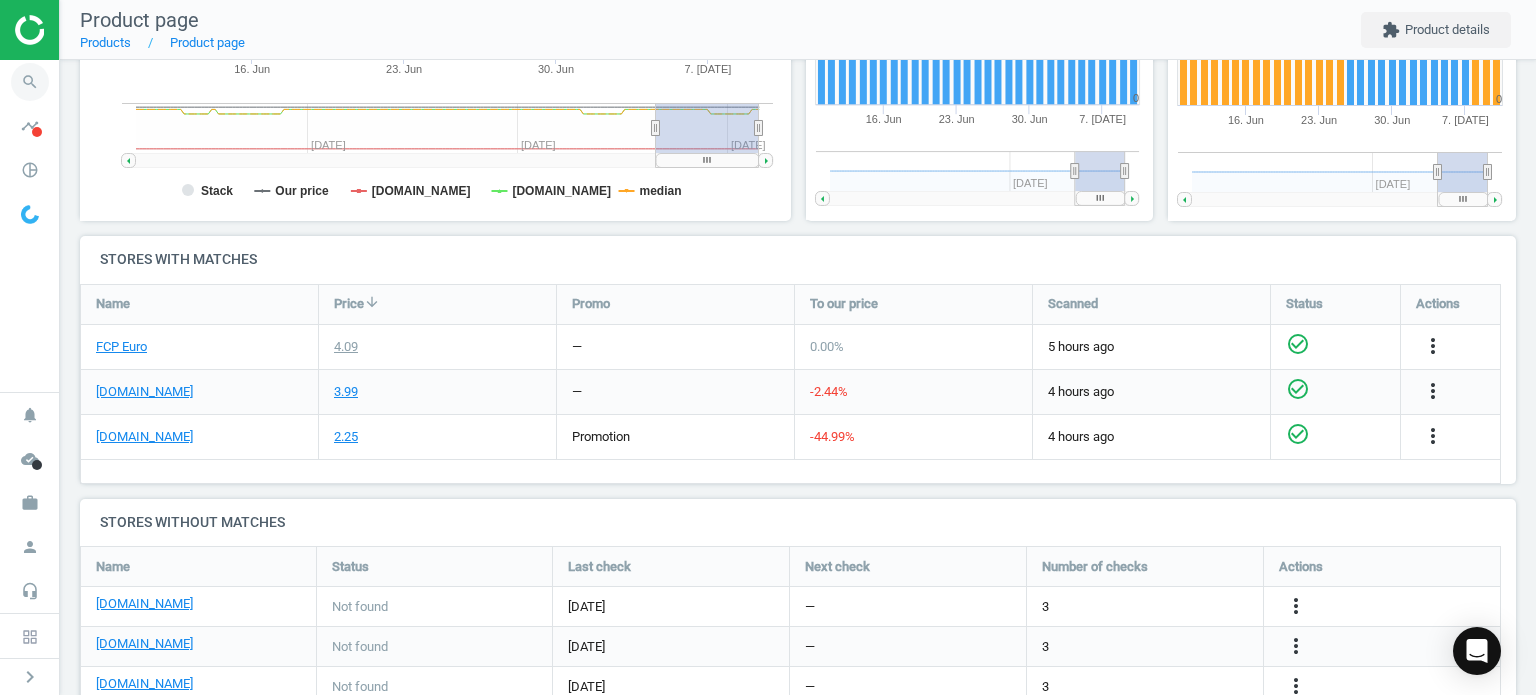 click on "search" at bounding box center [30, 82] 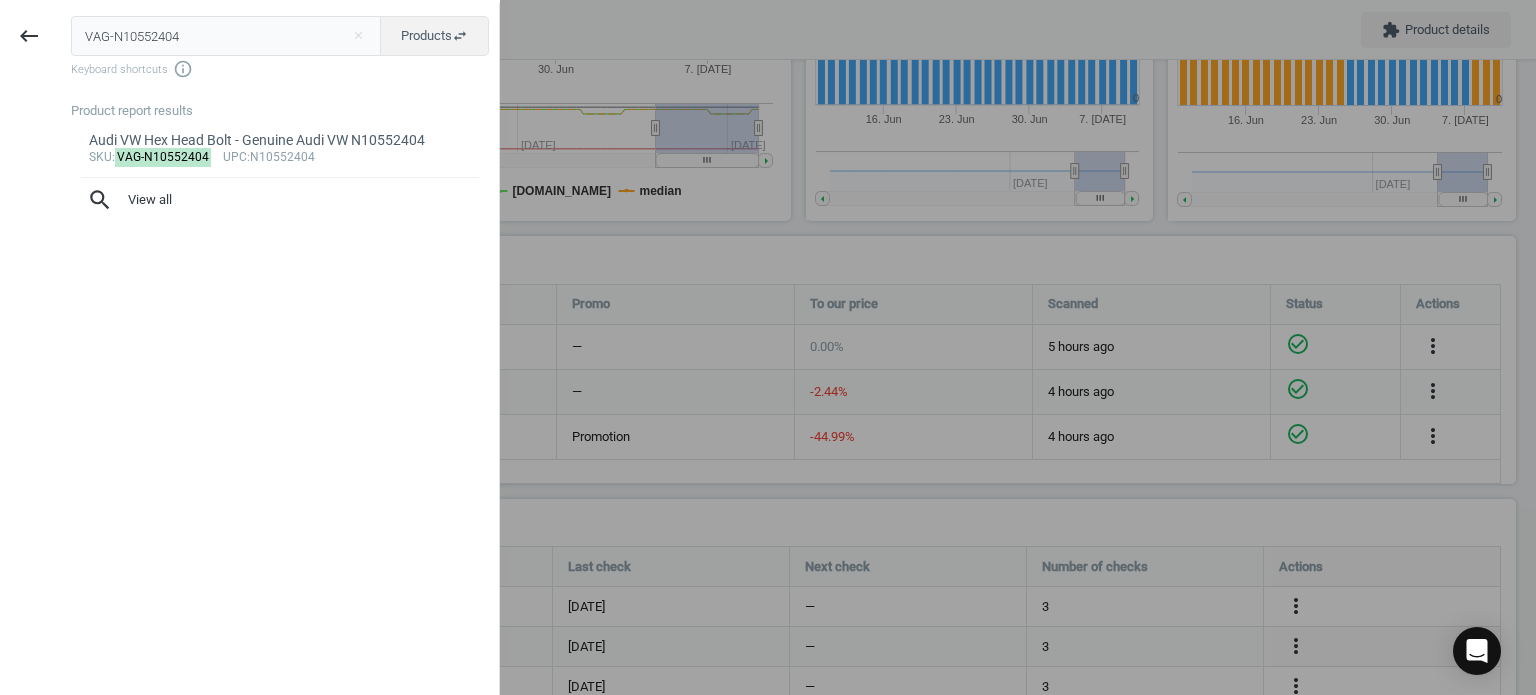 drag, startPoint x: 232, startPoint y: 42, endPoint x: -304, endPoint y: 47, distance: 536.0233 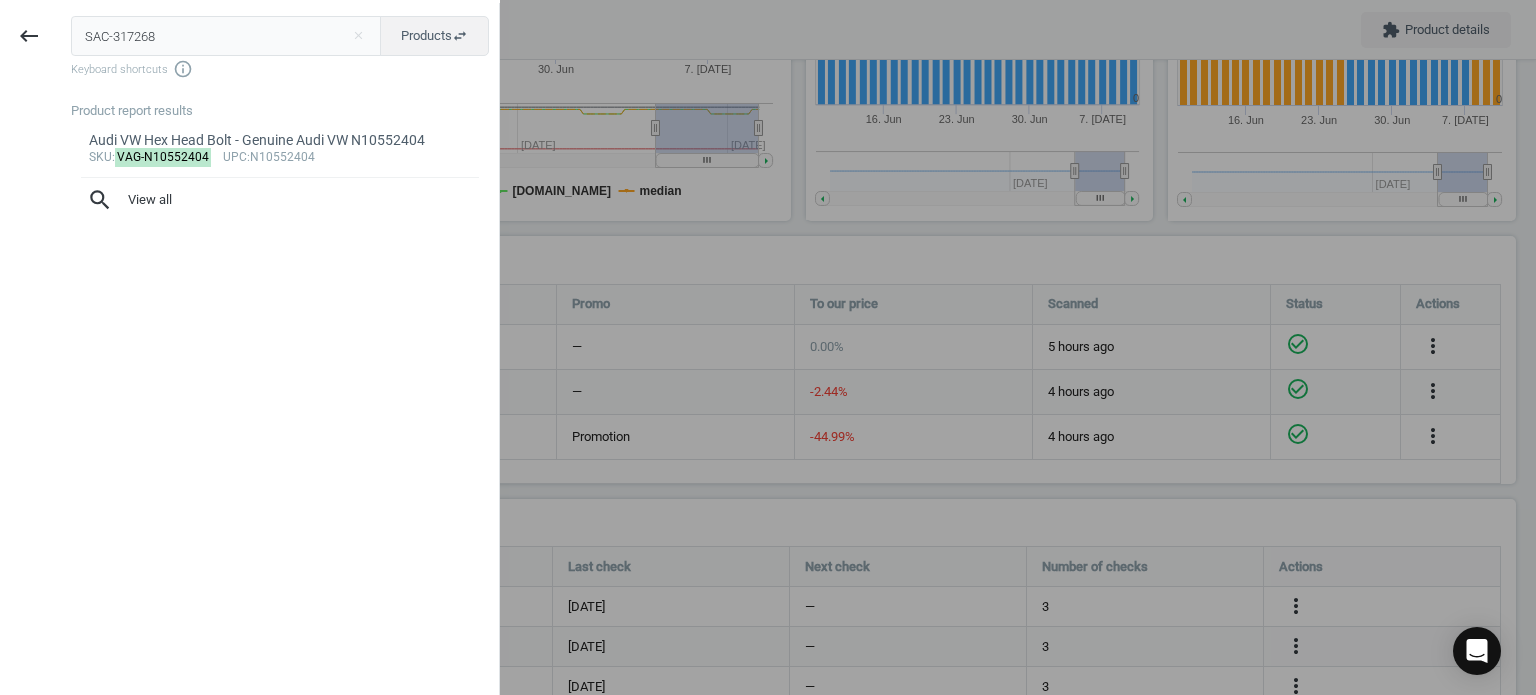 type on "SAC-317268" 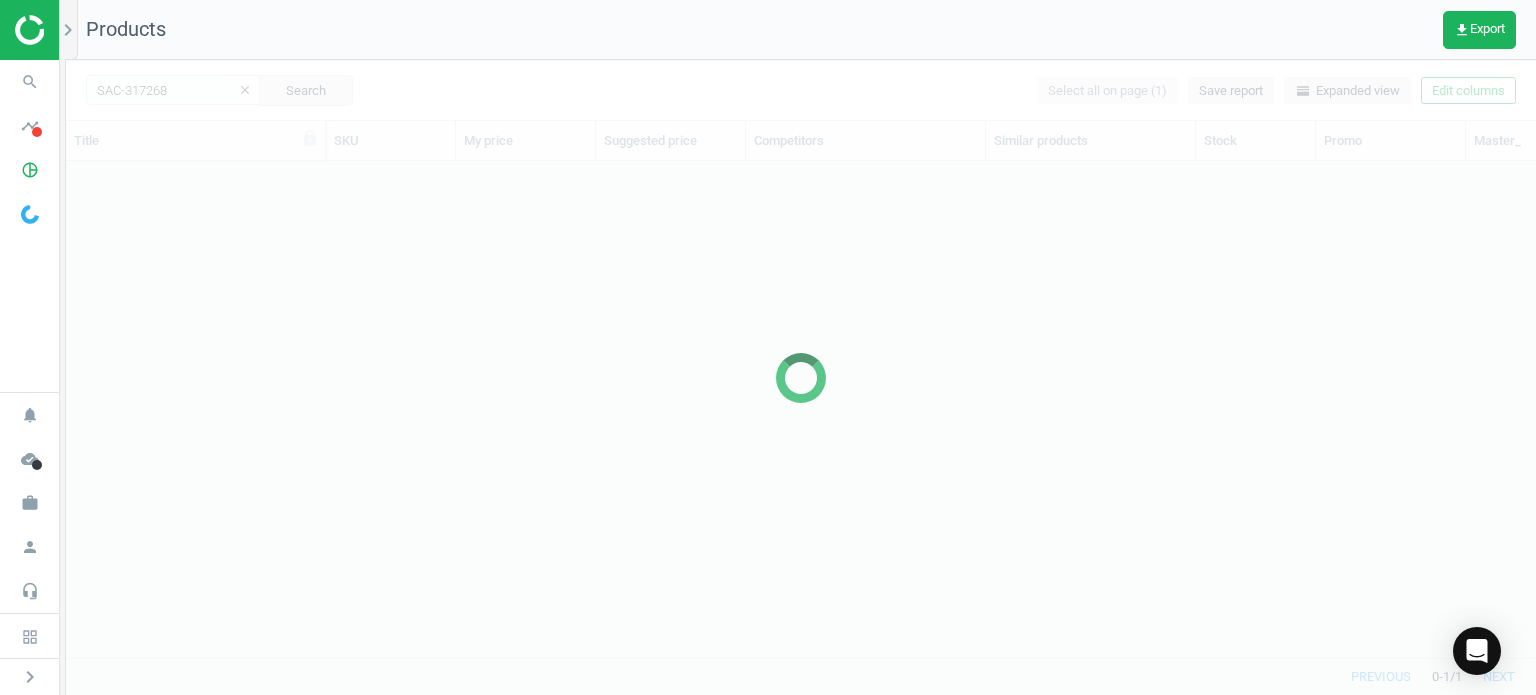 scroll, scrollTop: 16, scrollLeft: 16, axis: both 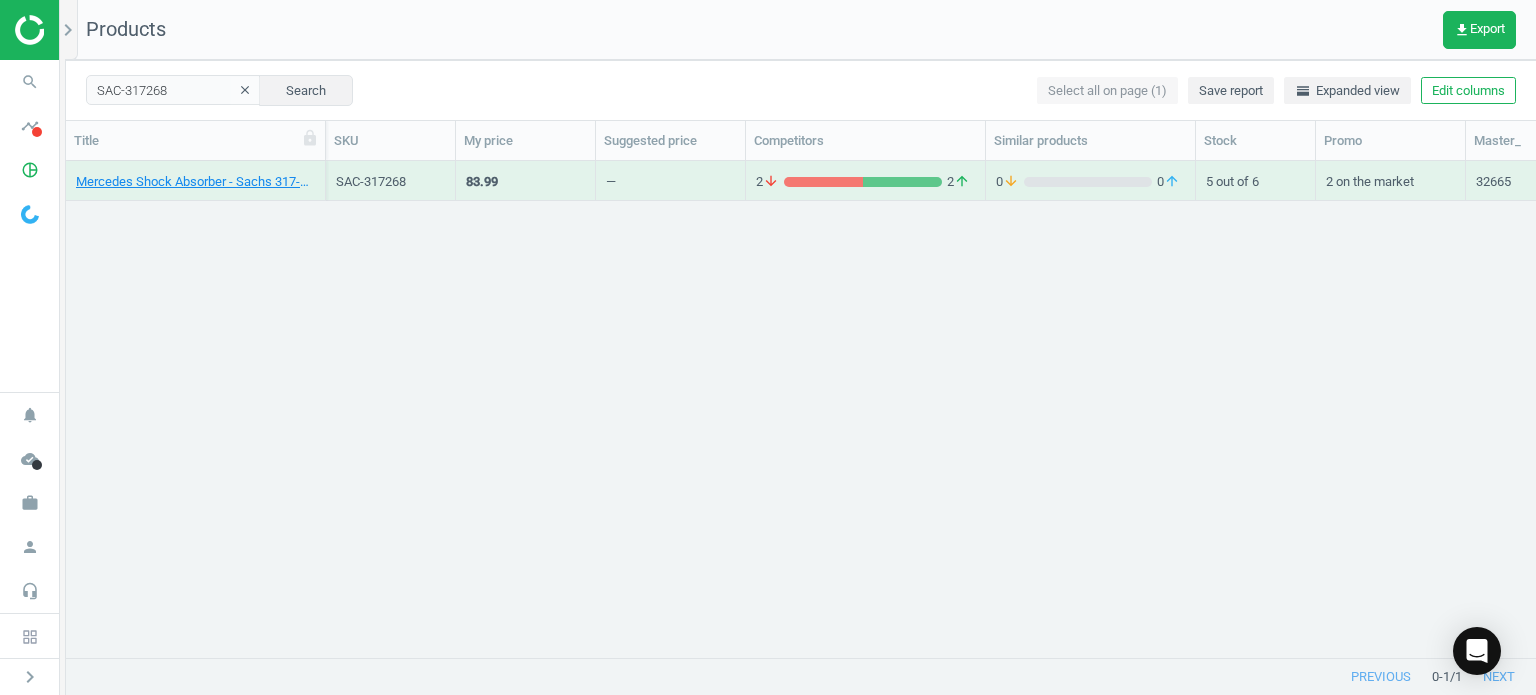 click on "Mercedes Shock Absorber - Sachs 317-268" at bounding box center [196, 181] 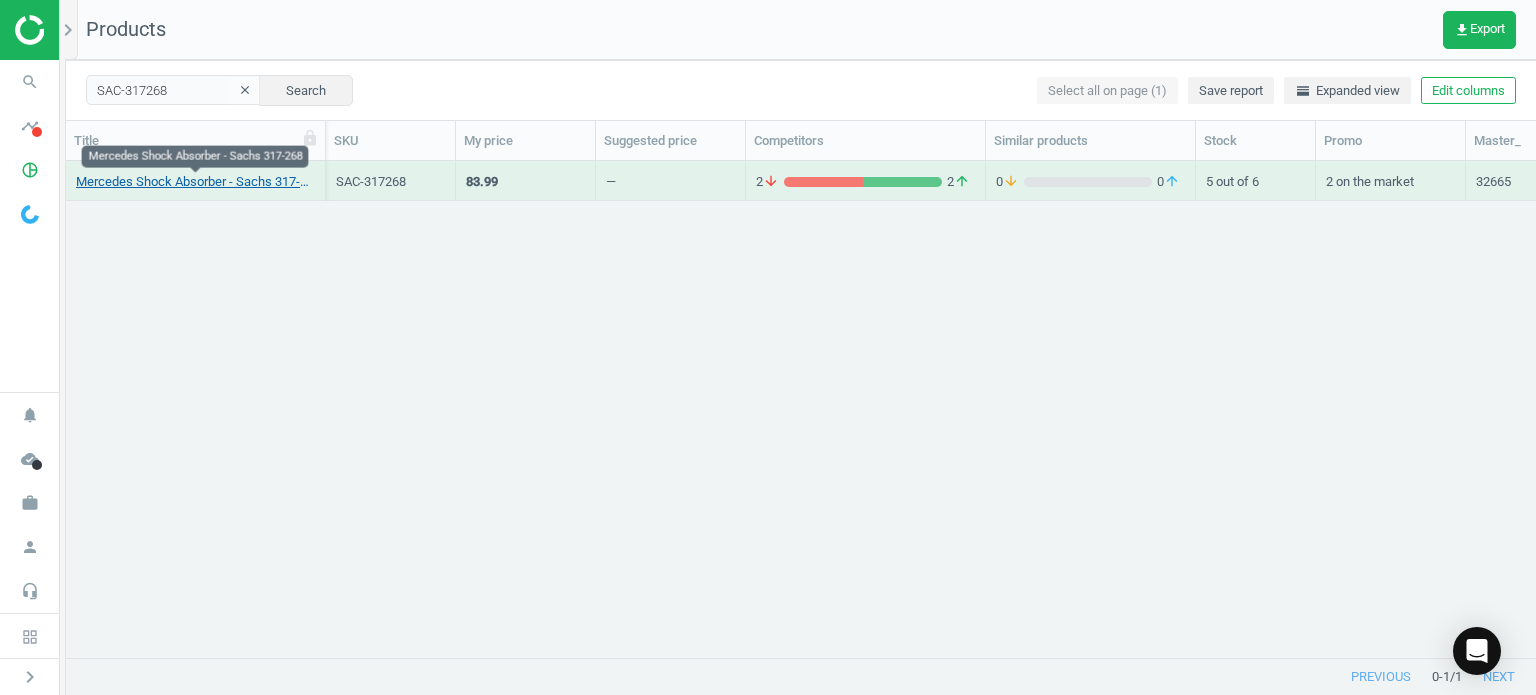 click on "Mercedes Shock Absorber - Sachs 317-268" at bounding box center (195, 182) 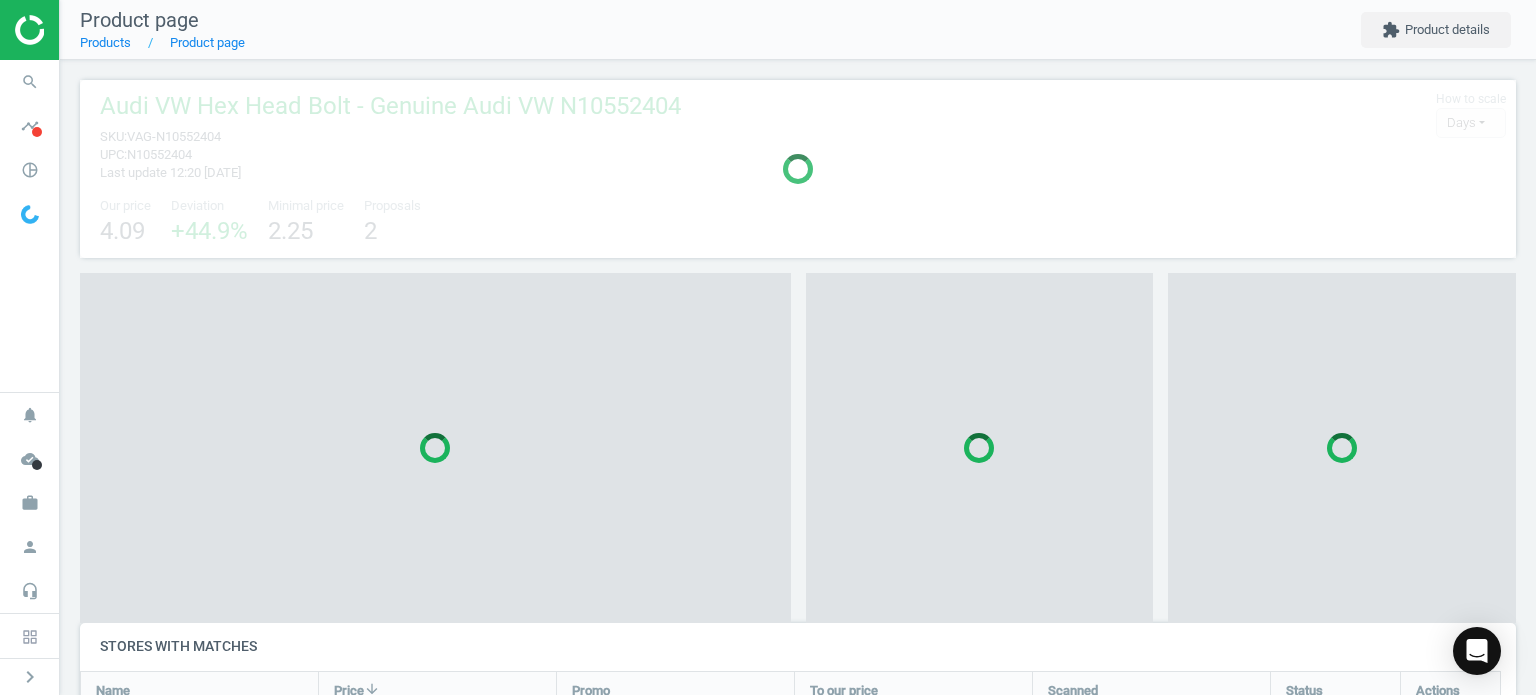 scroll, scrollTop: 9, scrollLeft: 10, axis: both 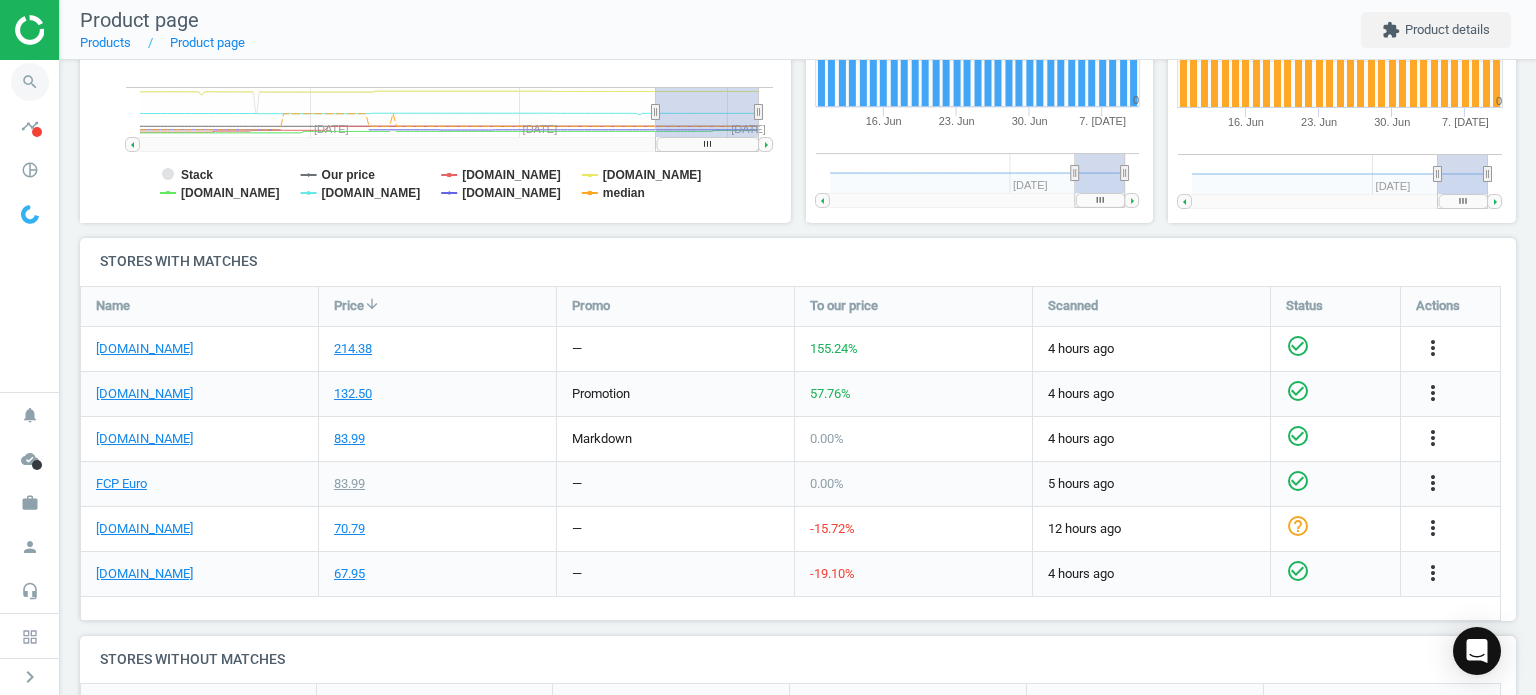 click on "search" at bounding box center [30, 82] 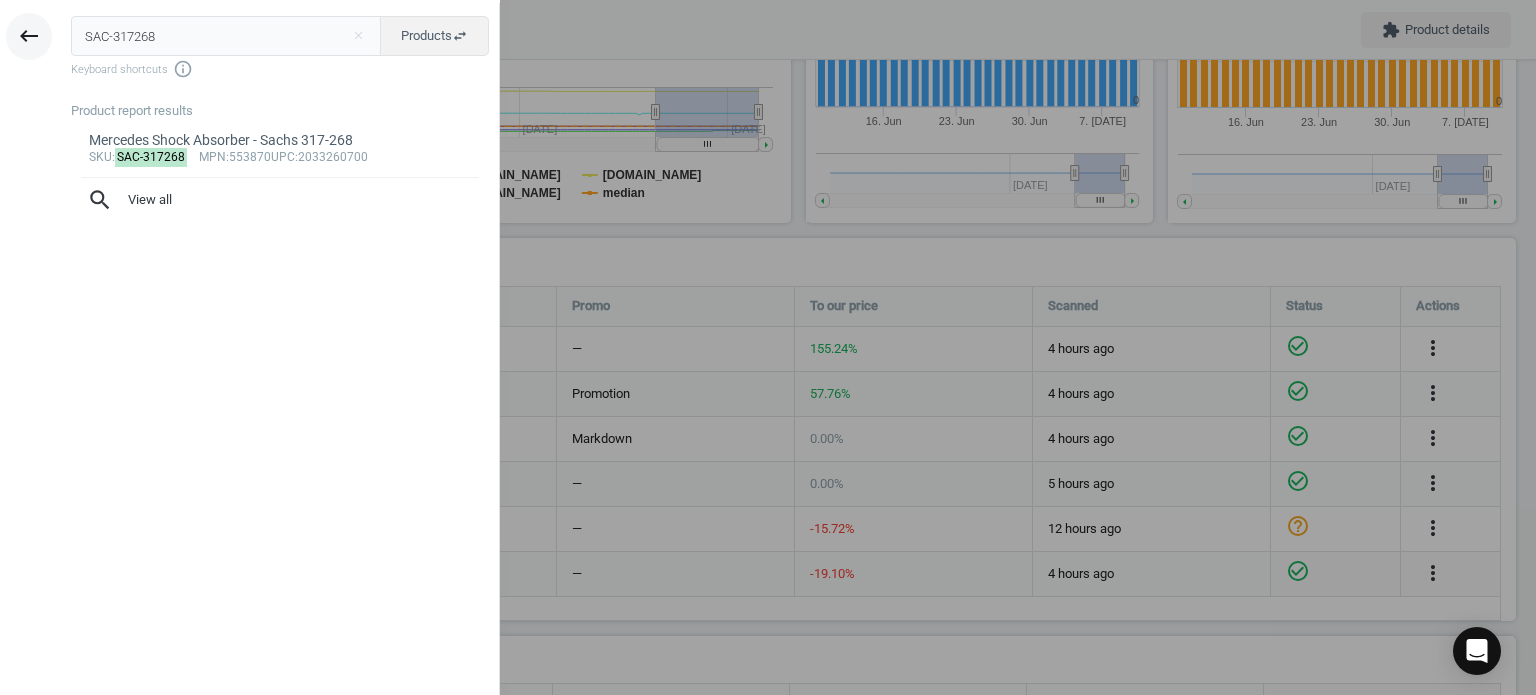 drag, startPoint x: 158, startPoint y: 43, endPoint x: 16, endPoint y: 35, distance: 142.22517 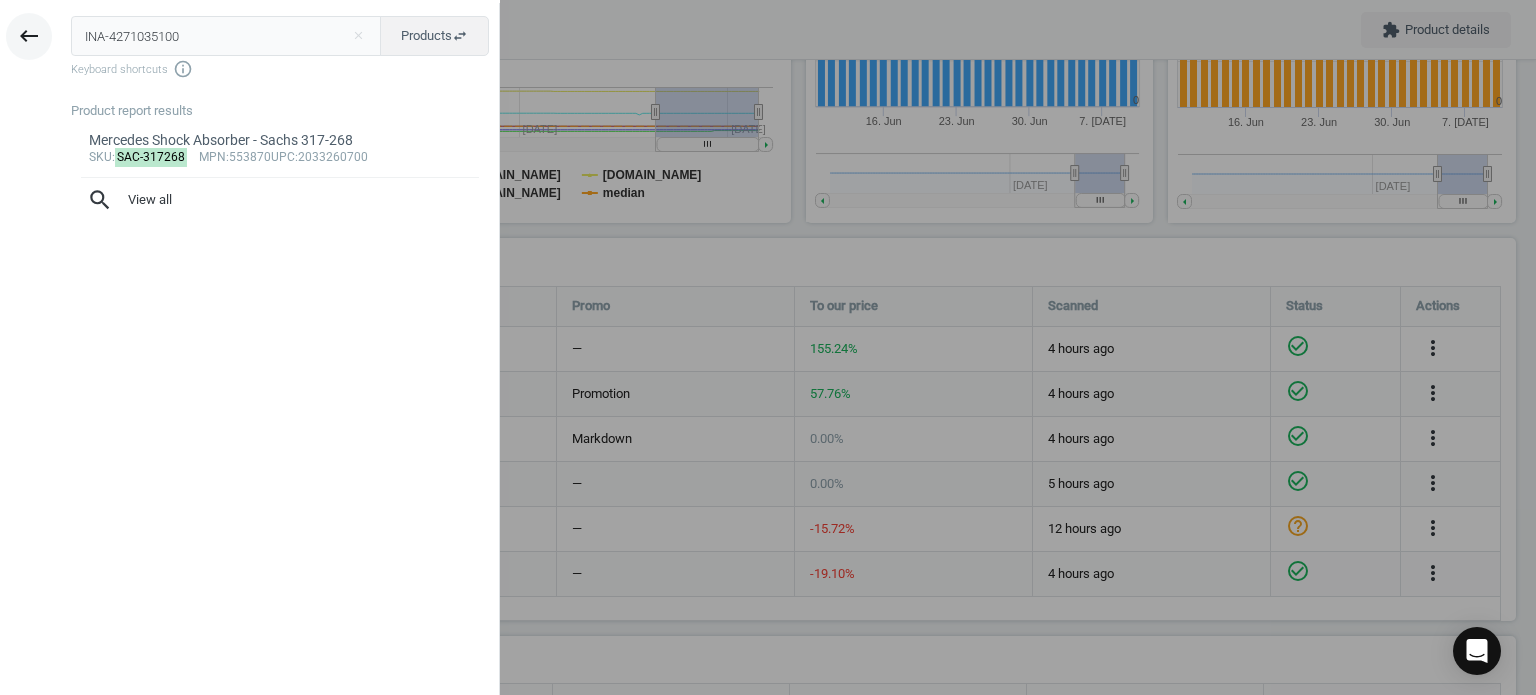 type on "INA-4271035100" 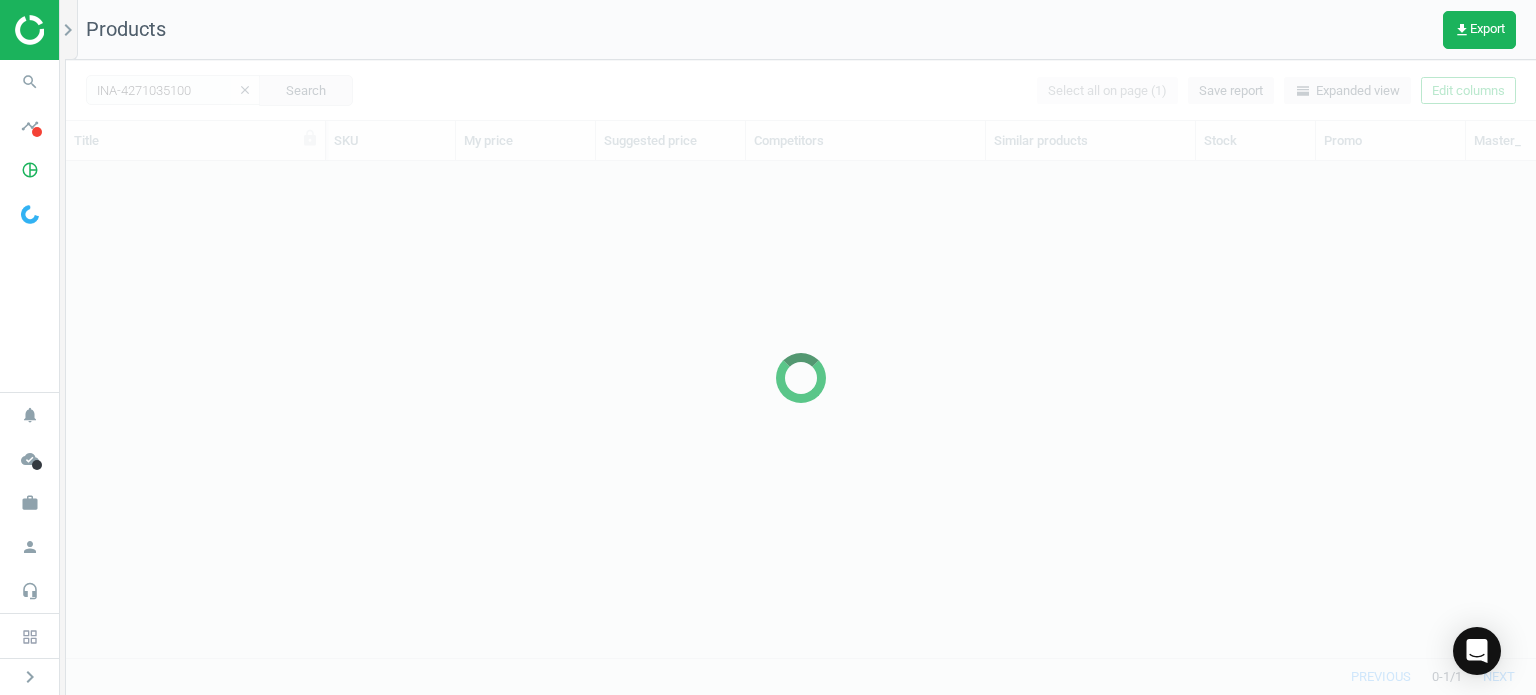 scroll, scrollTop: 16, scrollLeft: 16, axis: both 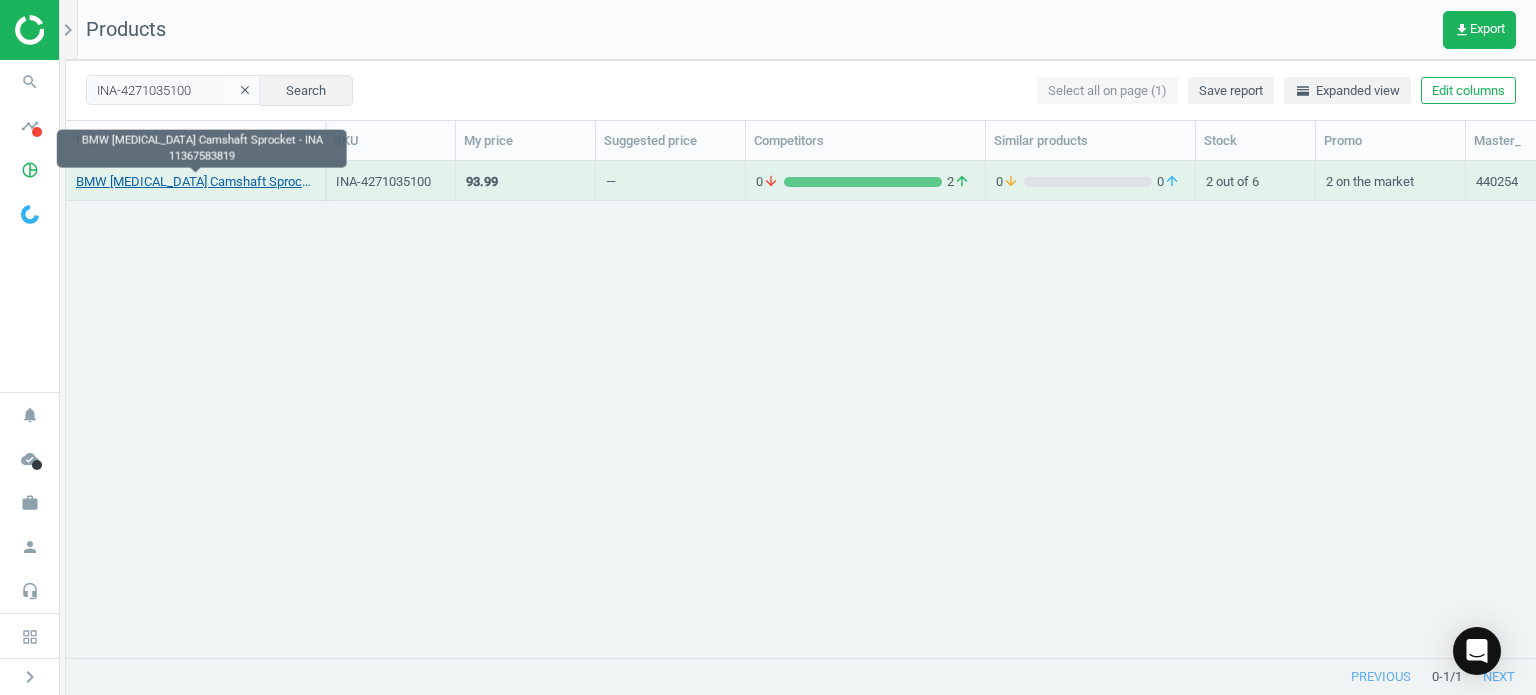 click on "BMW [MEDICAL_DATA] Camshaft Sprocket - INA 11367583819" at bounding box center (195, 182) 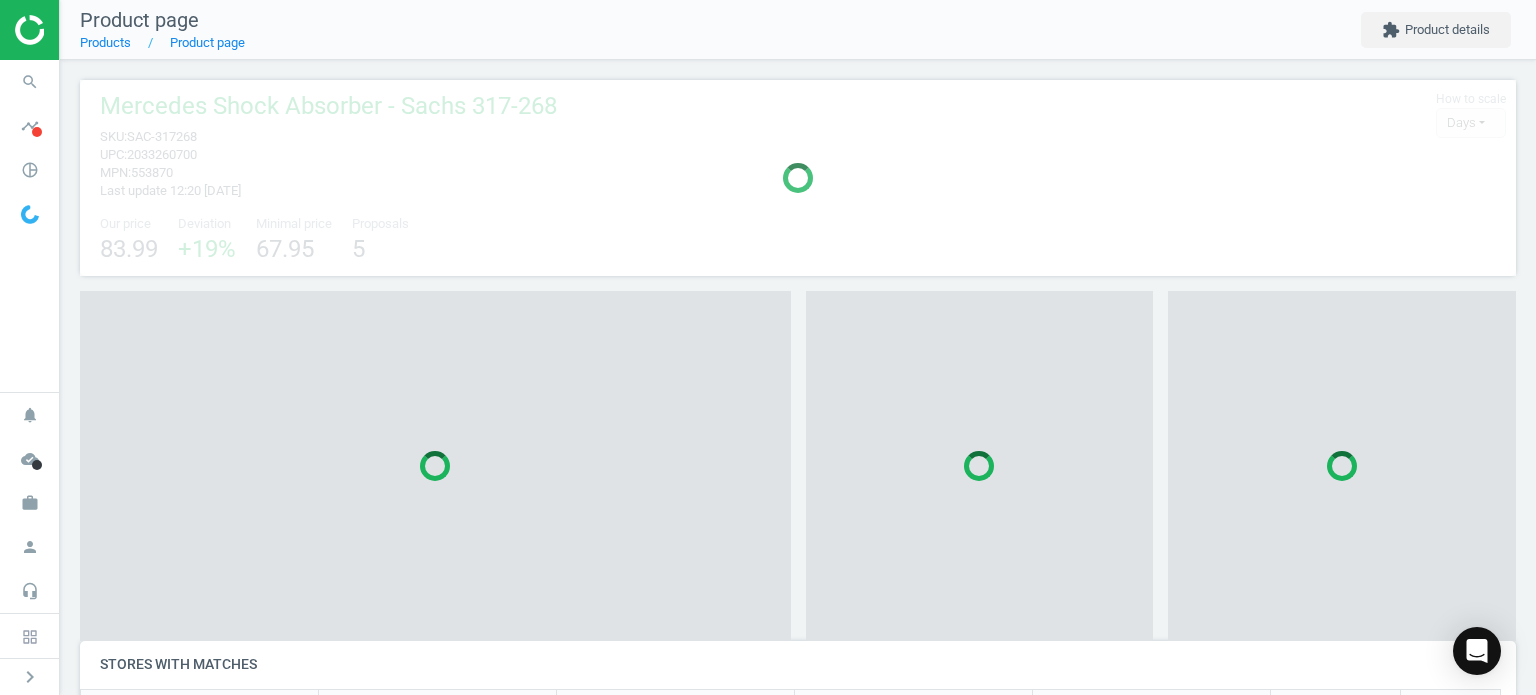 scroll, scrollTop: 9, scrollLeft: 10, axis: both 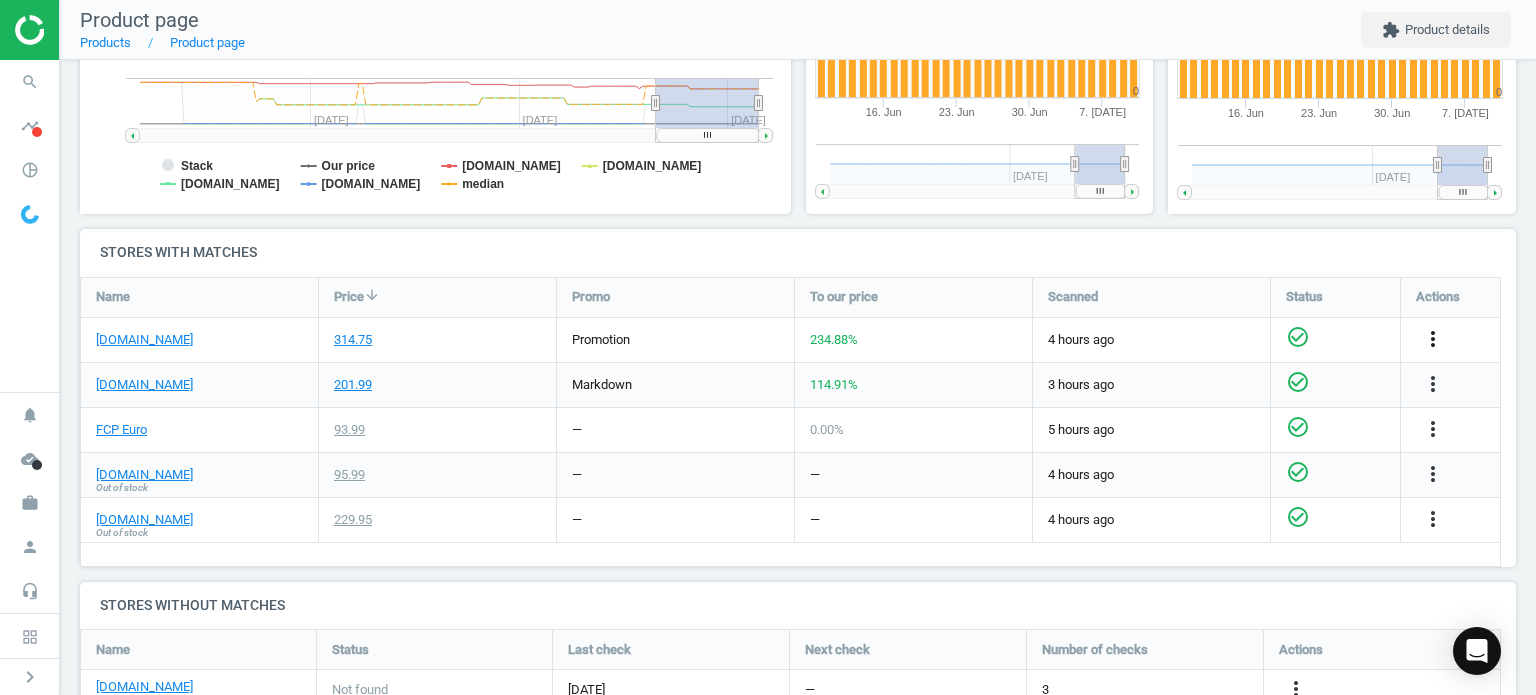 click on "more_vert" at bounding box center [1433, 339] 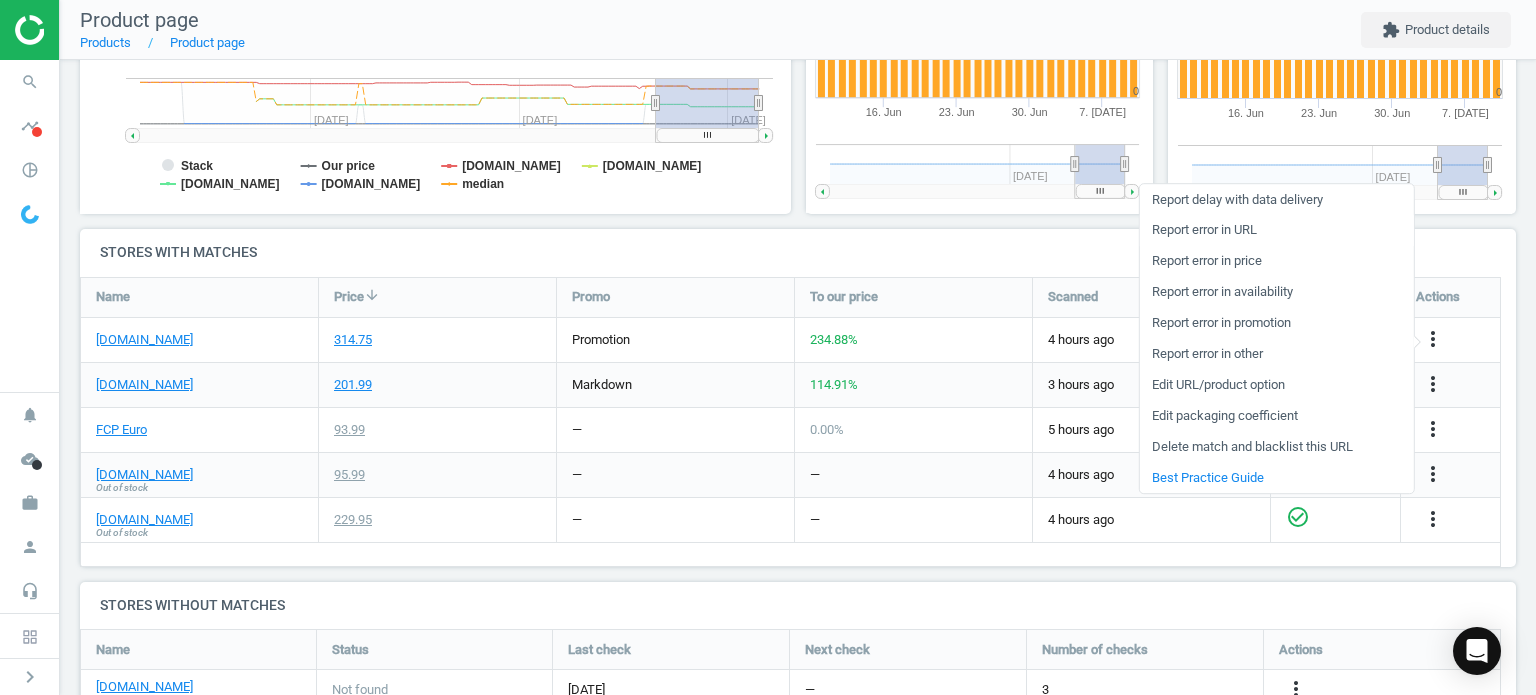 click on "Report error in URL" at bounding box center (1276, 230) 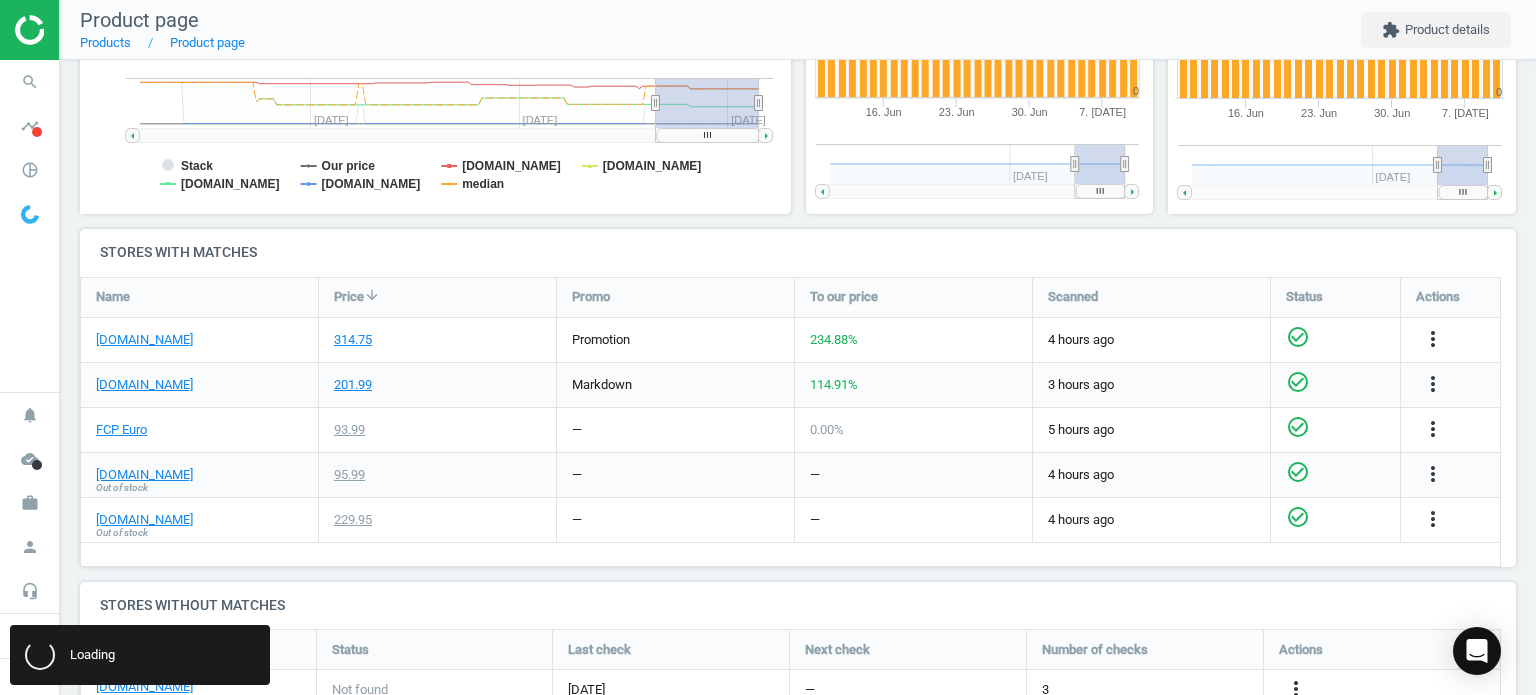 click on "more_vert" at bounding box center (1450, 340) 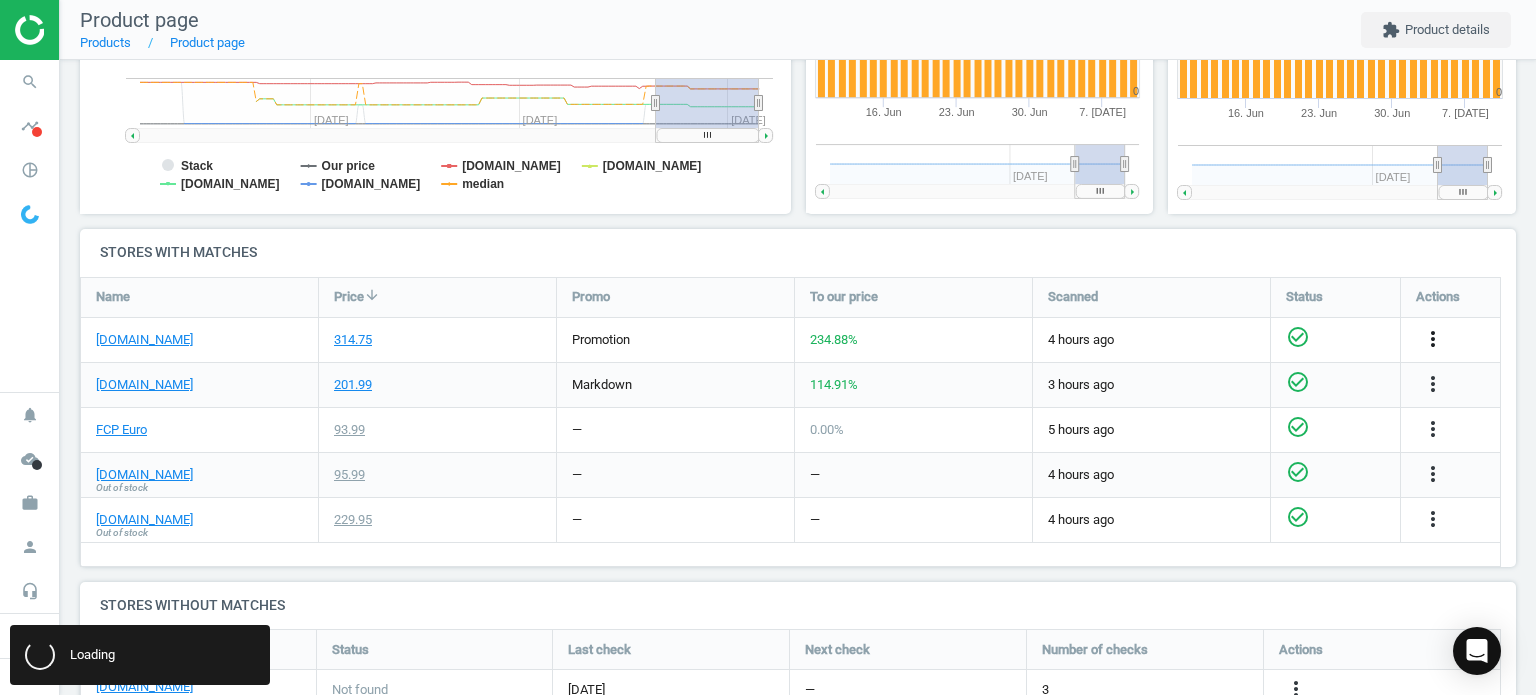 click on "more_vert" at bounding box center (1433, 339) 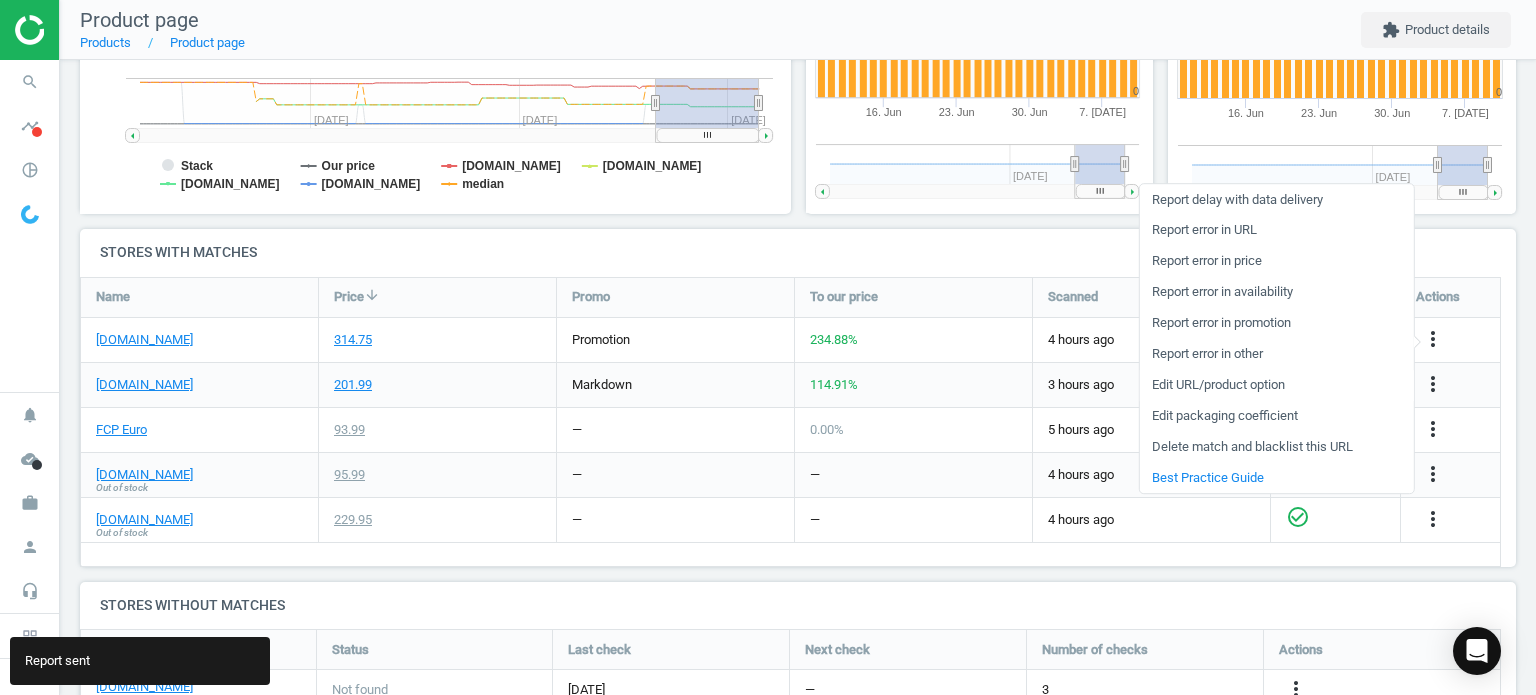 click on "Edit URL/product option" at bounding box center (1276, 385) 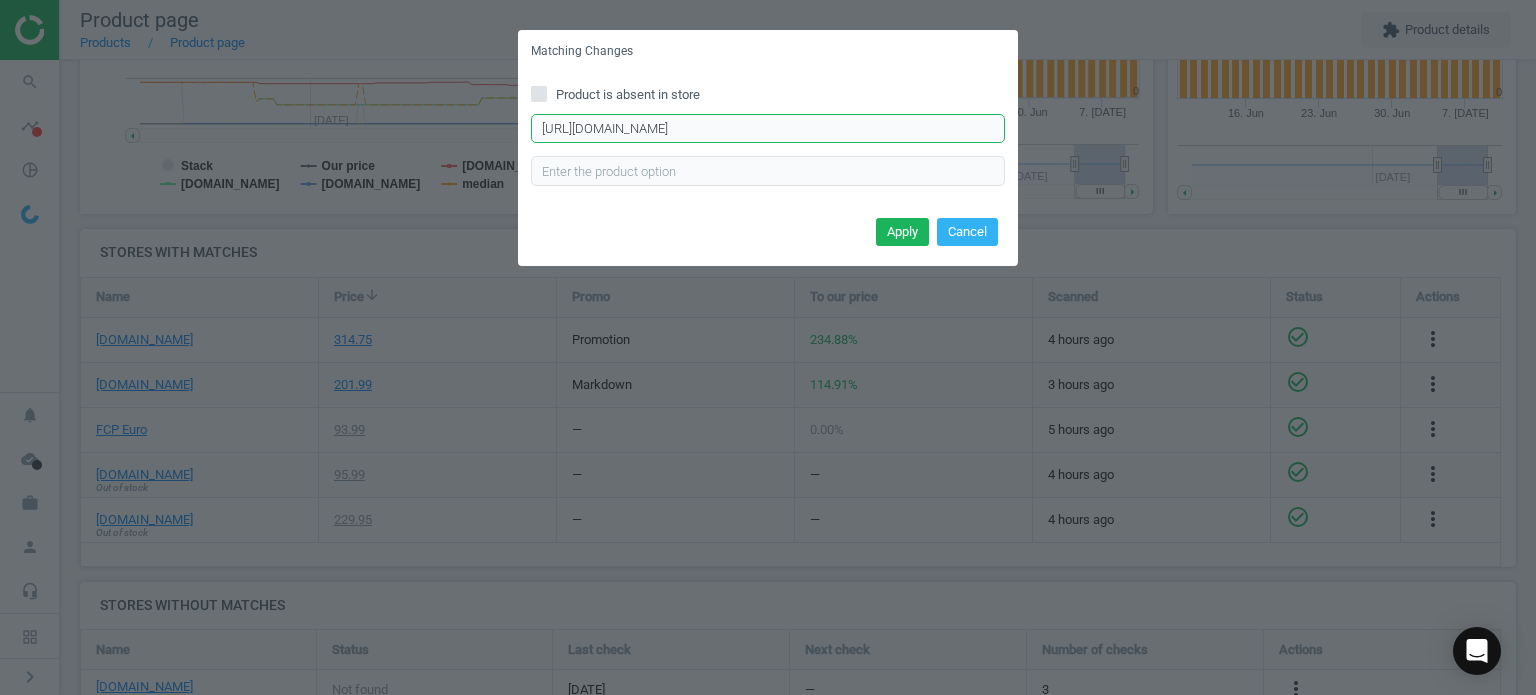 click on "[URL][DOMAIN_NAME]" at bounding box center [768, 129] 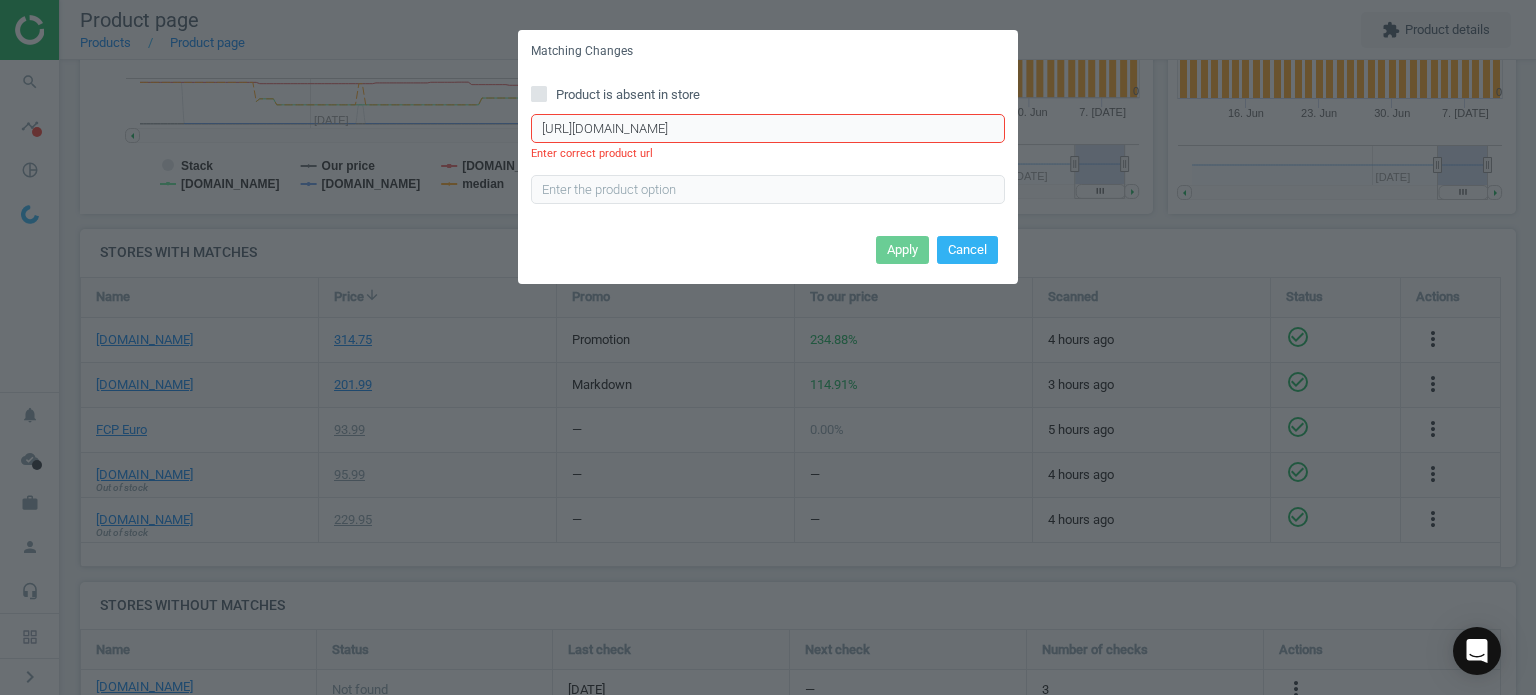 scroll, scrollTop: 0, scrollLeft: 83, axis: horizontal 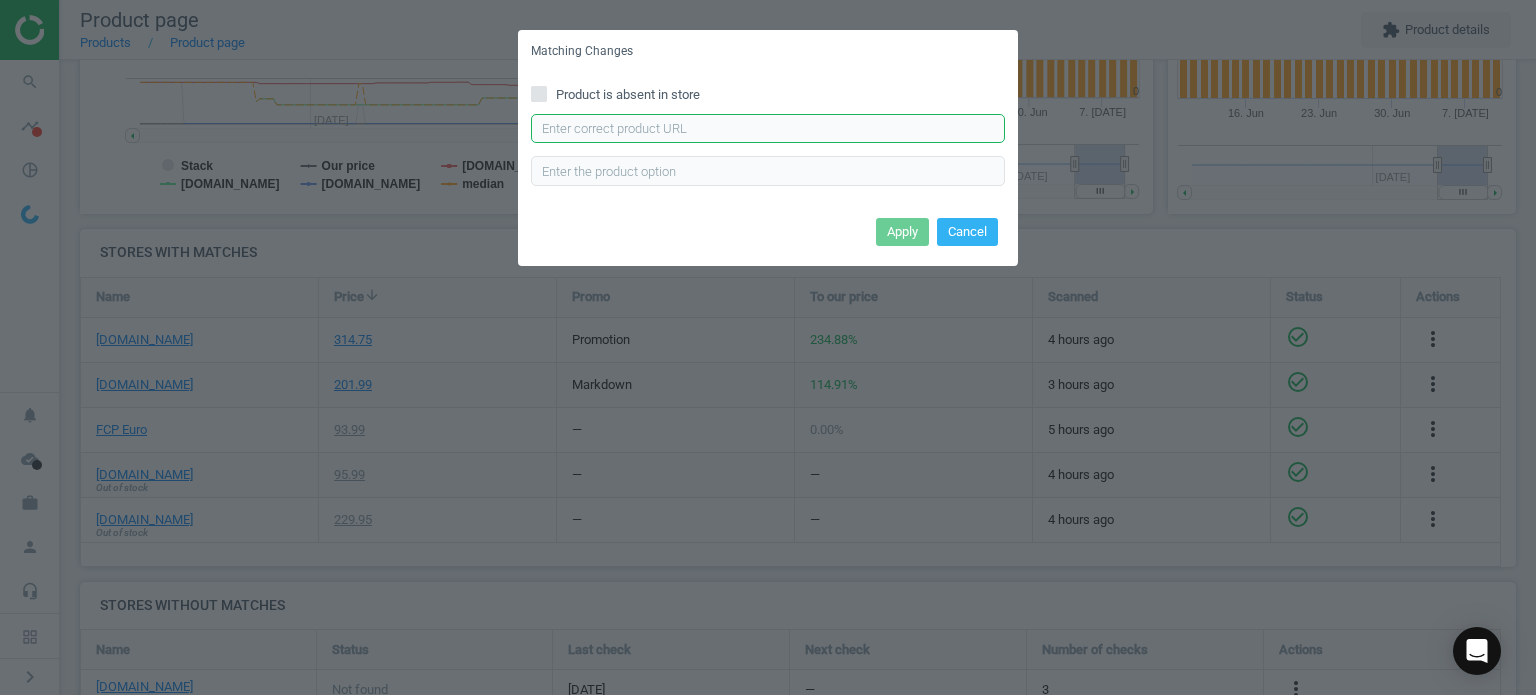 type 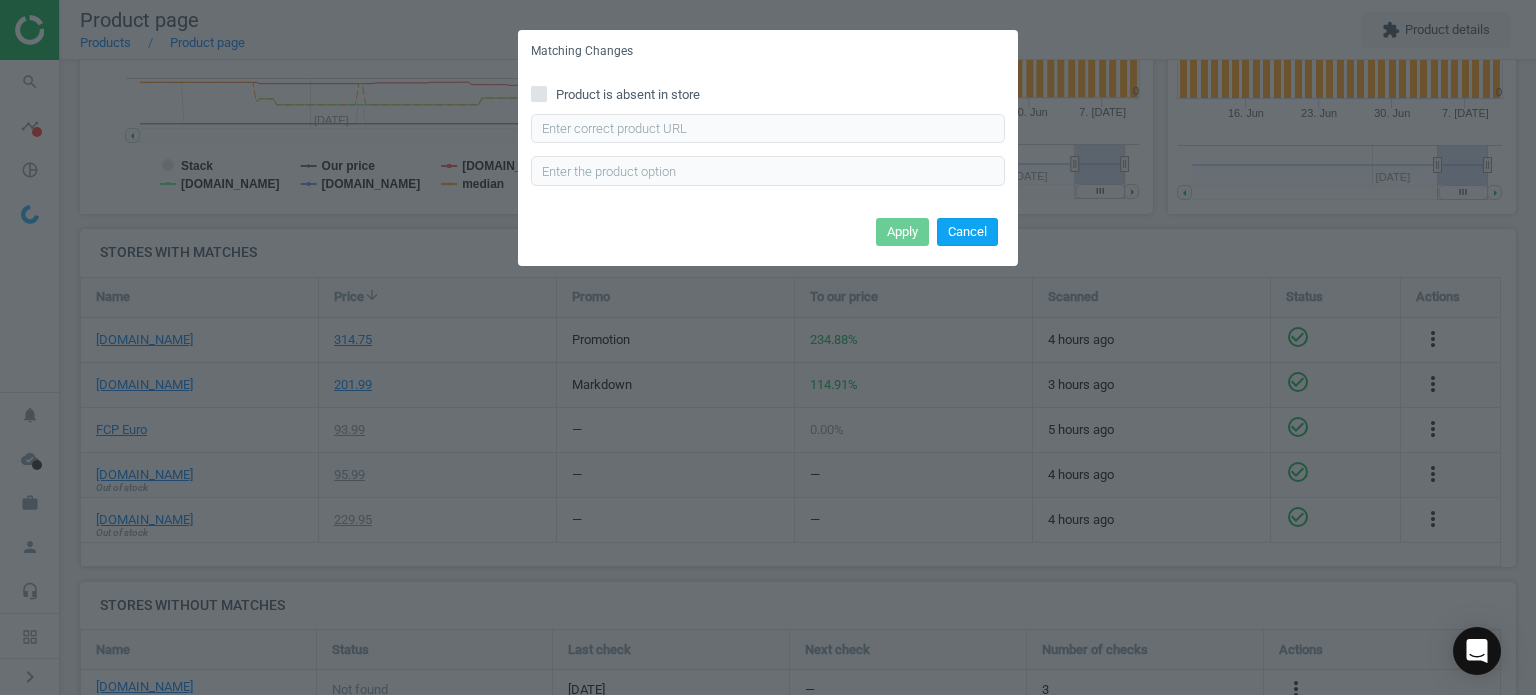 click on "Apply   Cancel" at bounding box center [768, 239] 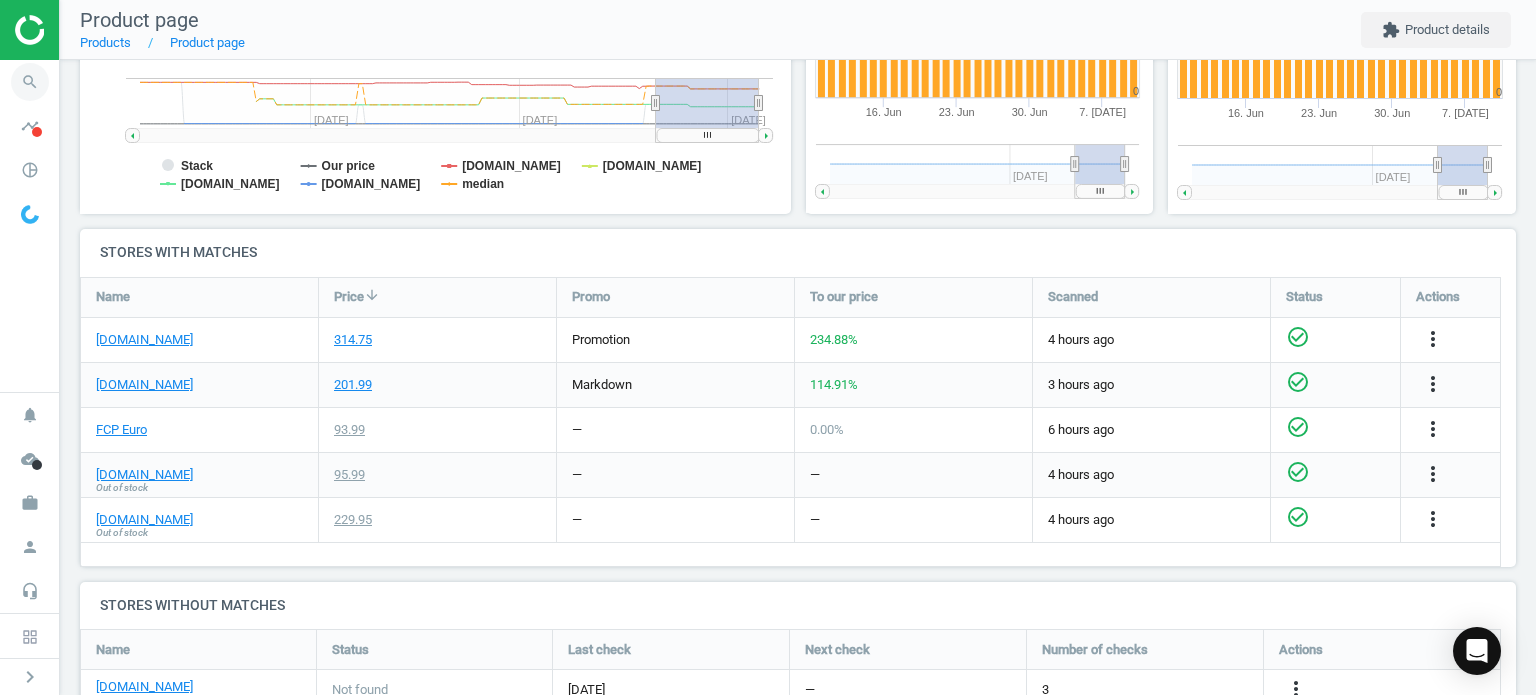 click on "search" at bounding box center [30, 82] 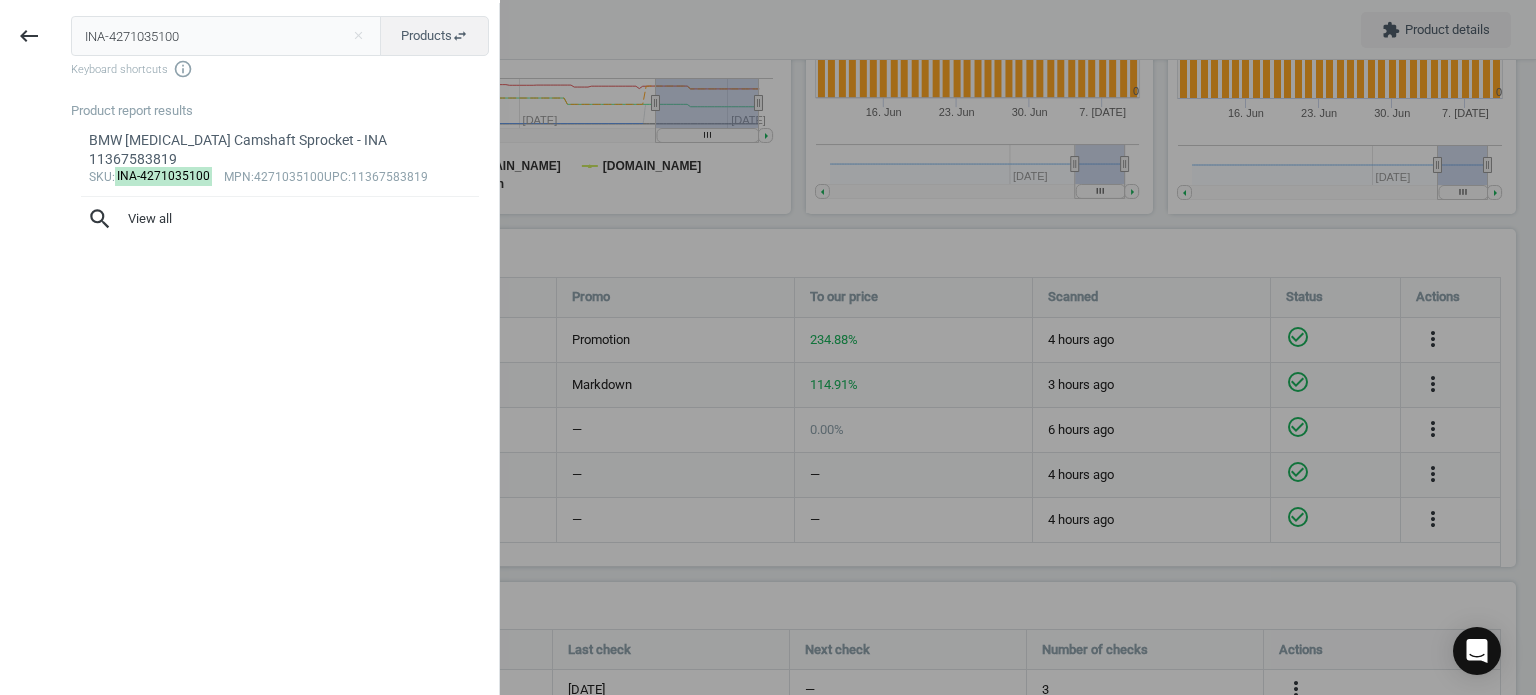 drag, startPoint x: 251, startPoint y: 32, endPoint x: 120, endPoint y: 8, distance: 133.18033 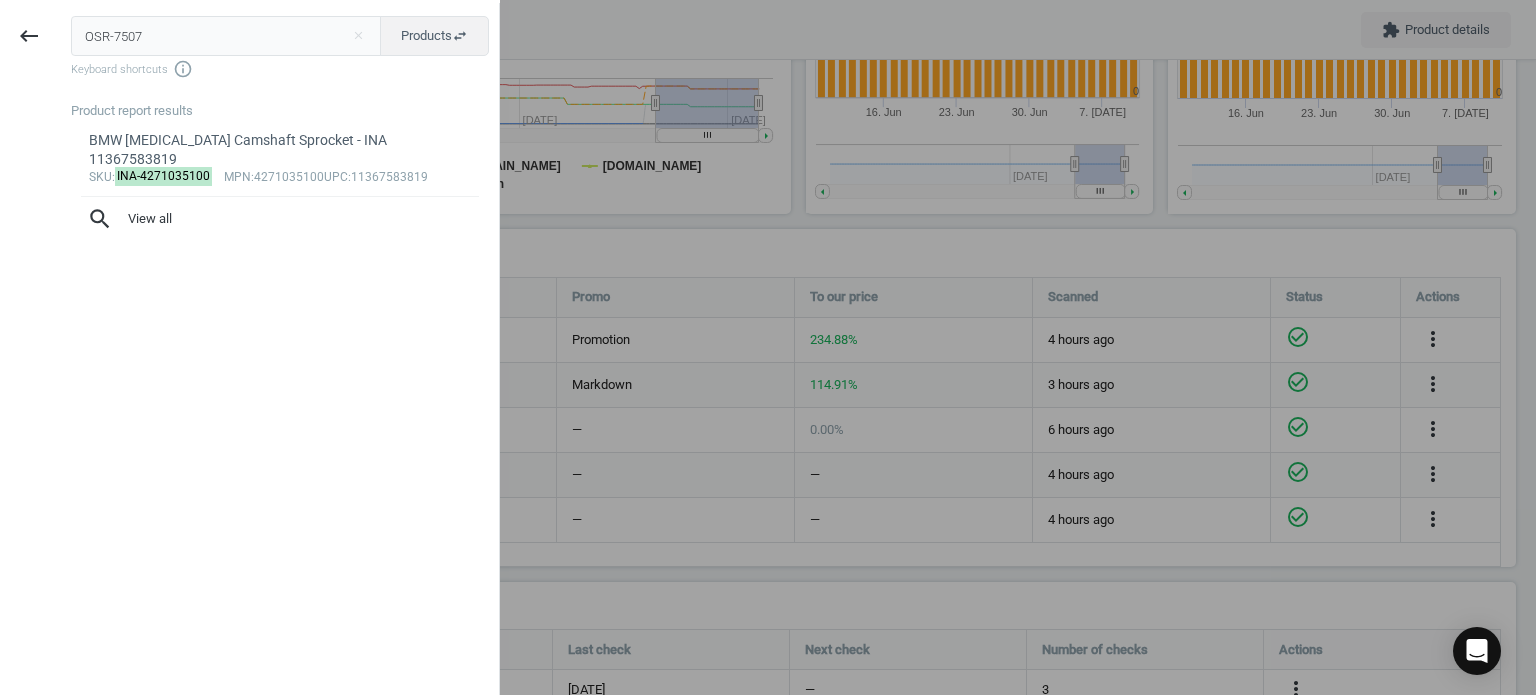 type on "OSR-7507" 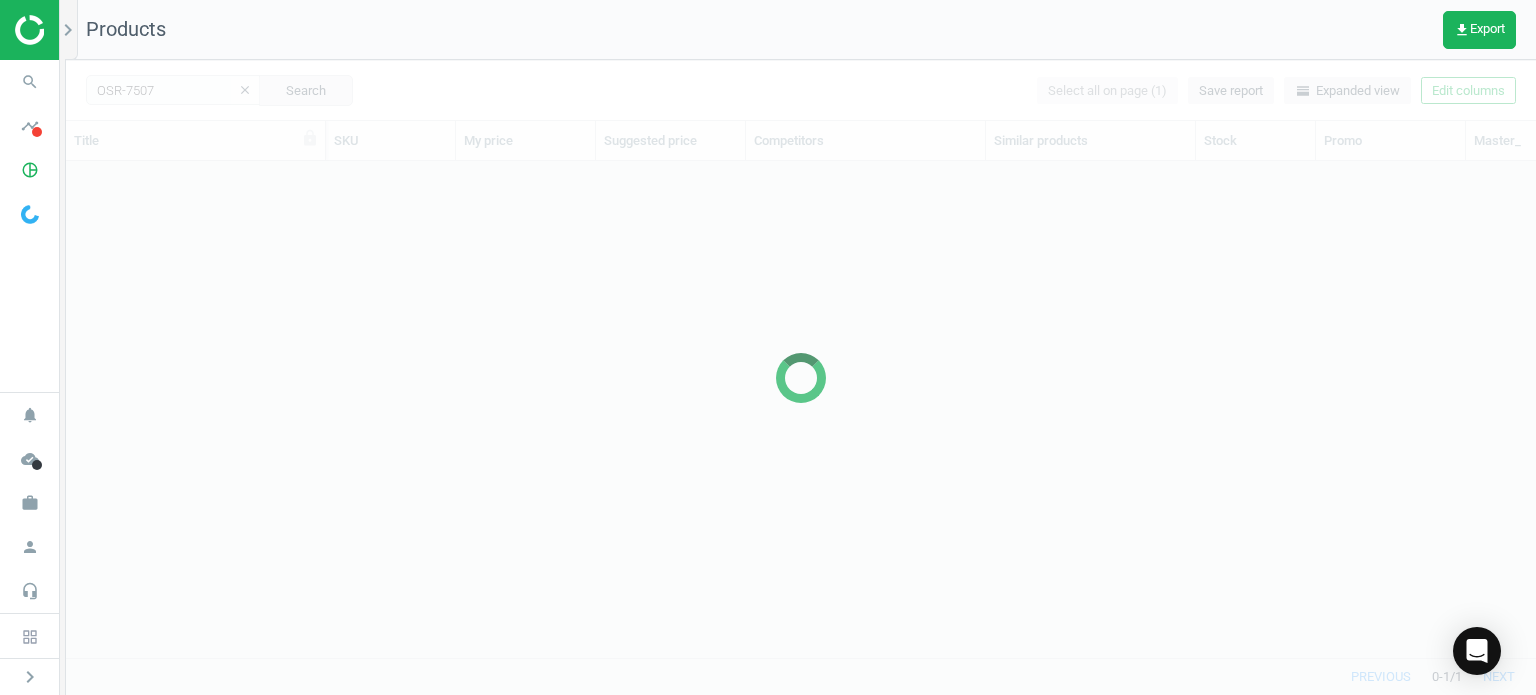 scroll, scrollTop: 16, scrollLeft: 16, axis: both 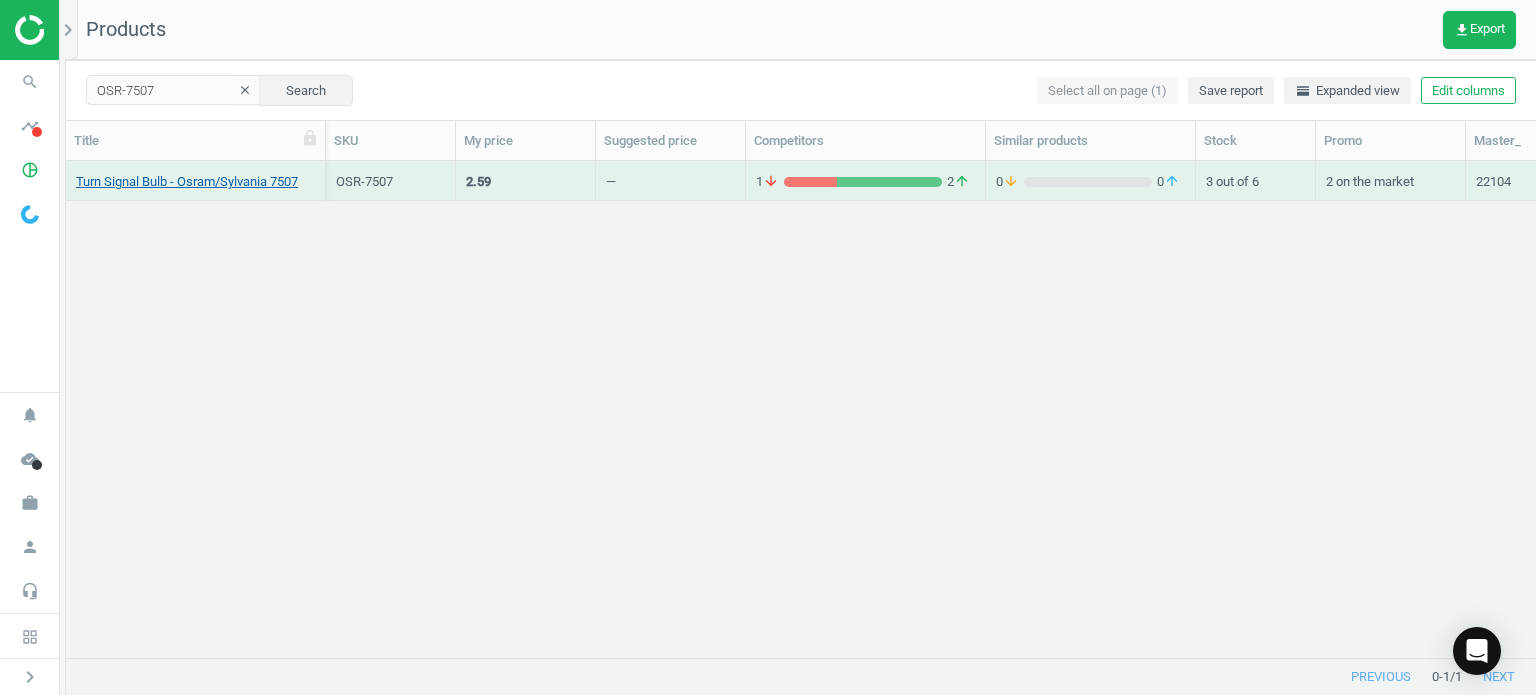 click on "Turn Signal Bulb - Osram/Sylvania 7507" at bounding box center (187, 182) 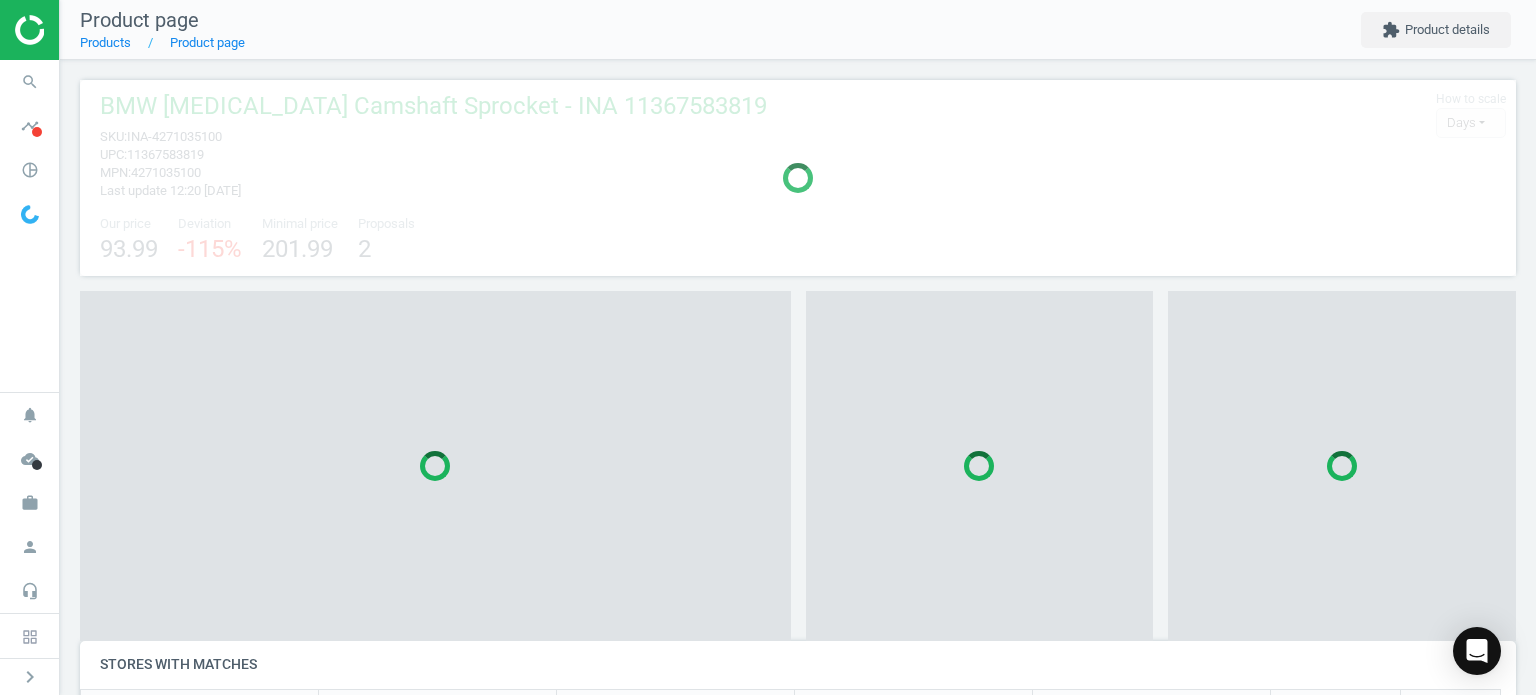 scroll, scrollTop: 10, scrollLeft: 10, axis: both 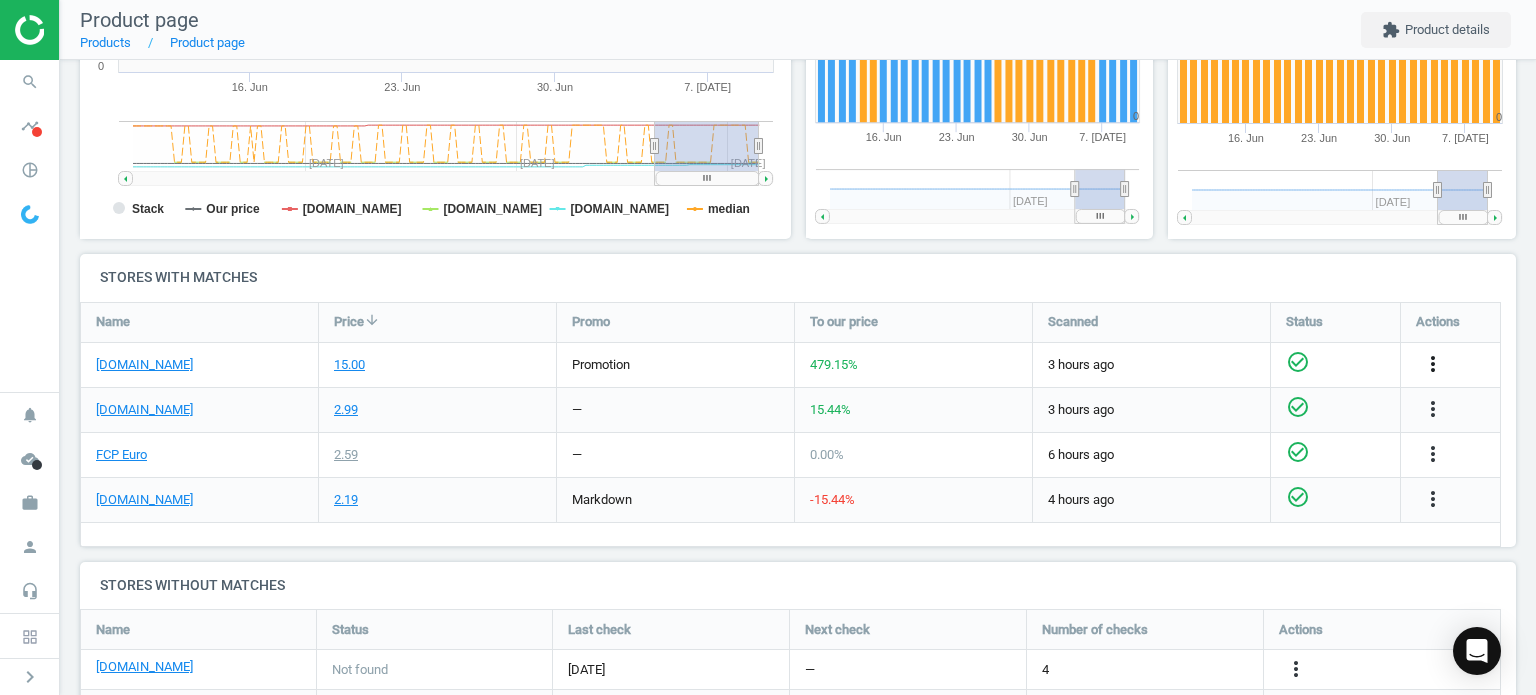 click on "more_vert" at bounding box center [1433, 364] 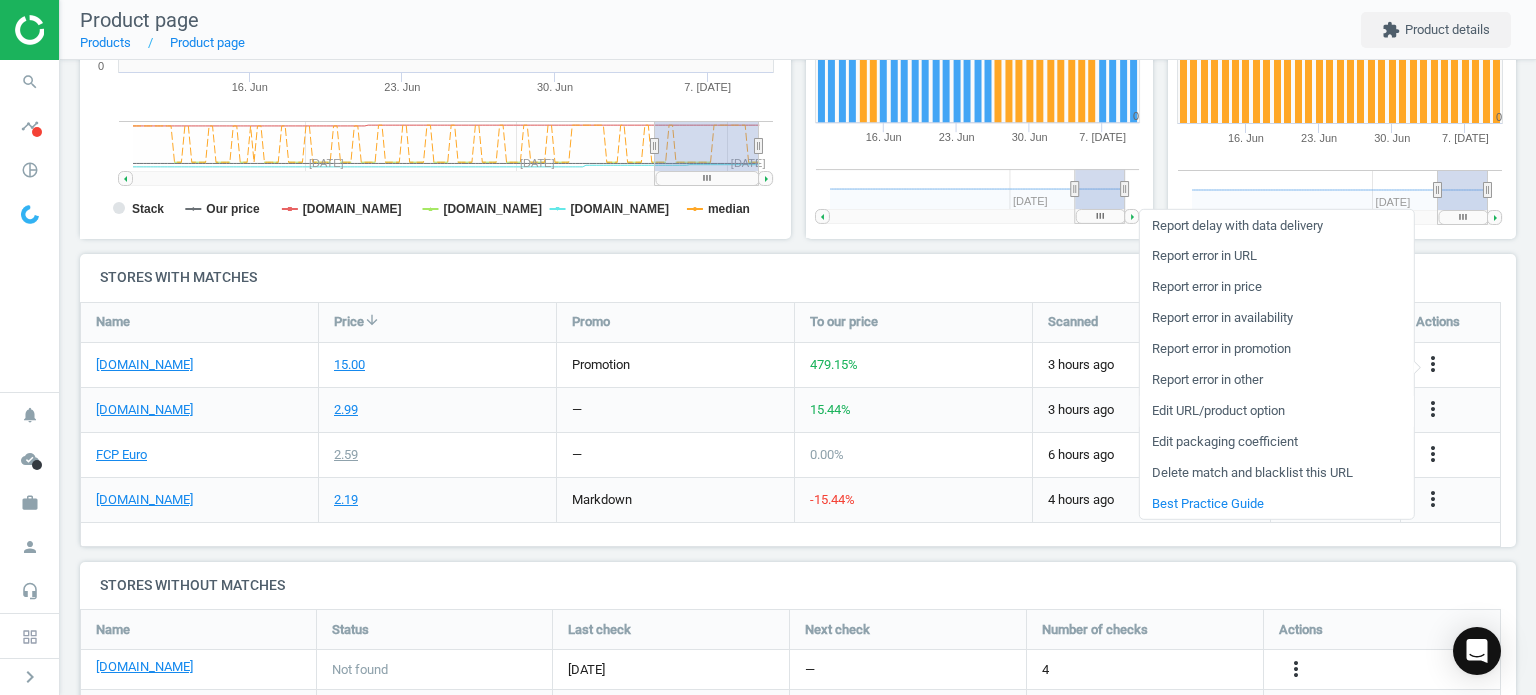 click on "Edit URL/product option" at bounding box center (1276, 410) 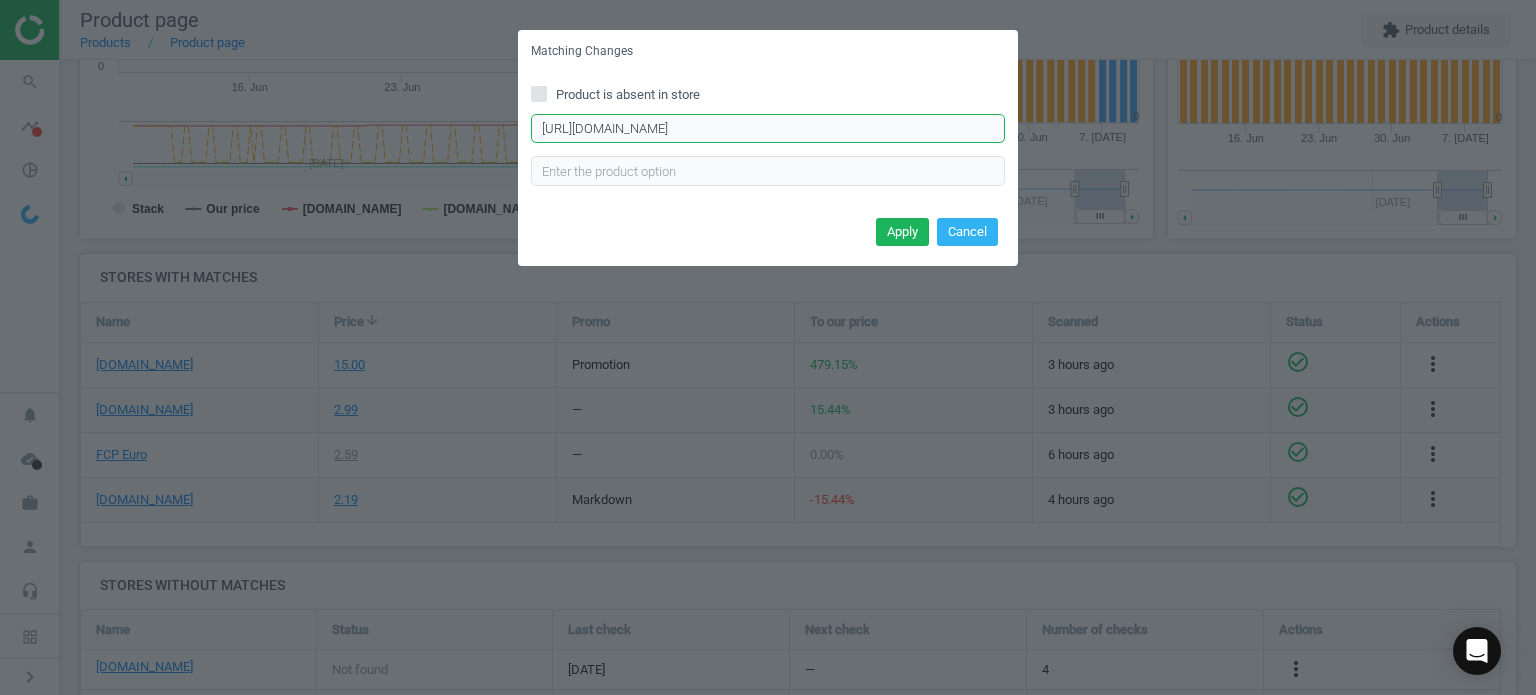 click on "[URL][DOMAIN_NAME]" at bounding box center [768, 129] 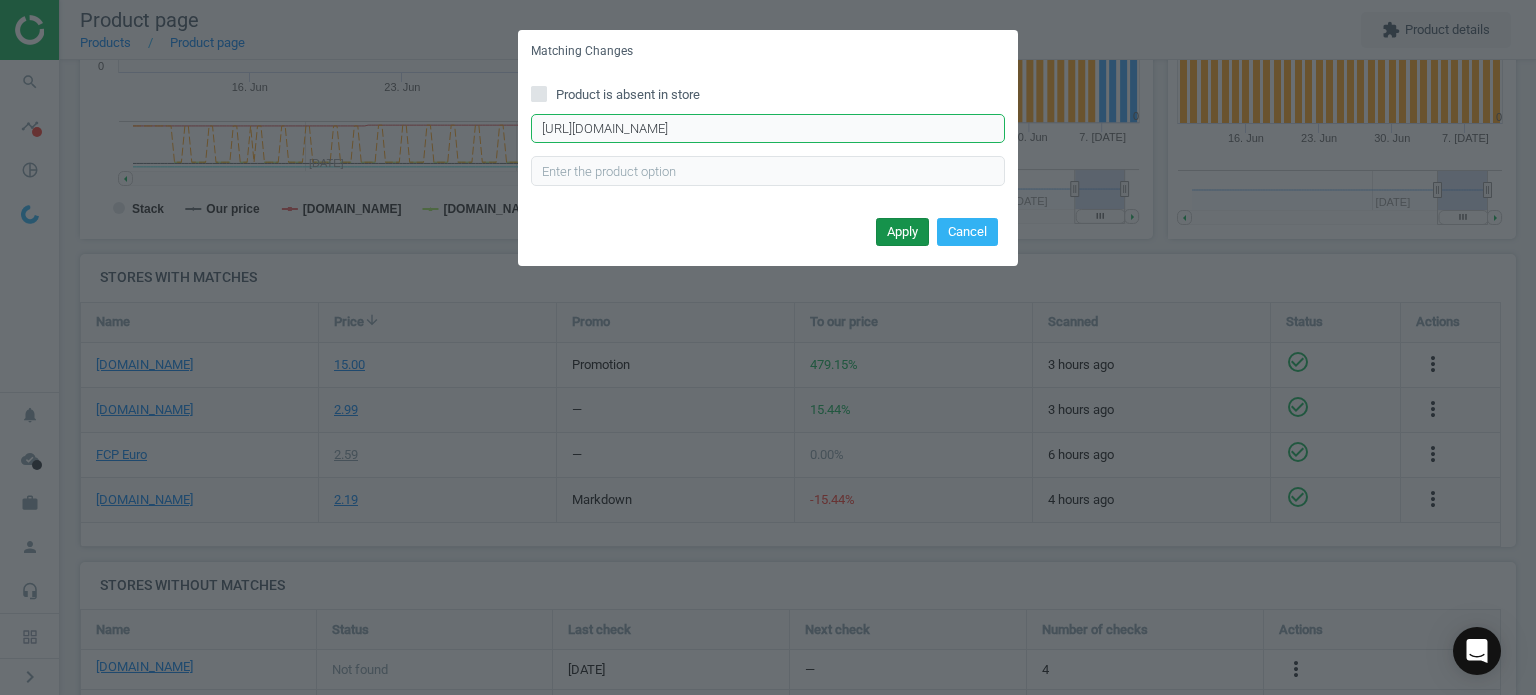 type on "[URL][DOMAIN_NAME]" 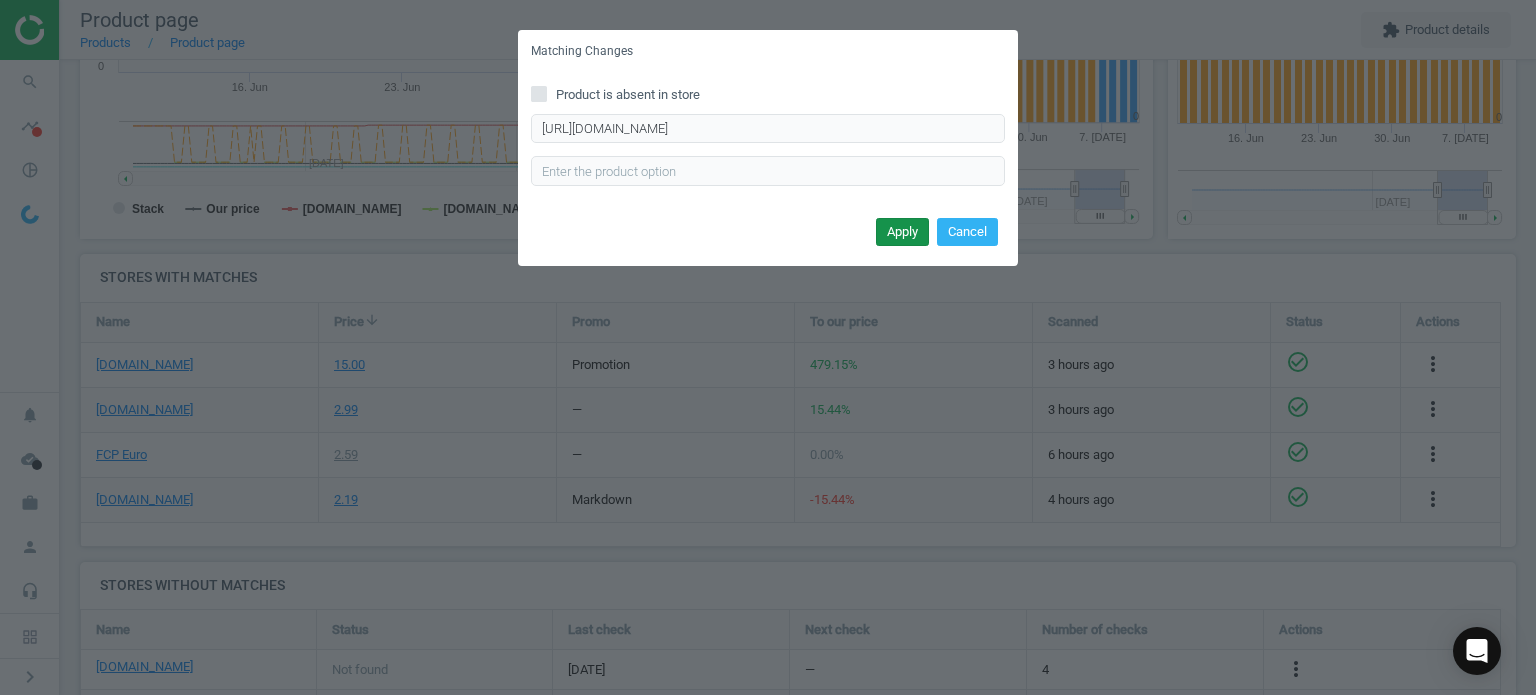 click on "Apply" at bounding box center [902, 232] 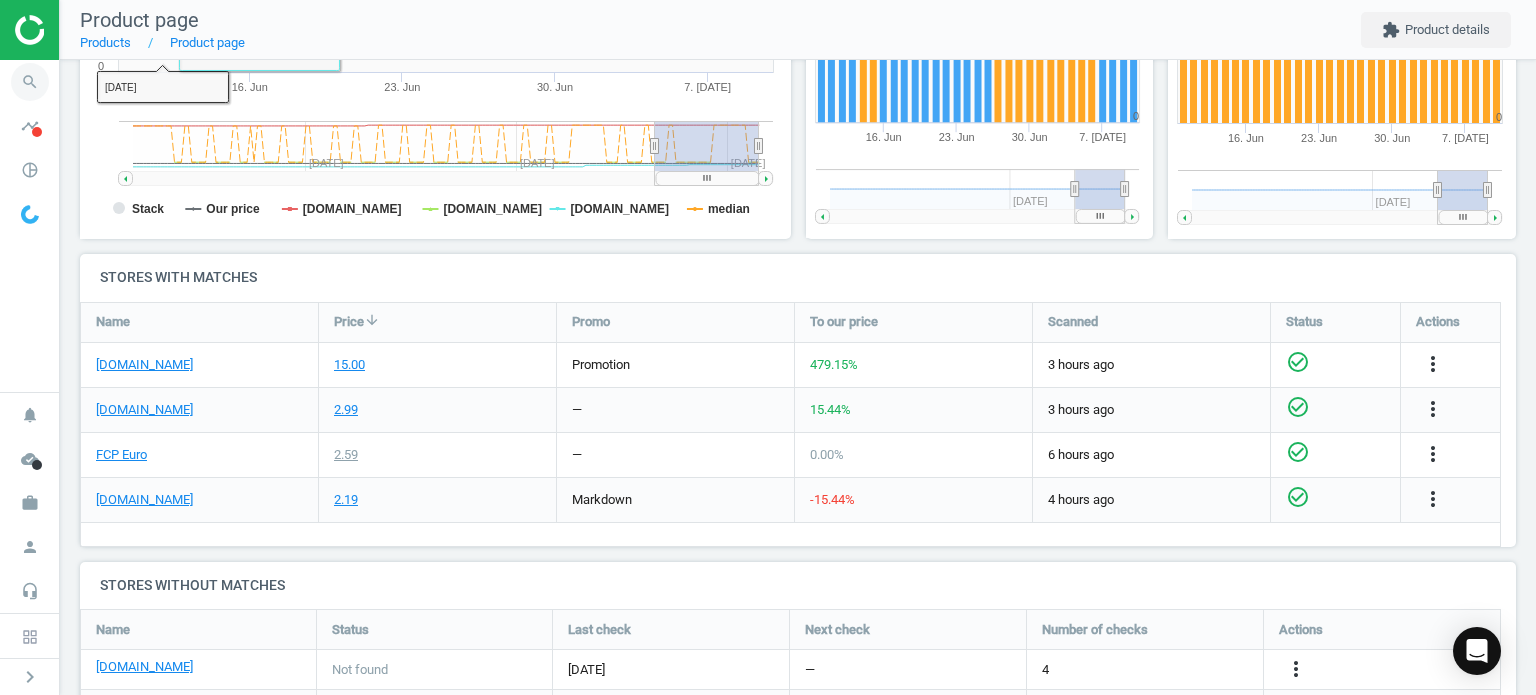 click on "search" at bounding box center (30, 82) 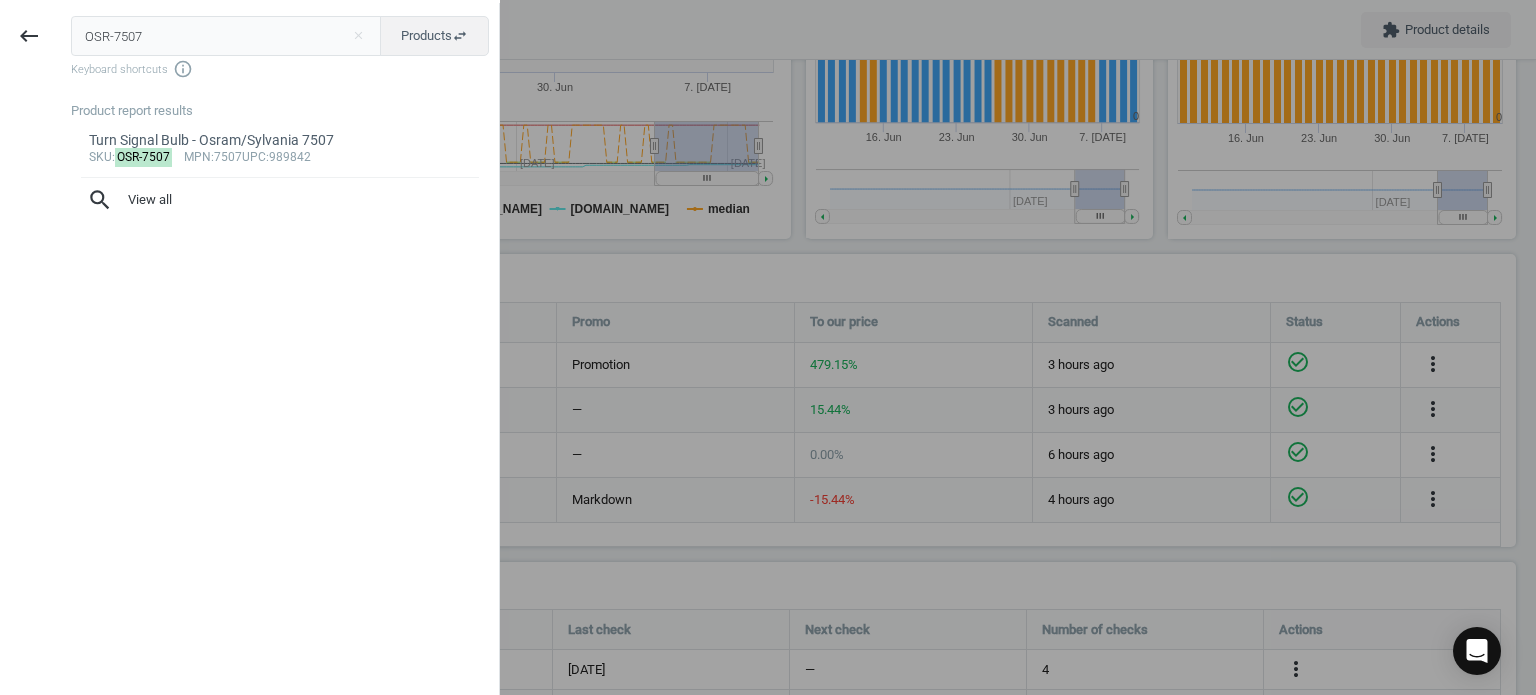 drag, startPoint x: 173, startPoint y: 41, endPoint x: -99, endPoint y: 32, distance: 272.14886 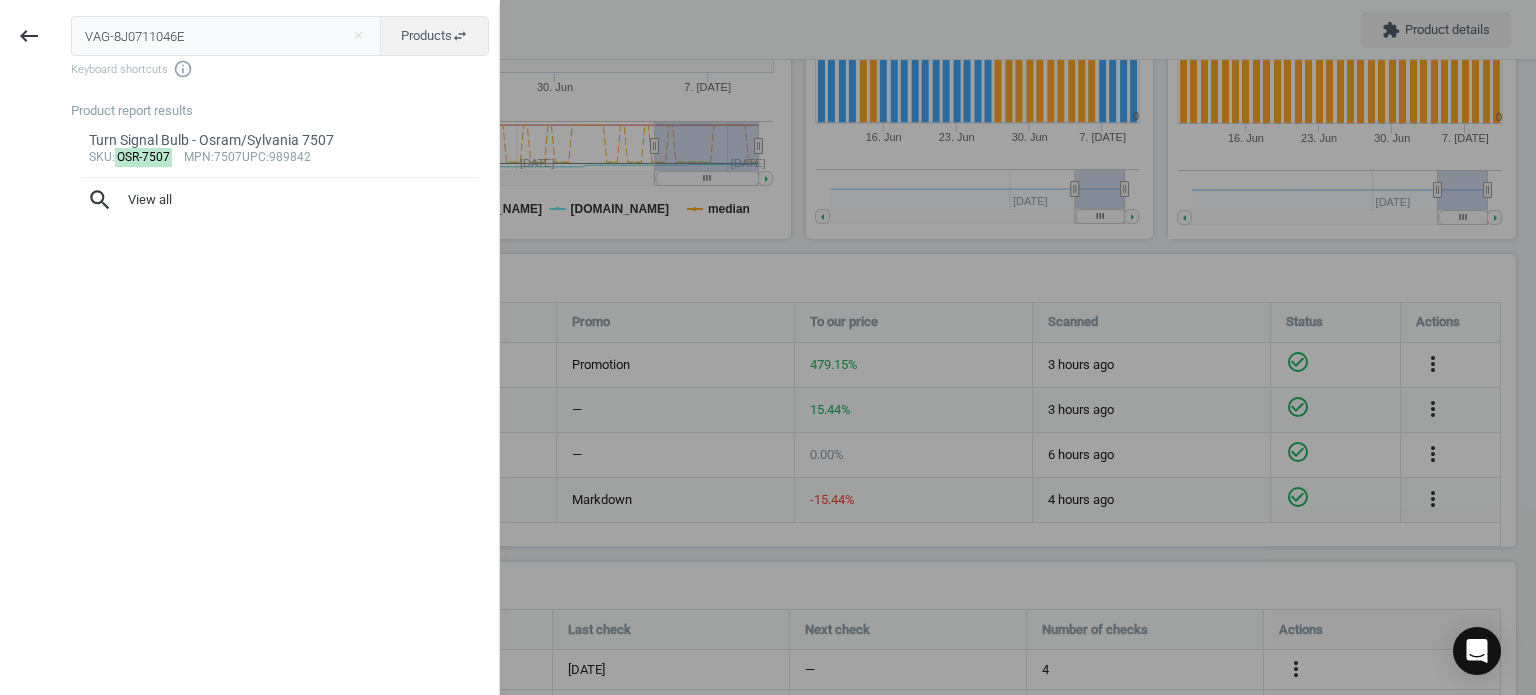 type on "VAG-8J0711046E" 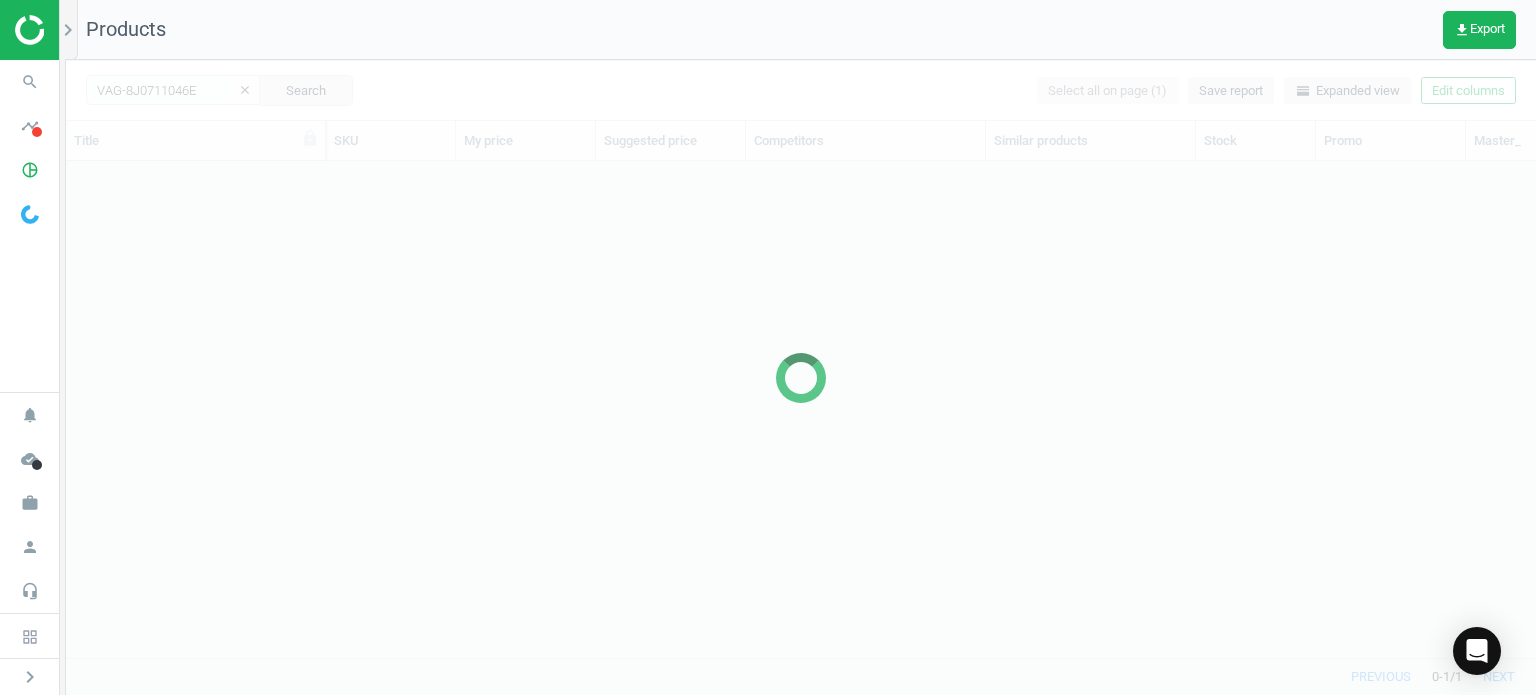 scroll, scrollTop: 16, scrollLeft: 16, axis: both 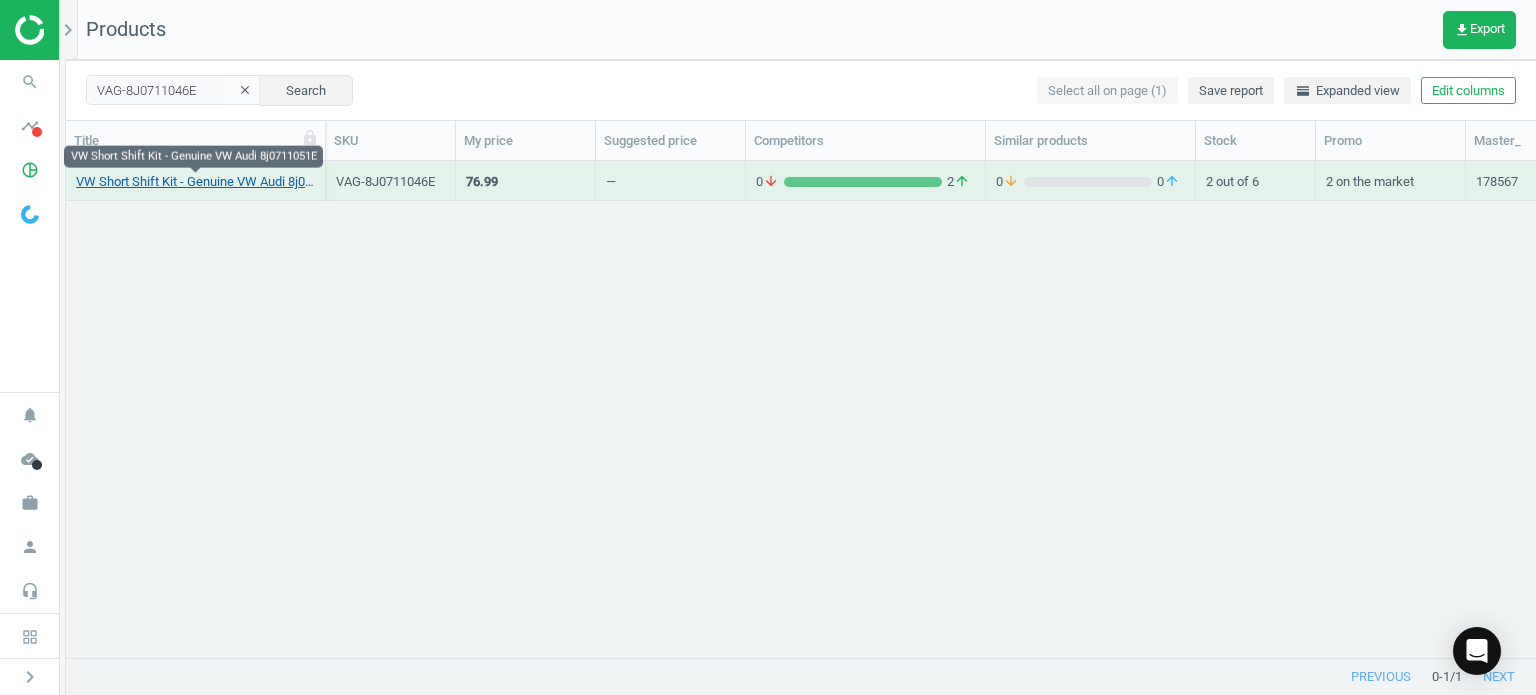 click on "VW Short Shift Kit - Genuine VW Audi 8j0711051E" at bounding box center [195, 182] 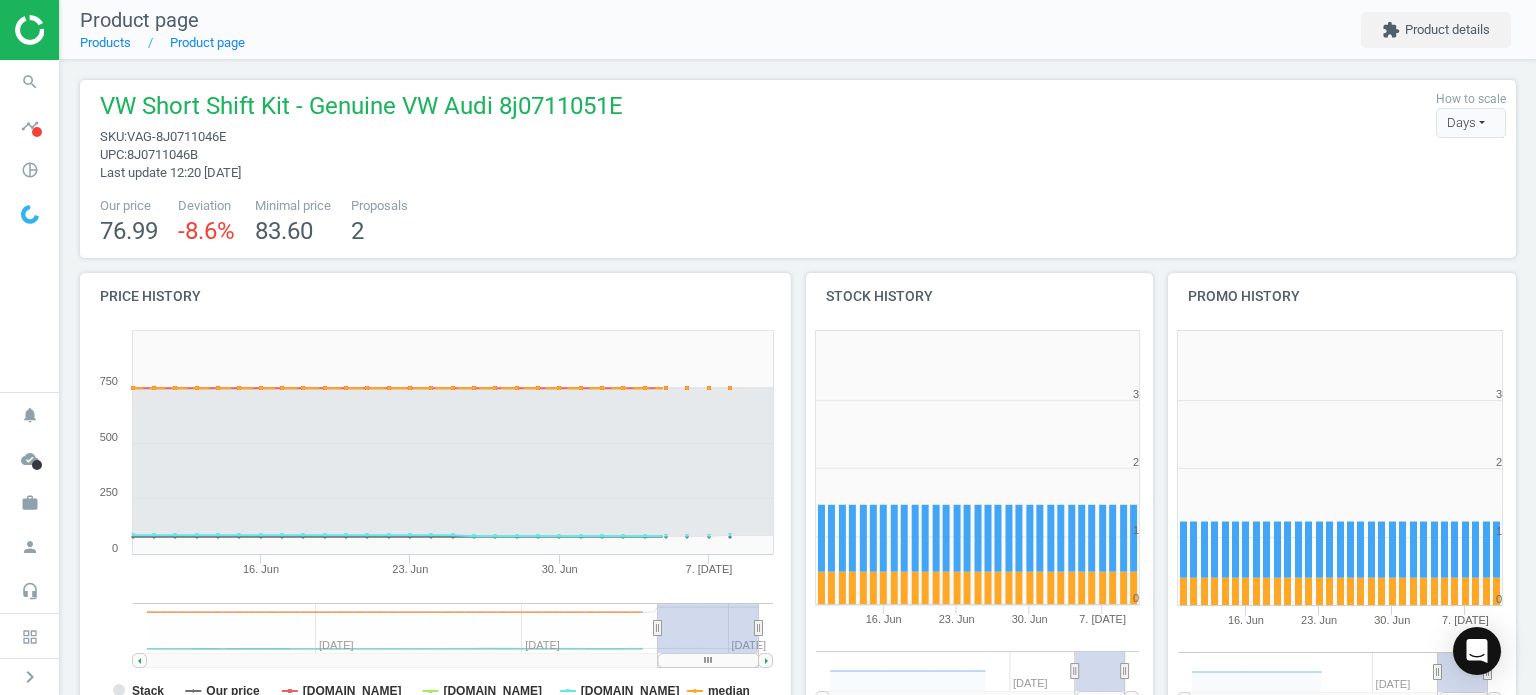 scroll, scrollTop: 10, scrollLeft: 10, axis: both 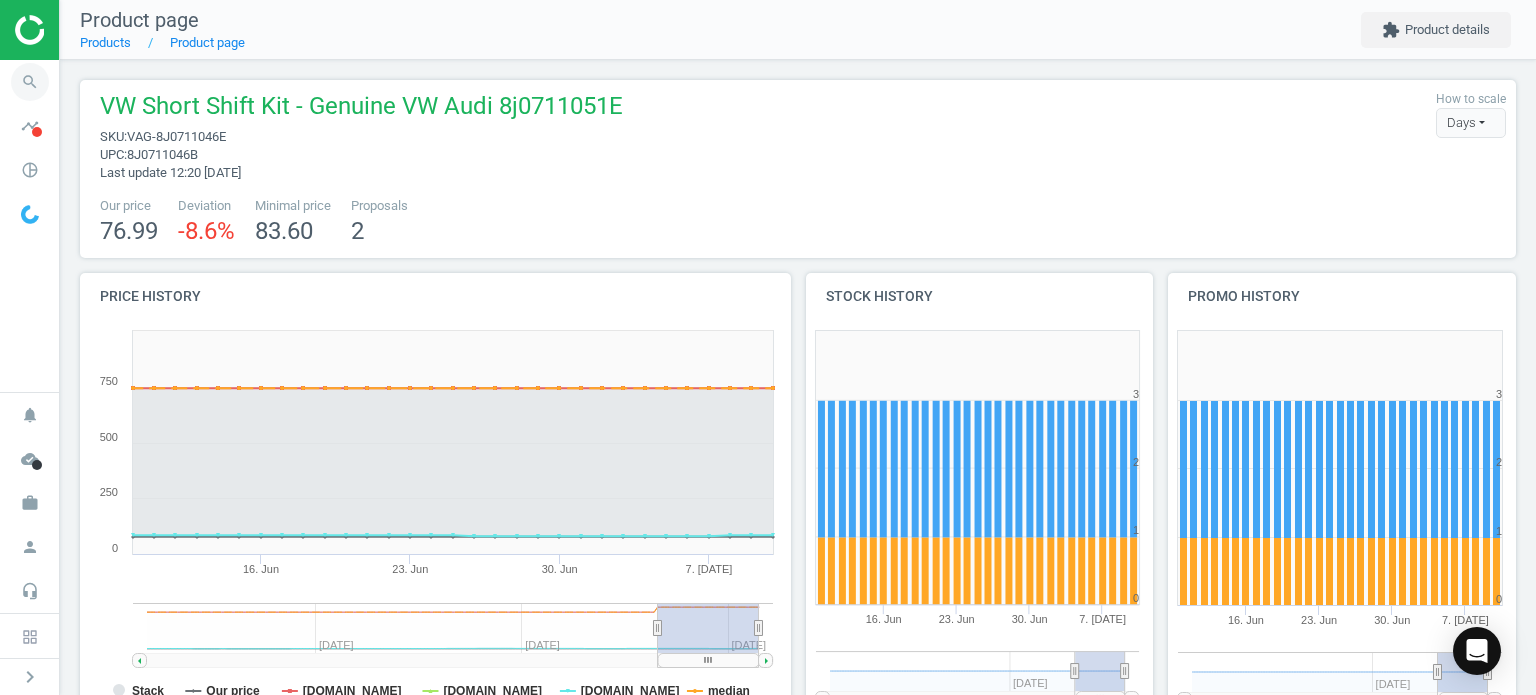 click on "search" at bounding box center [30, 82] 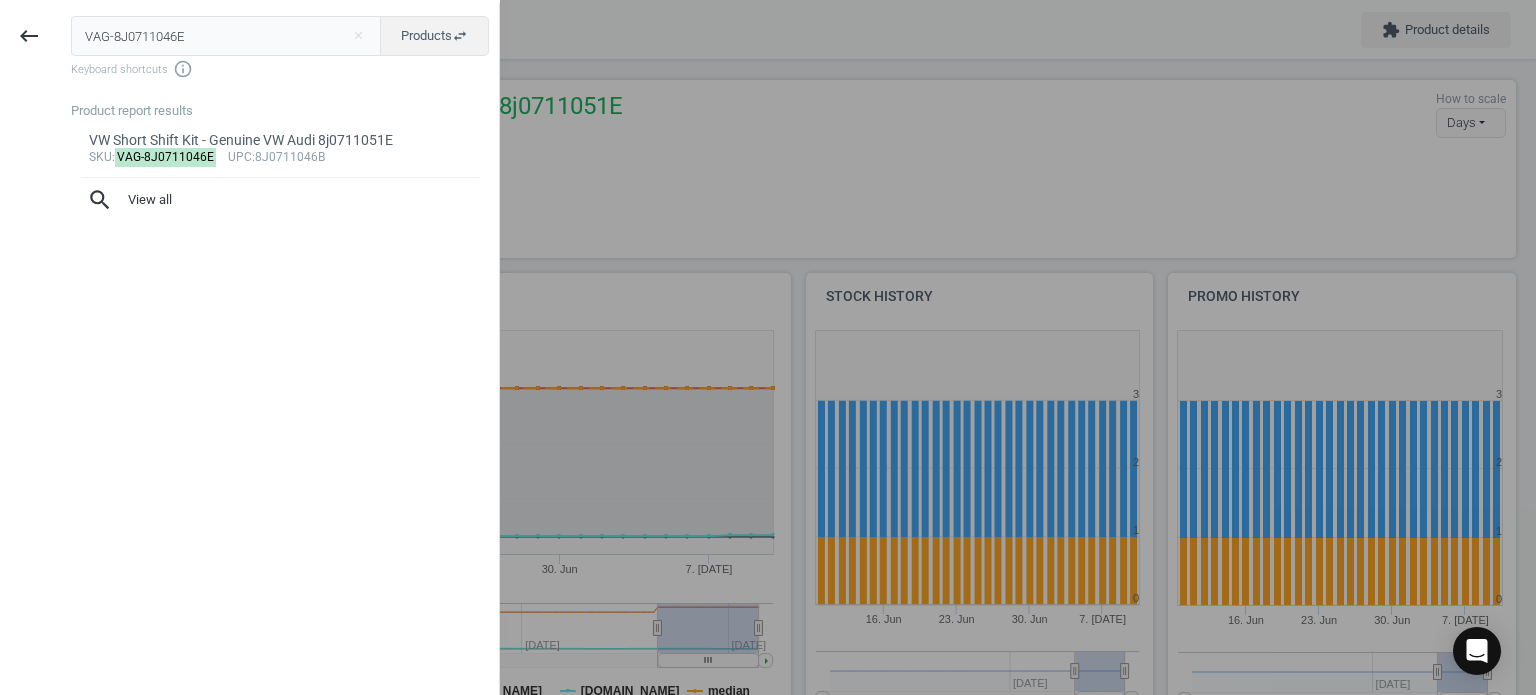 click on "VAG-8J0711046E" at bounding box center (226, 36) 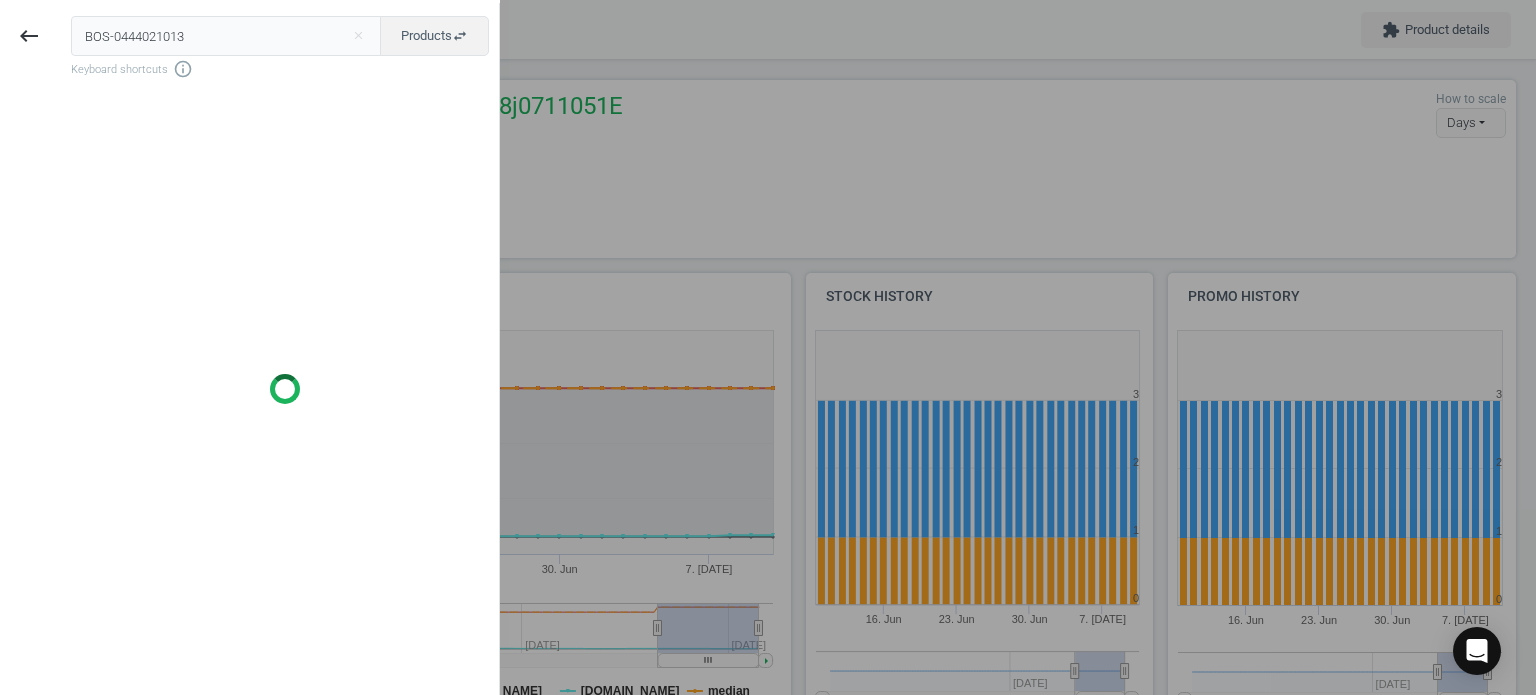 click on "BOS-0444021013" at bounding box center (226, 36) 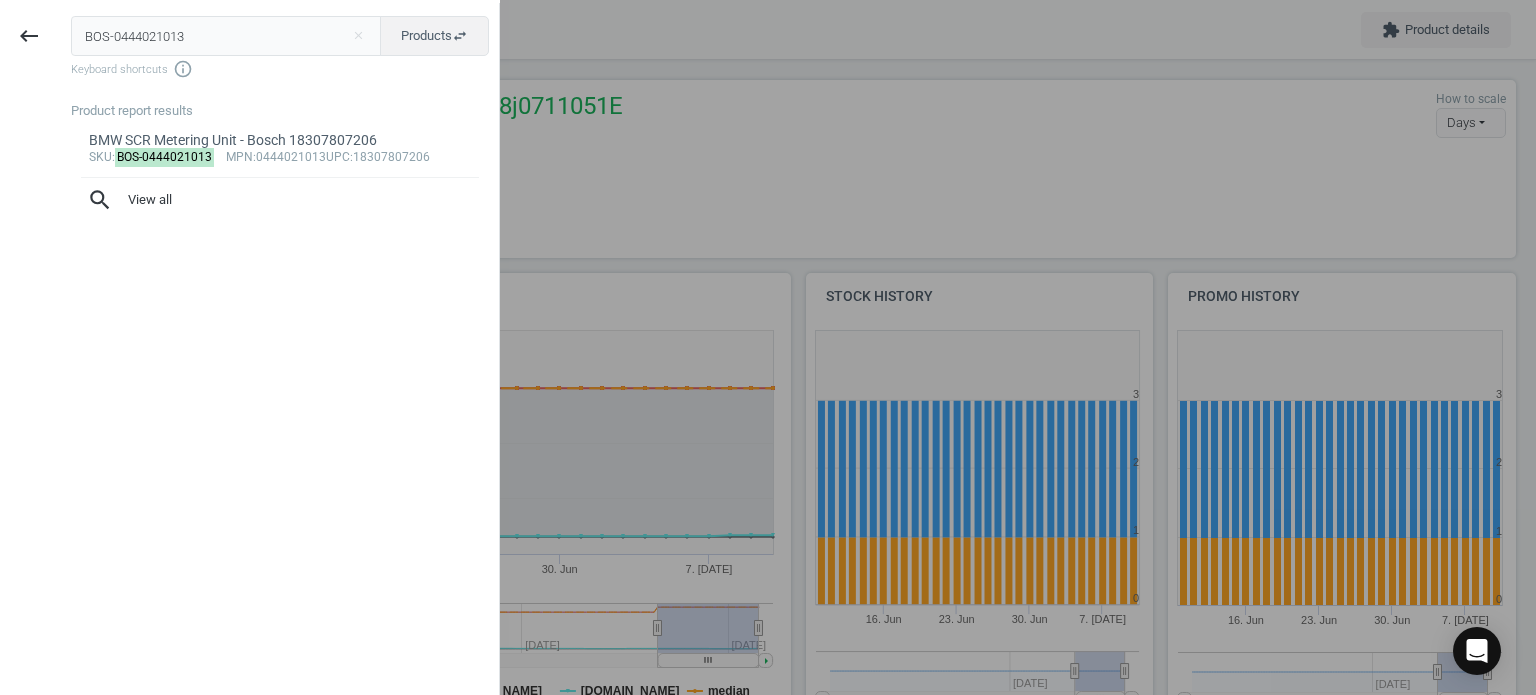 type on "BOS-0444021013" 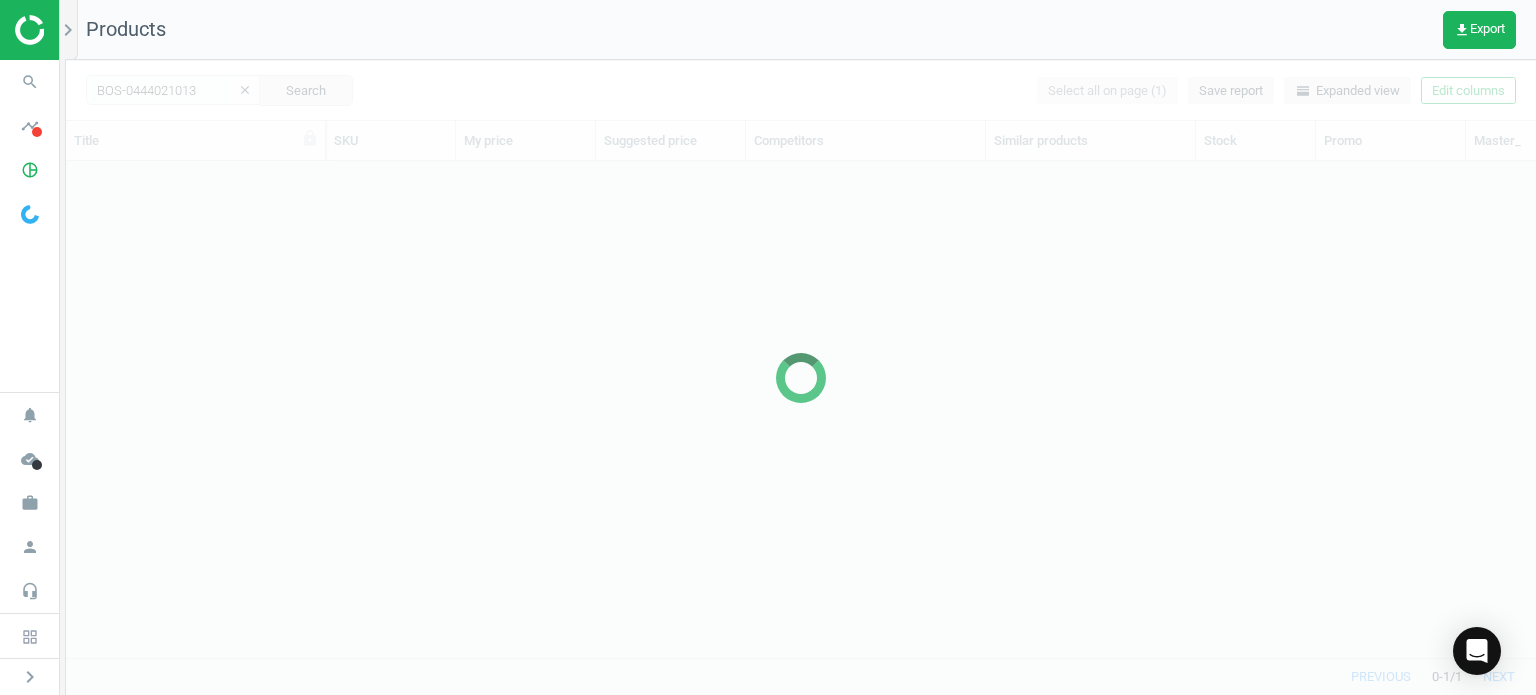 scroll, scrollTop: 16, scrollLeft: 16, axis: both 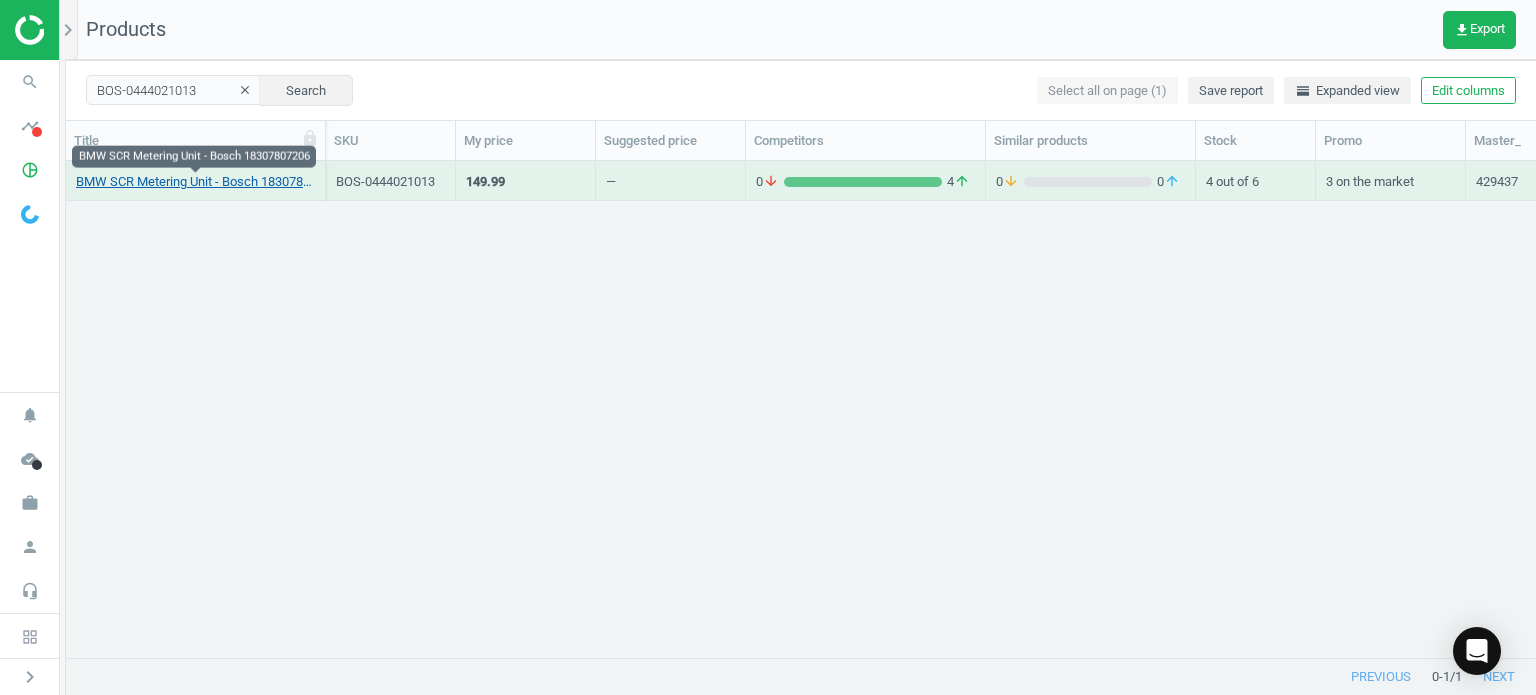 click on "BMW SCR Metering Unit - Bosch 18307807206" at bounding box center [195, 182] 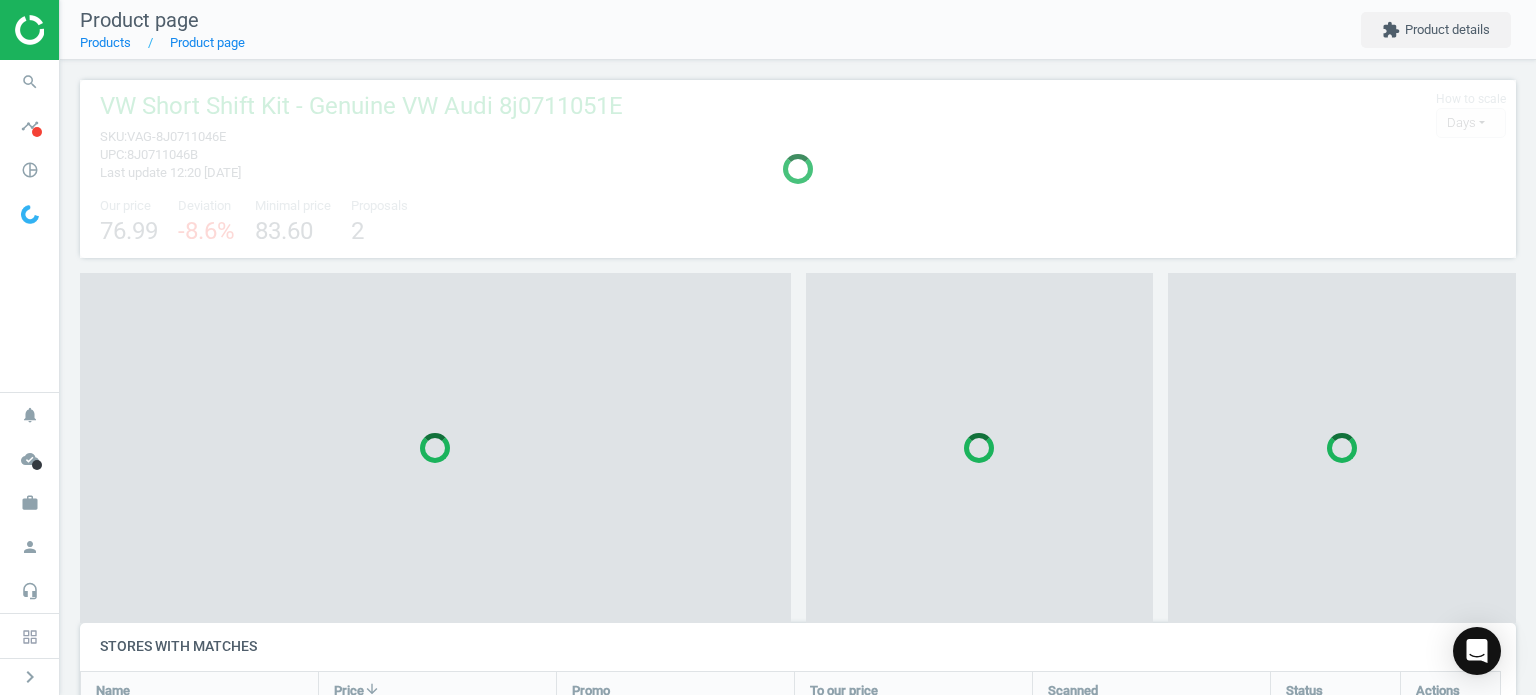 scroll, scrollTop: 10, scrollLeft: 10, axis: both 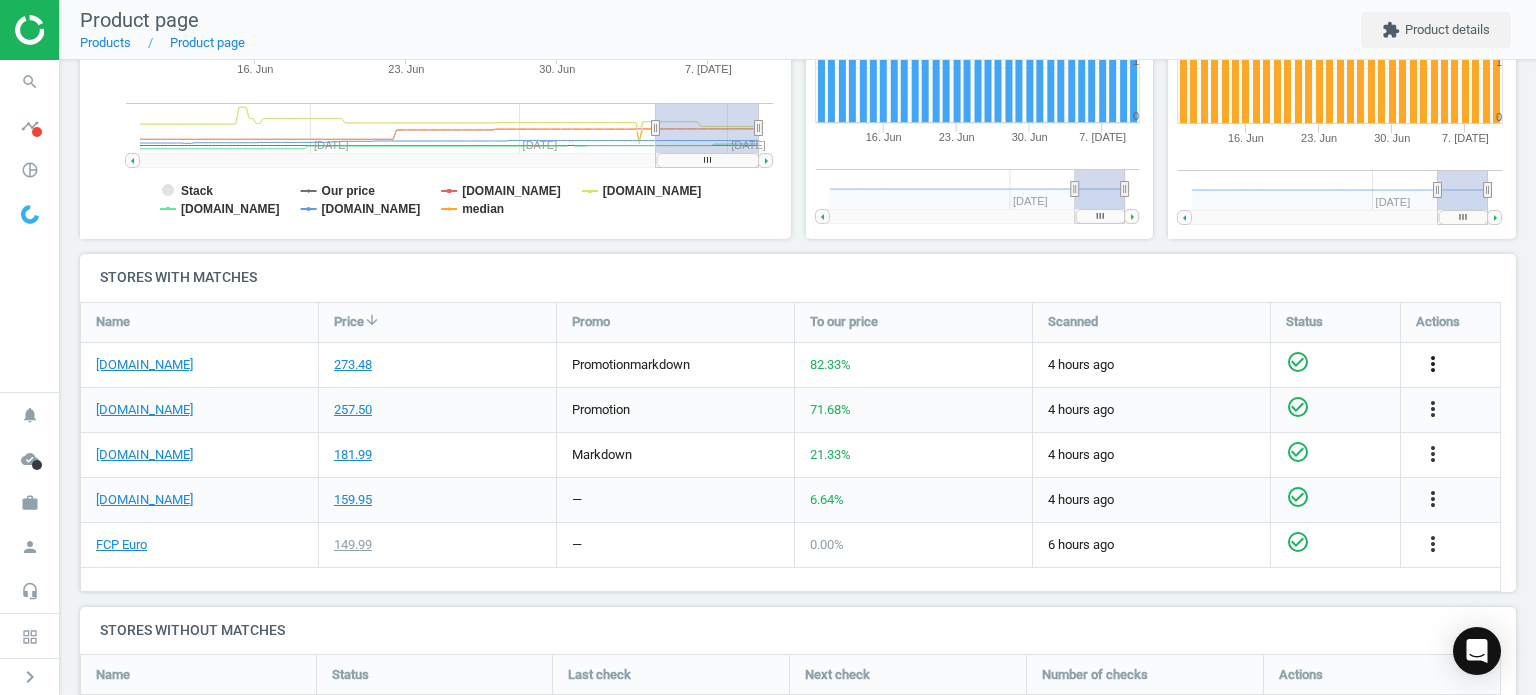 click on "more_vert" at bounding box center (1433, 364) 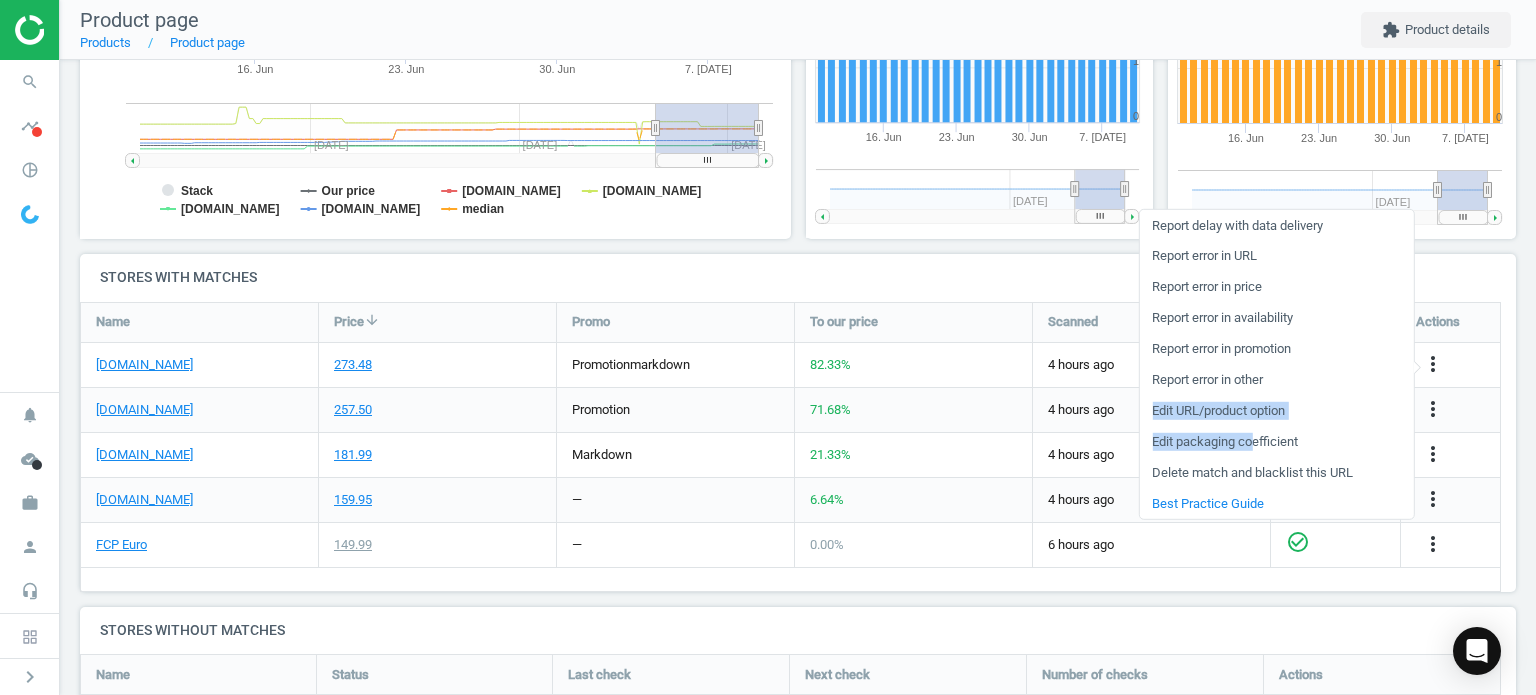 drag, startPoint x: 1250, startPoint y: 442, endPoint x: 1298, endPoint y: 391, distance: 70.035706 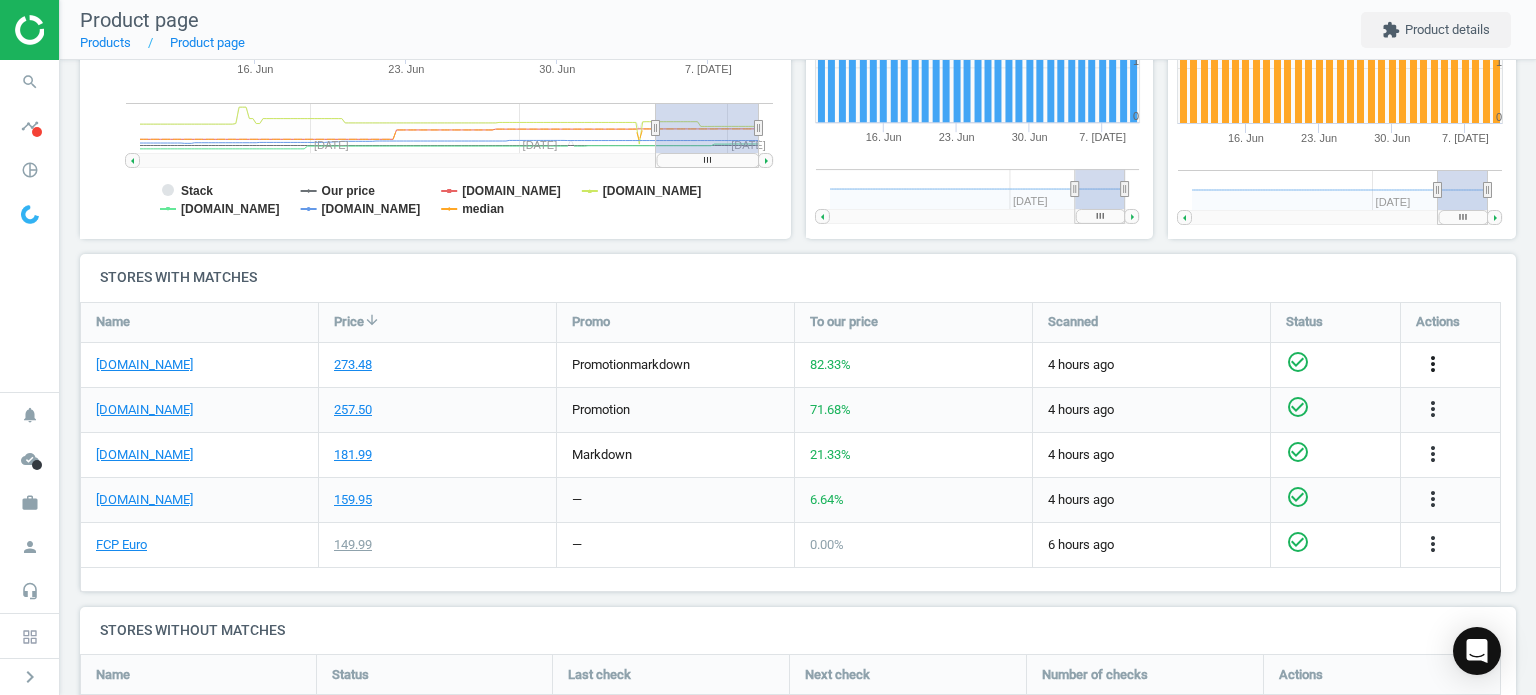 click on "more_vert" at bounding box center (1433, 364) 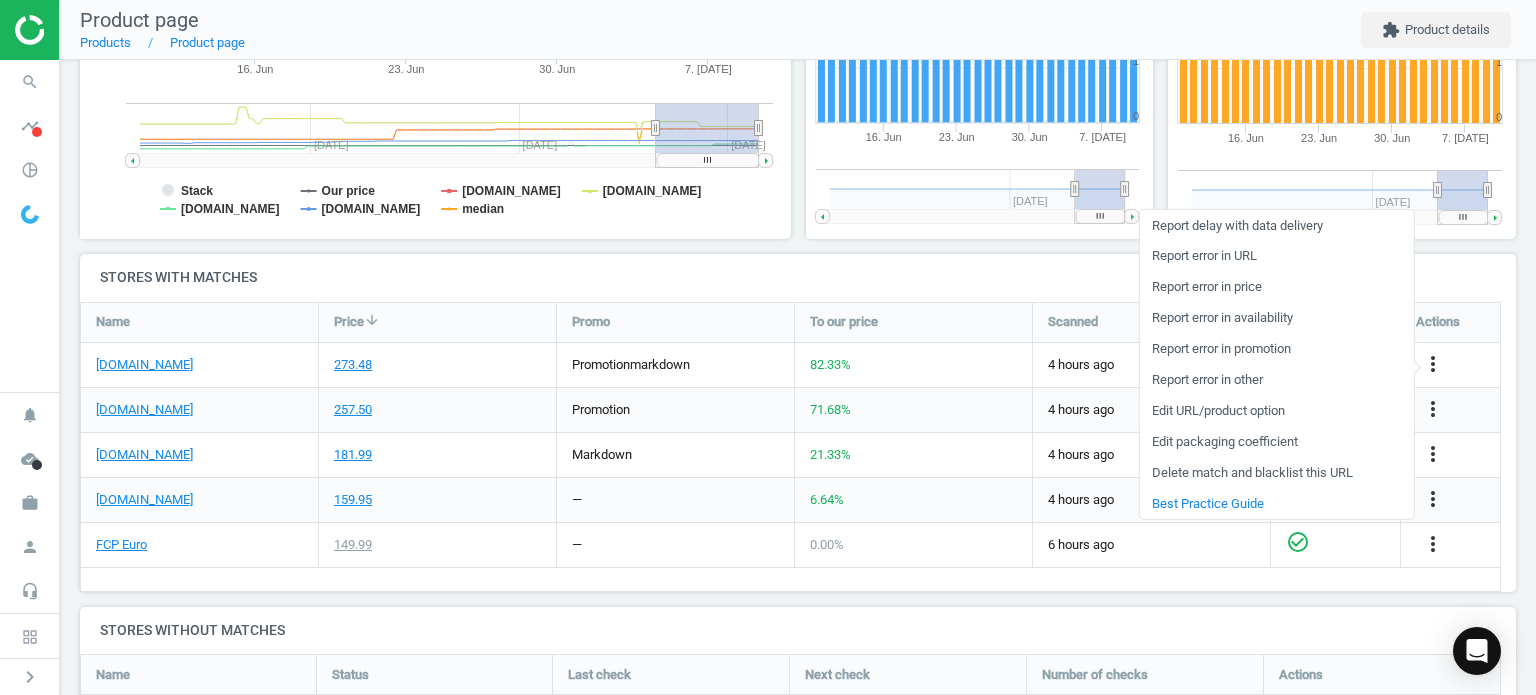 click on "Edit URL/product option" at bounding box center (1276, 410) 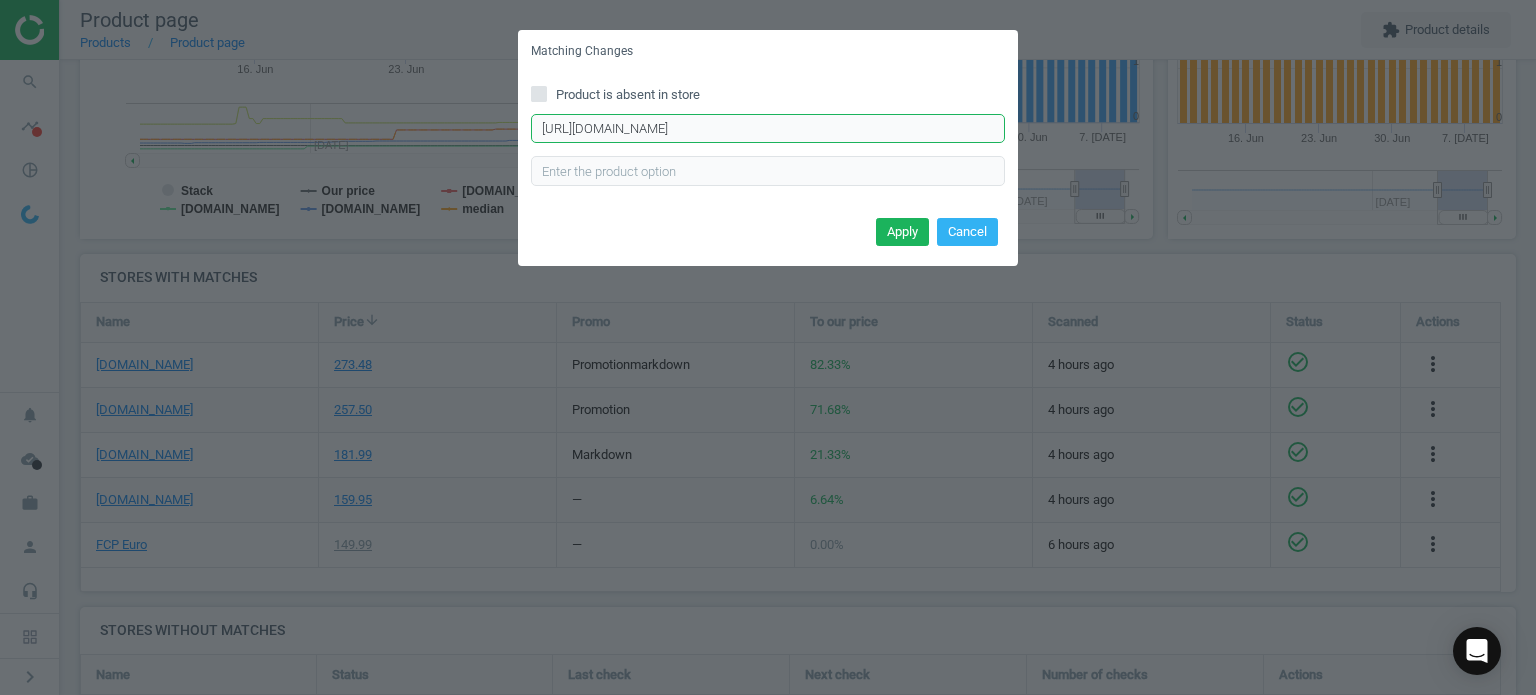 click on "[URL][DOMAIN_NAME]" at bounding box center [768, 129] 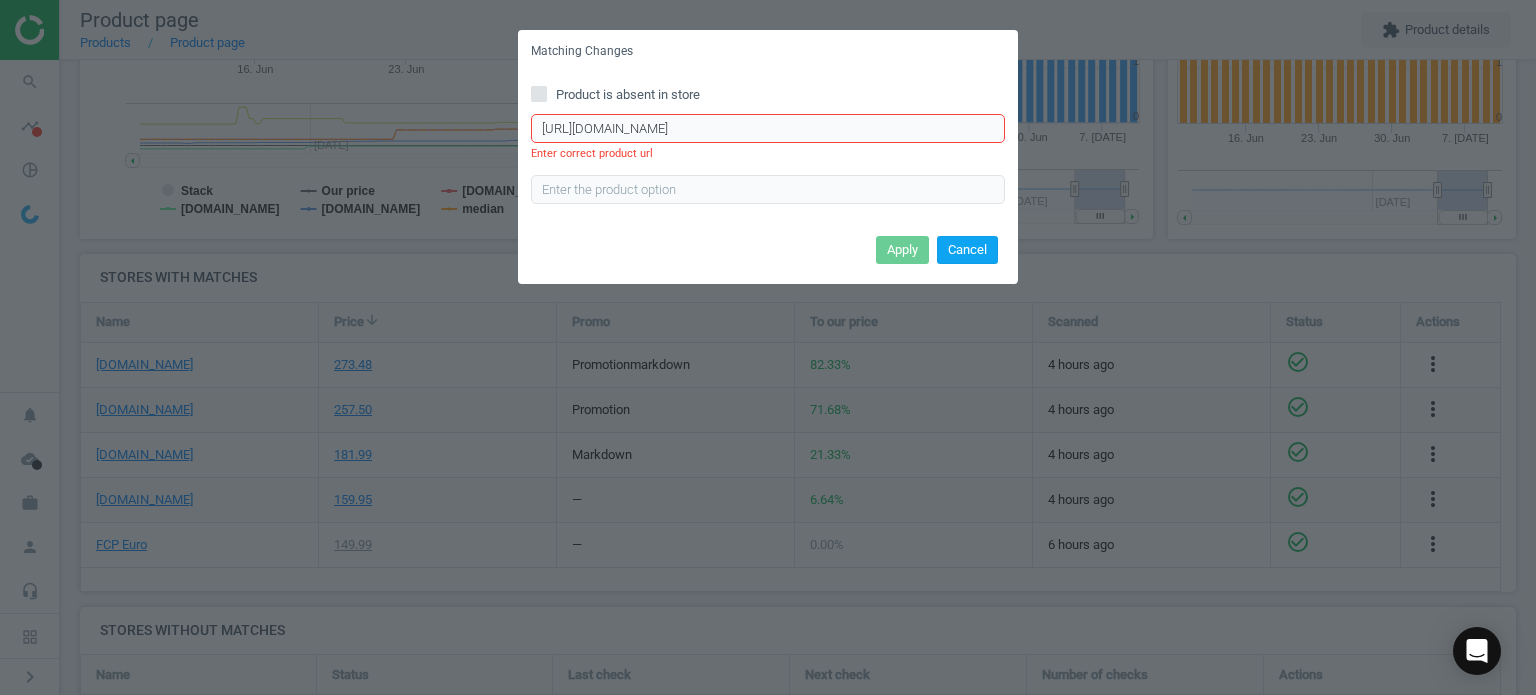 type on "[URL][DOMAIN_NAME]" 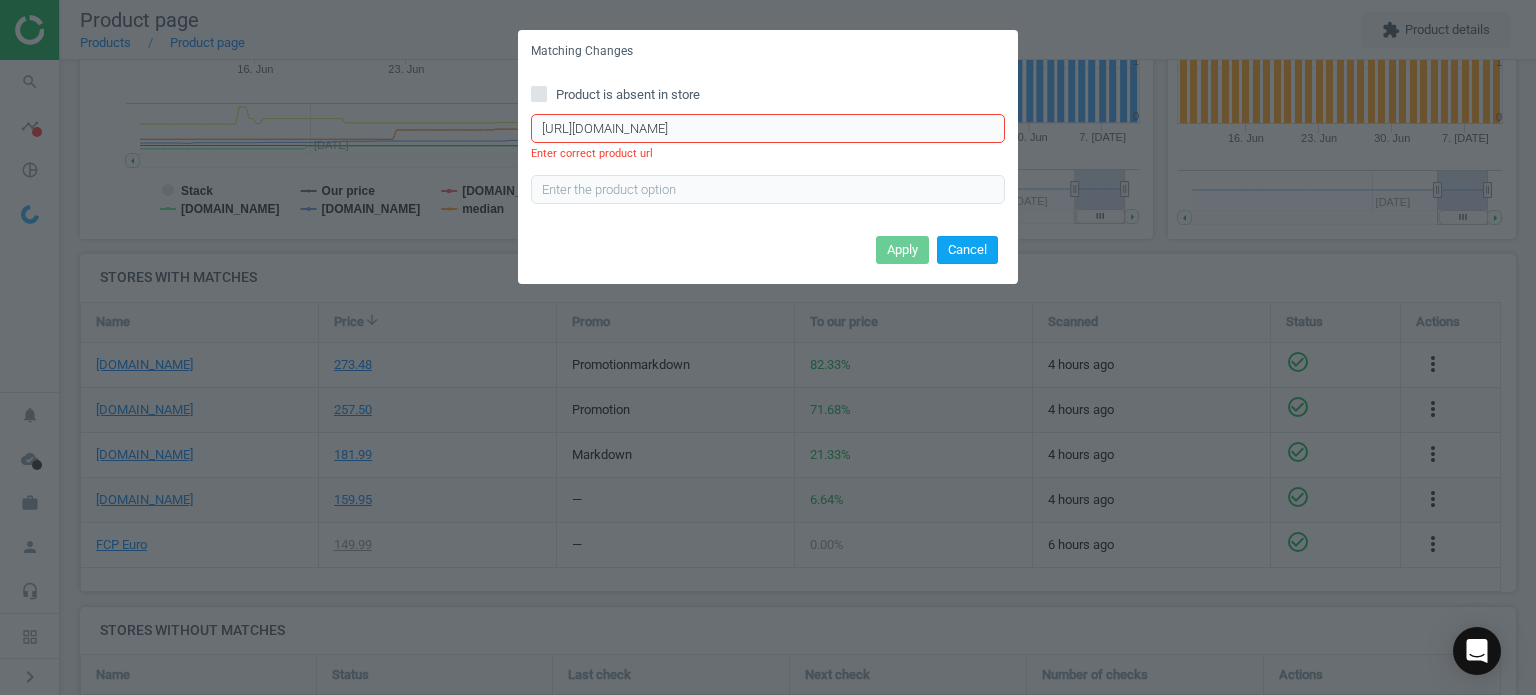 click on "Cancel" at bounding box center (967, 250) 